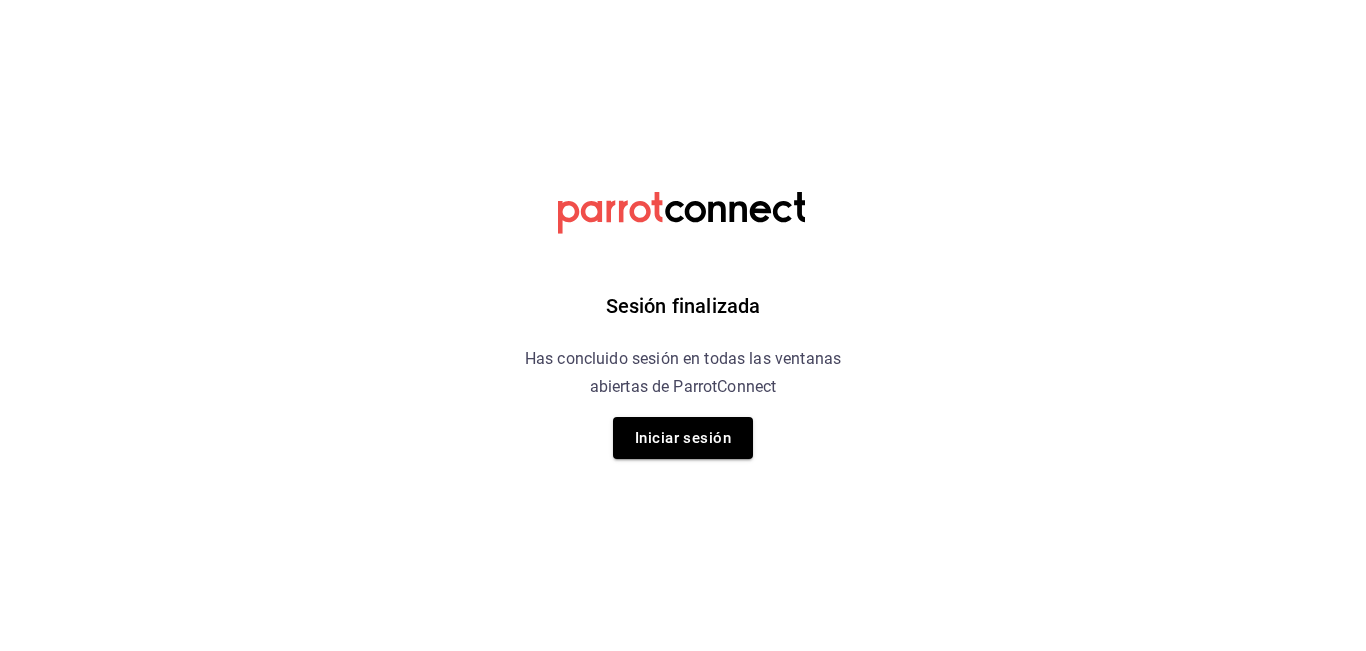 scroll, scrollTop: 0, scrollLeft: 0, axis: both 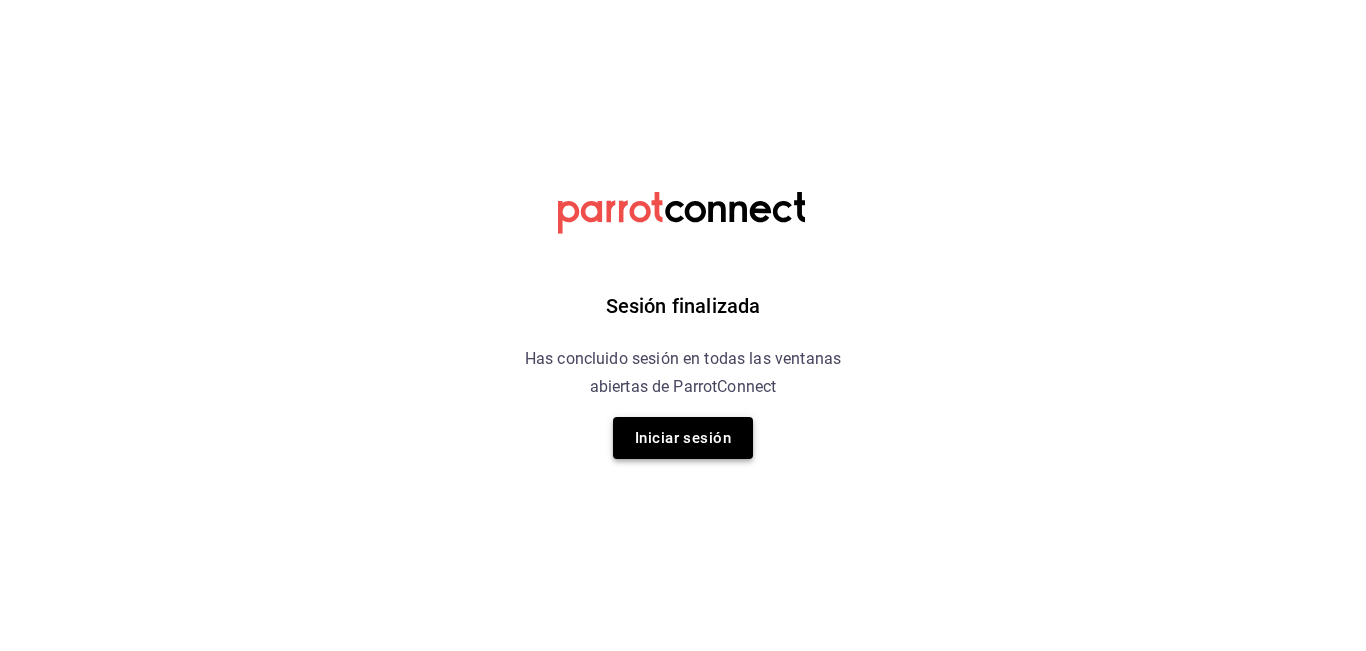 click on "Iniciar sesión" at bounding box center (683, 438) 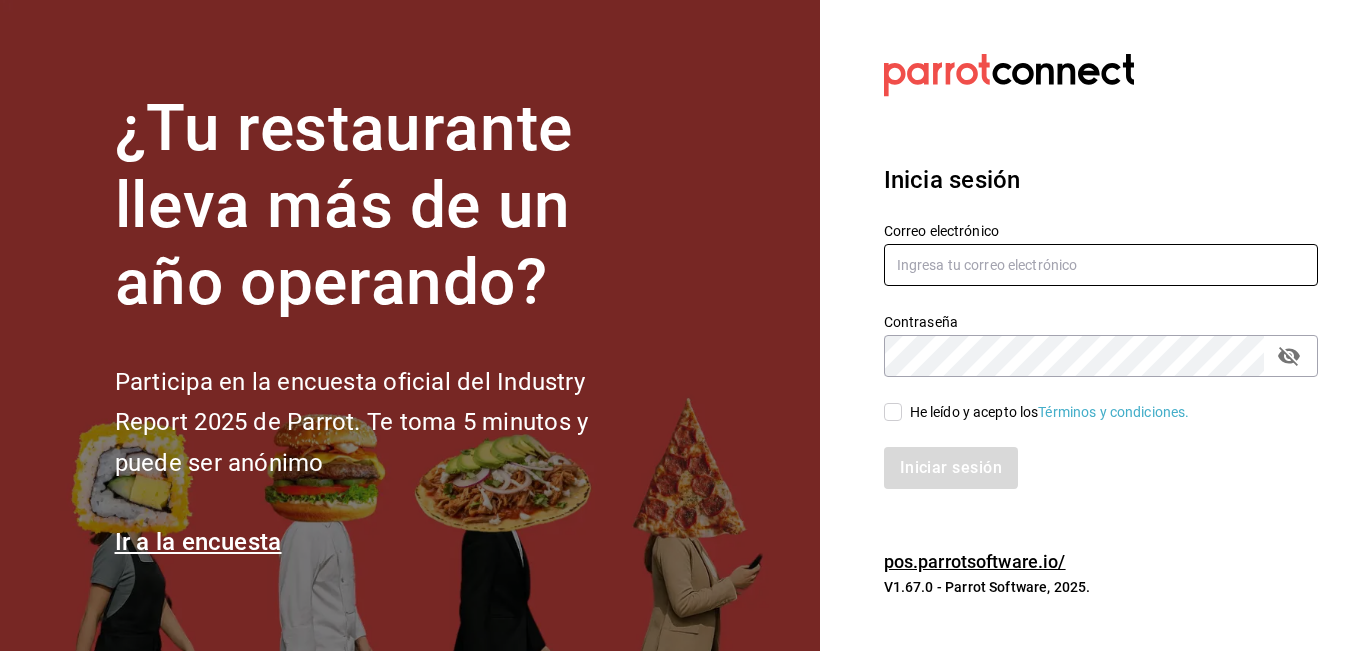 type on "[EMAIL]" 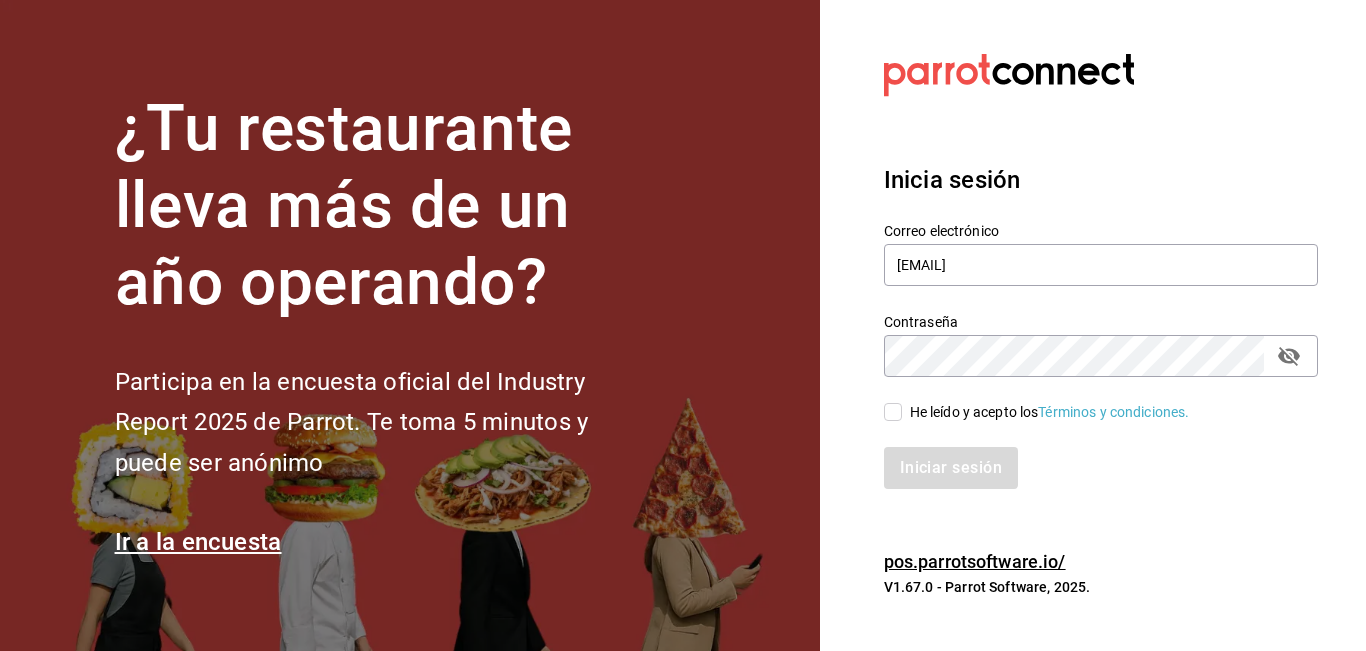 click on "He leído y acepto los  Términos y condiciones." at bounding box center (893, 412) 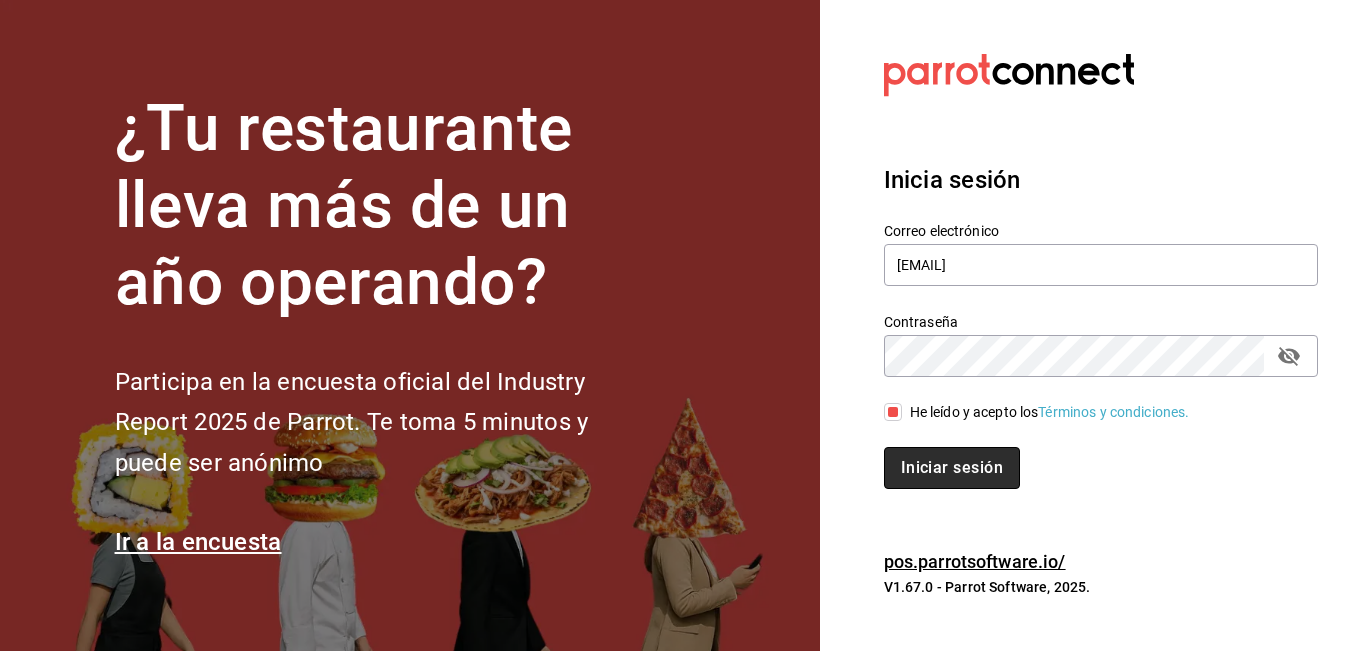 click on "Iniciar sesión" at bounding box center (952, 468) 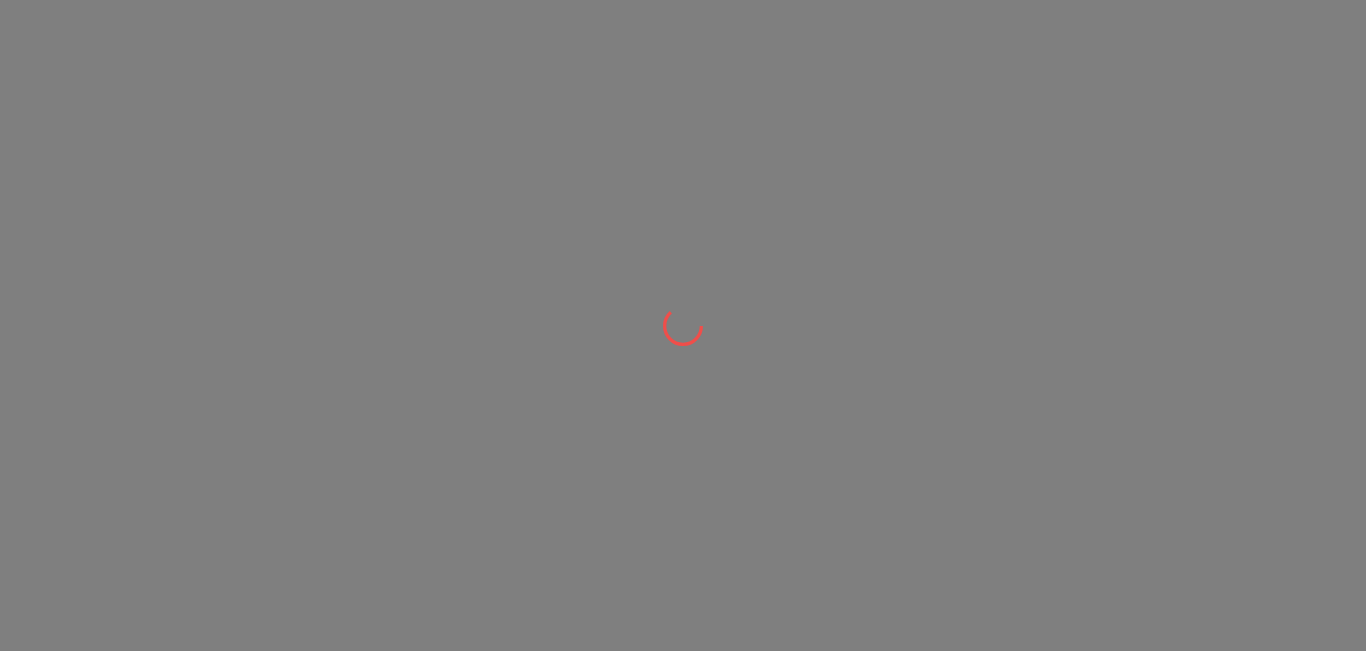 scroll, scrollTop: 0, scrollLeft: 0, axis: both 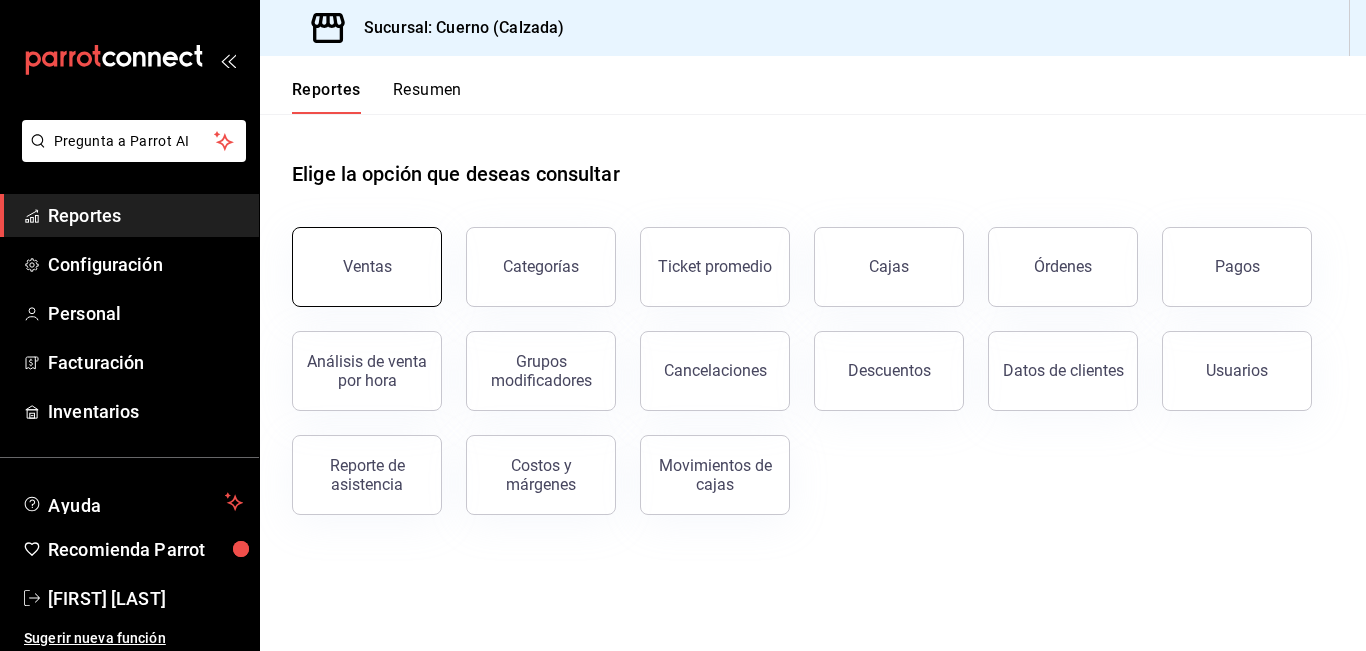 click on "Ventas" at bounding box center [367, 266] 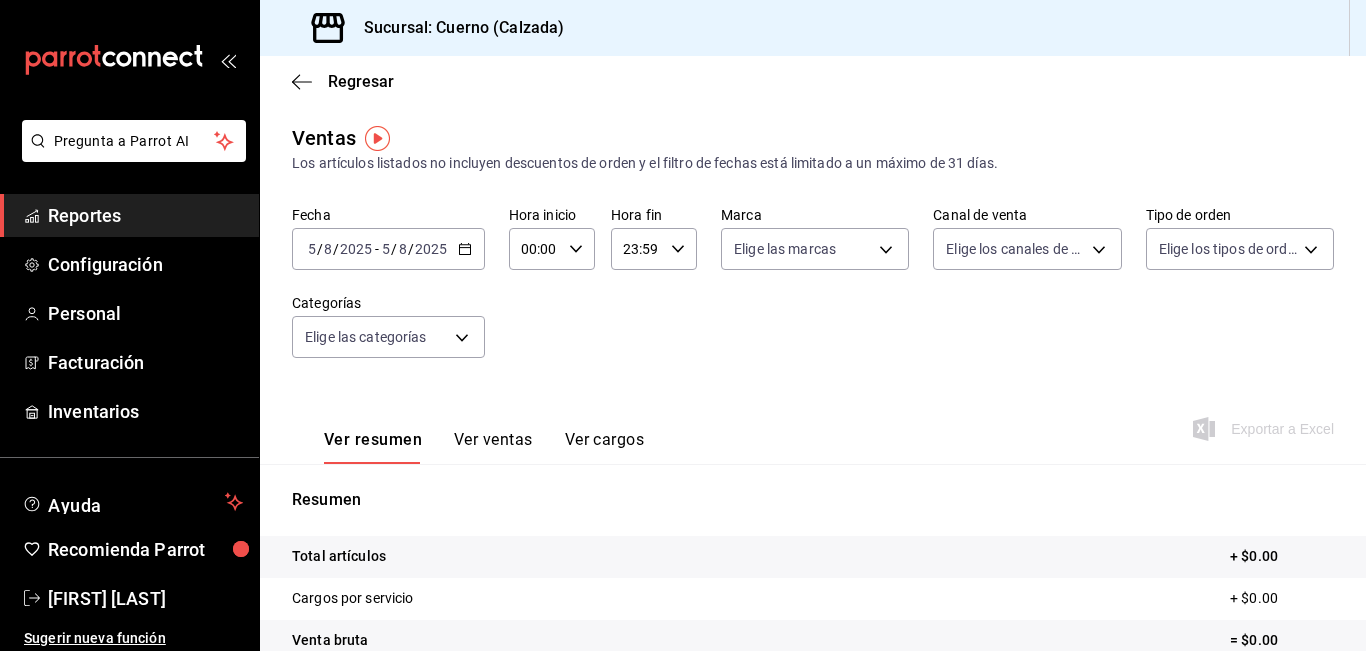 click 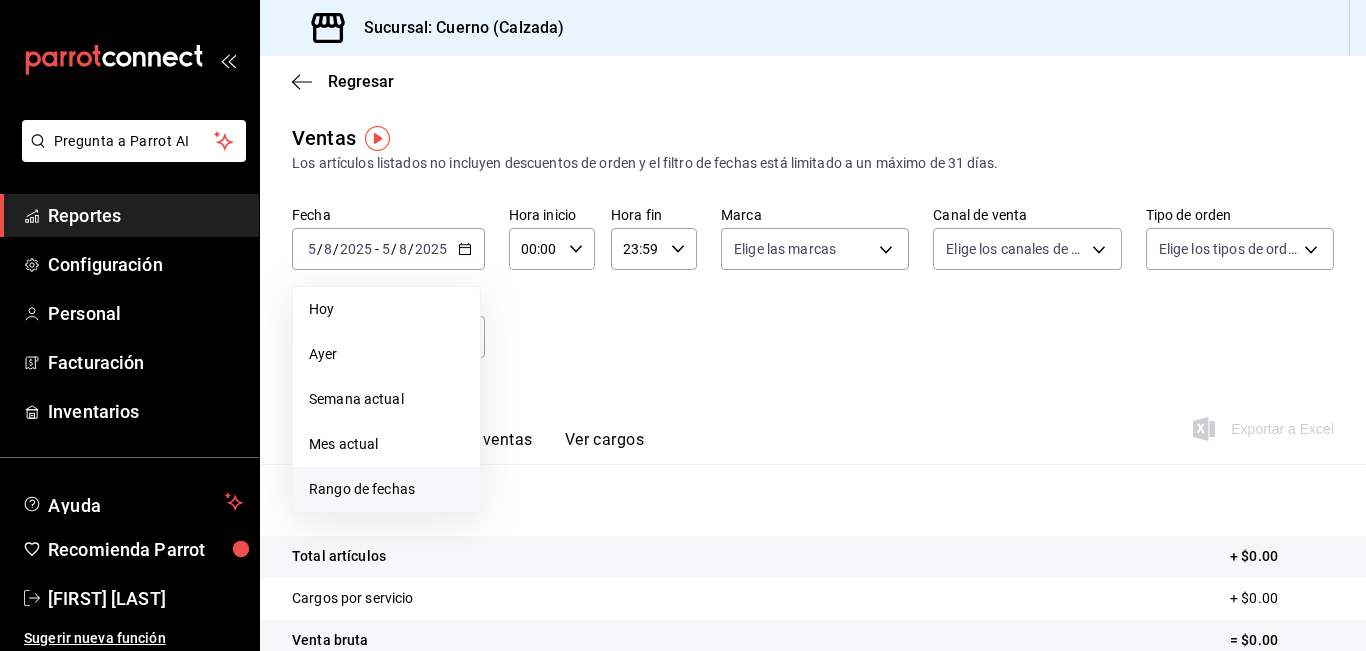 click on "Rango de fechas" at bounding box center [386, 489] 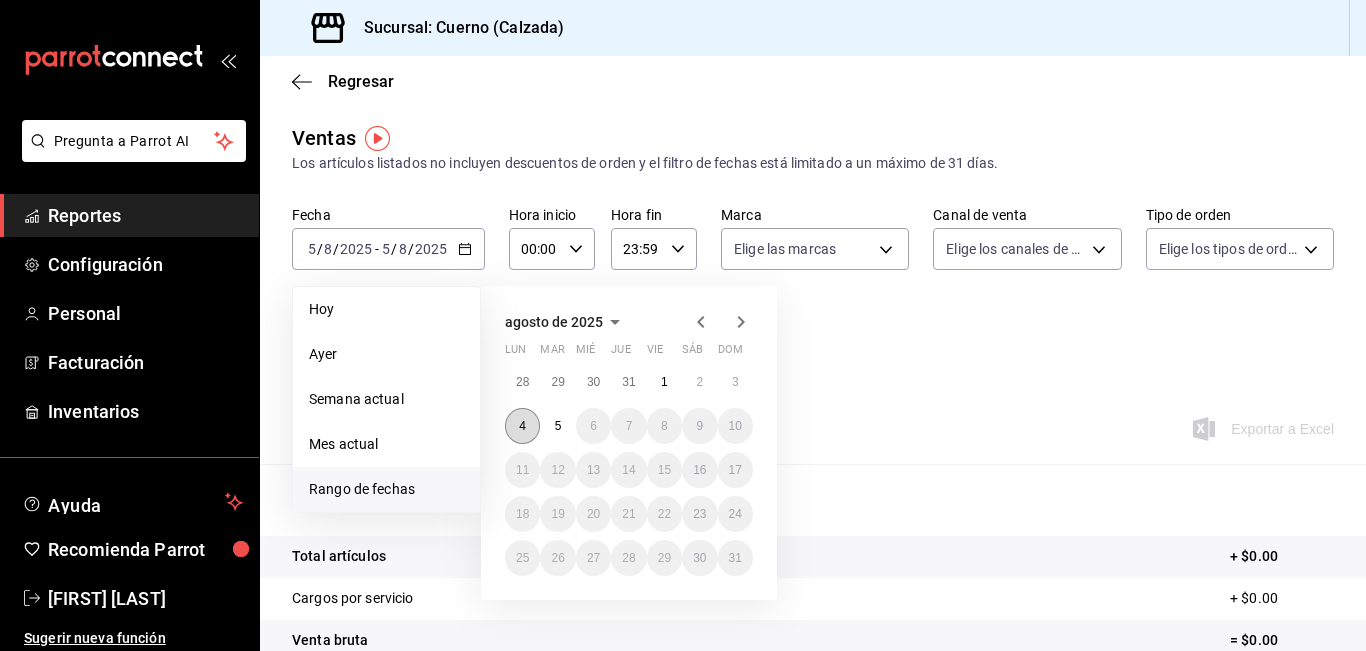 click on "4" at bounding box center [522, 426] 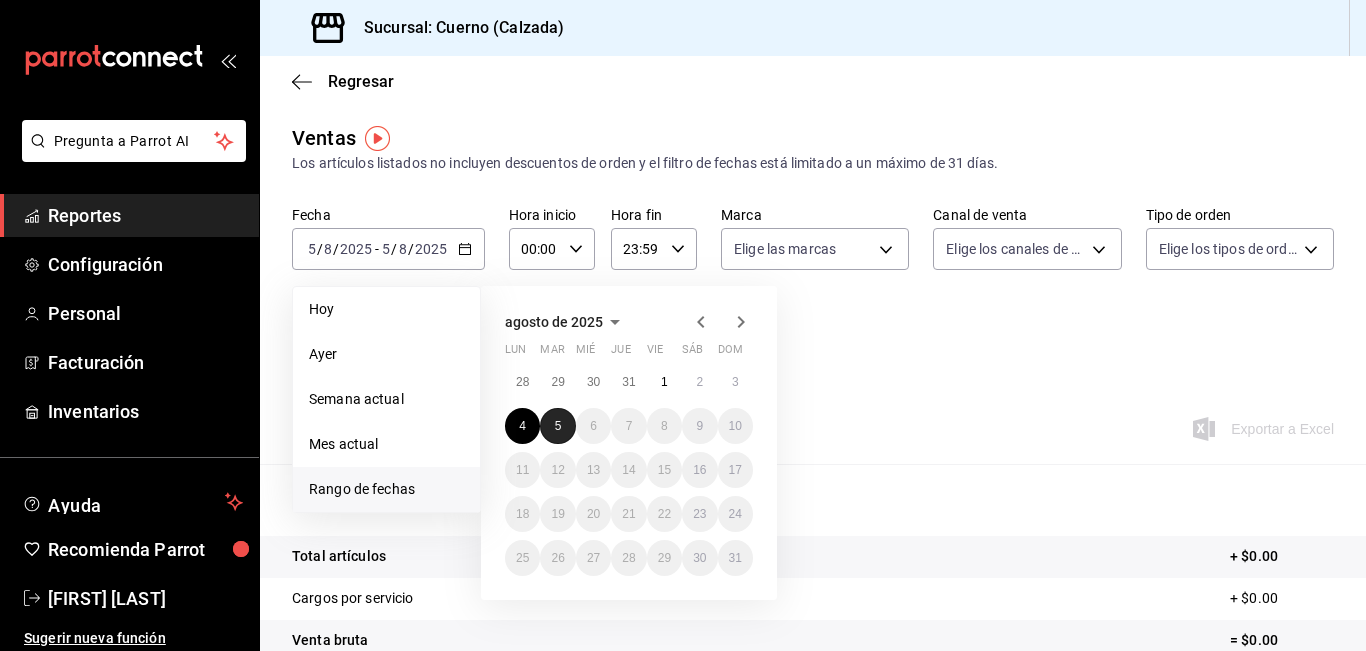 click on "5" at bounding box center (558, 426) 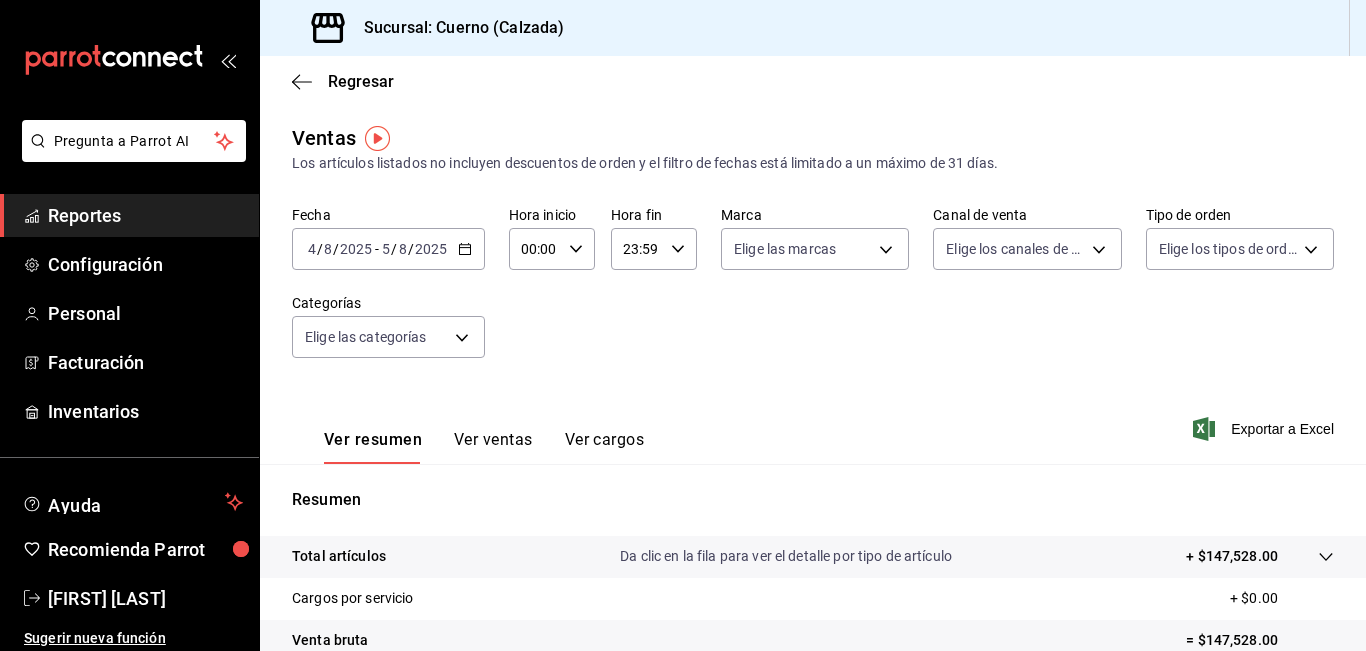 click 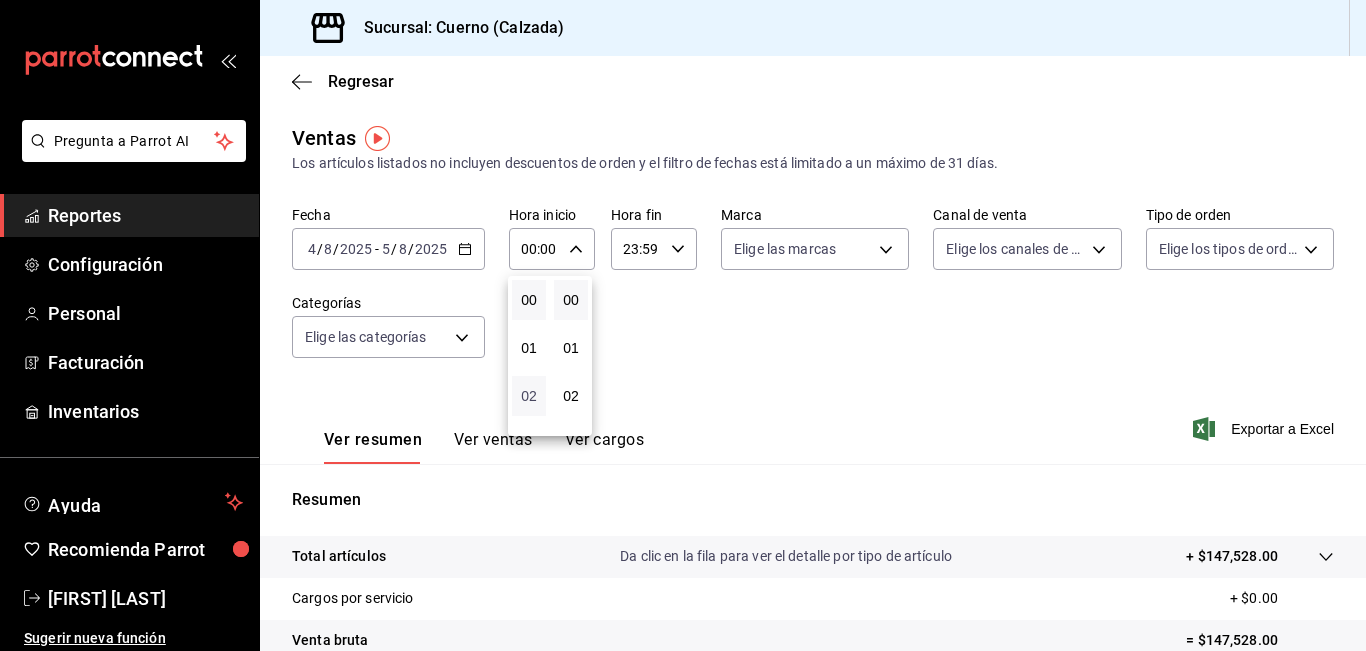 click on "02" at bounding box center [529, 396] 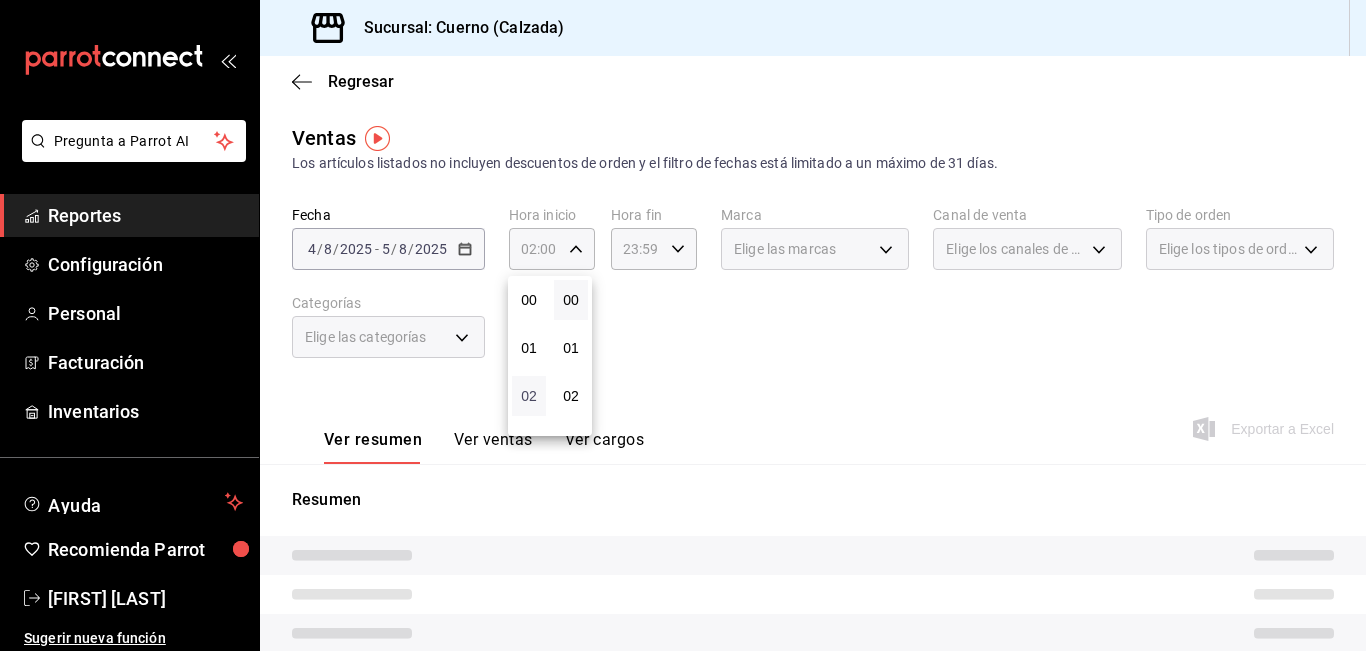 click on "02" at bounding box center [529, 396] 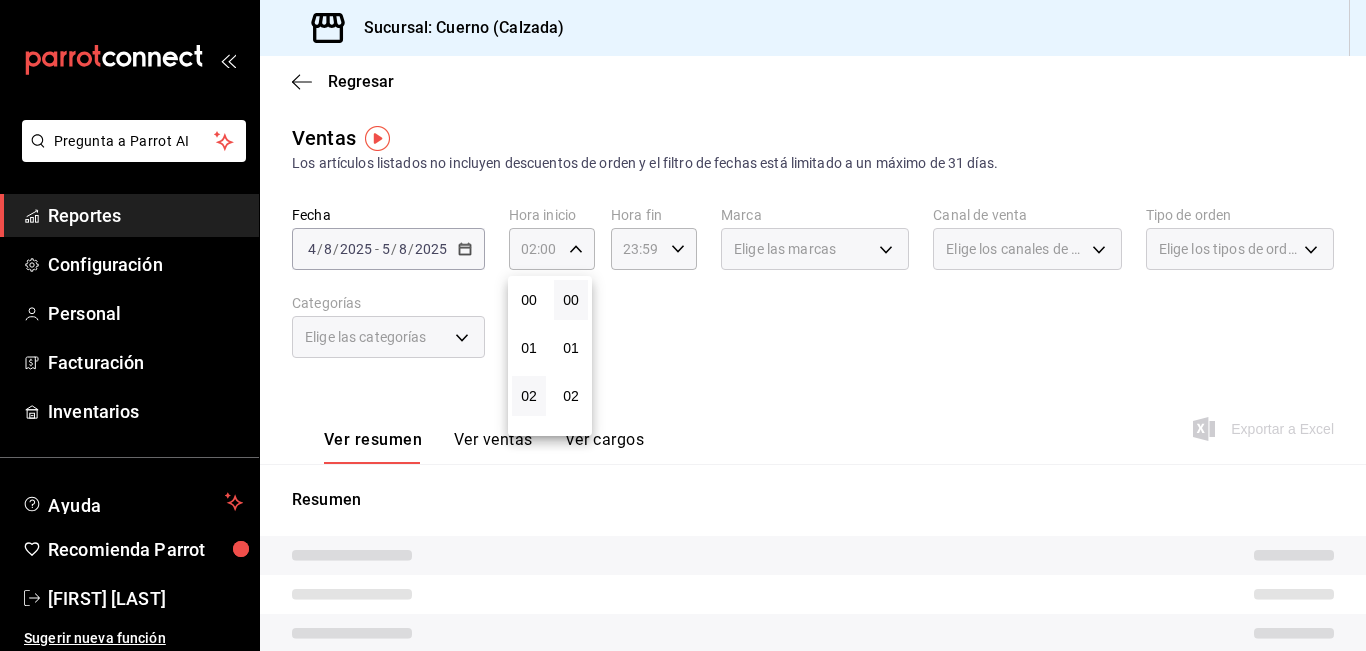 click at bounding box center [683, 325] 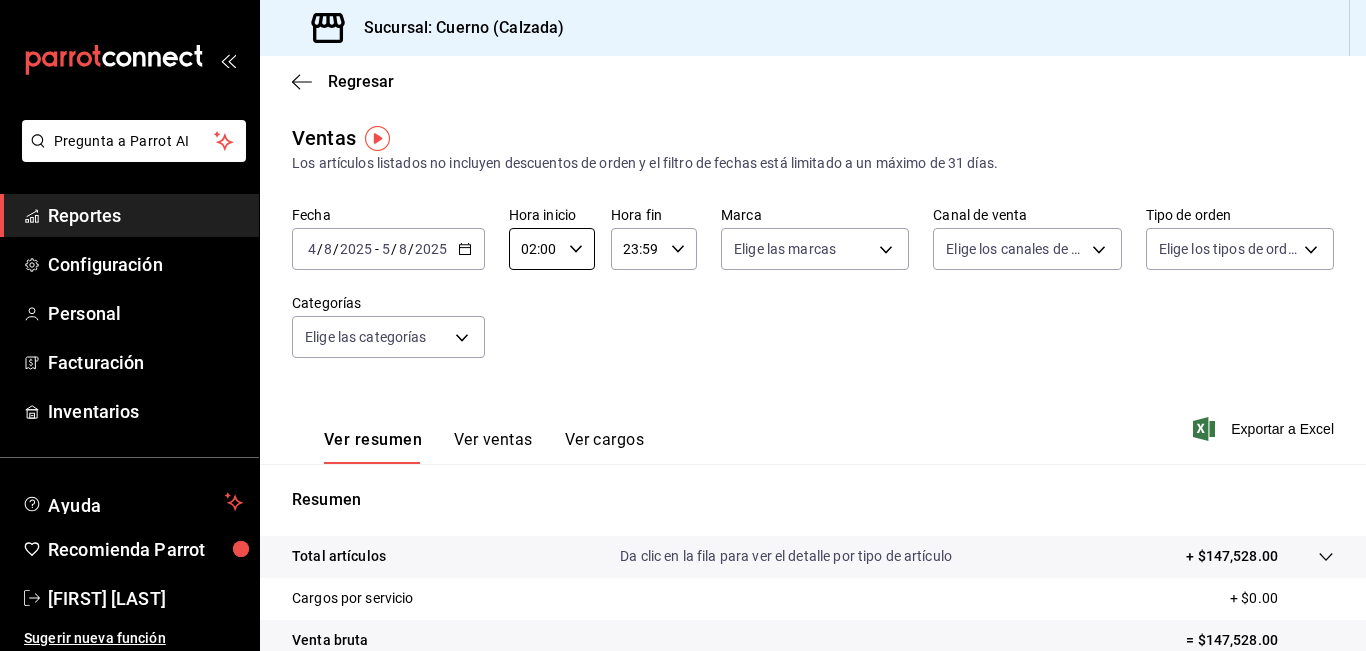 click on "02:00" at bounding box center (535, 249) 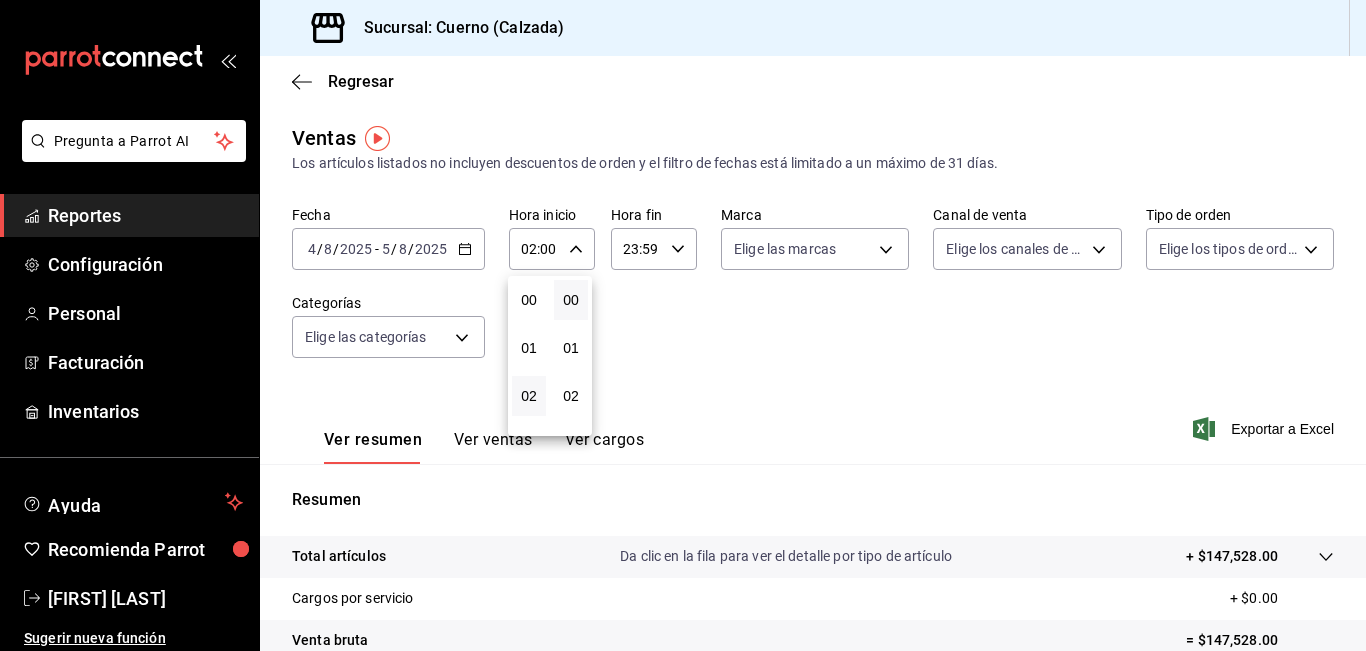 scroll, scrollTop: 96, scrollLeft: 0, axis: vertical 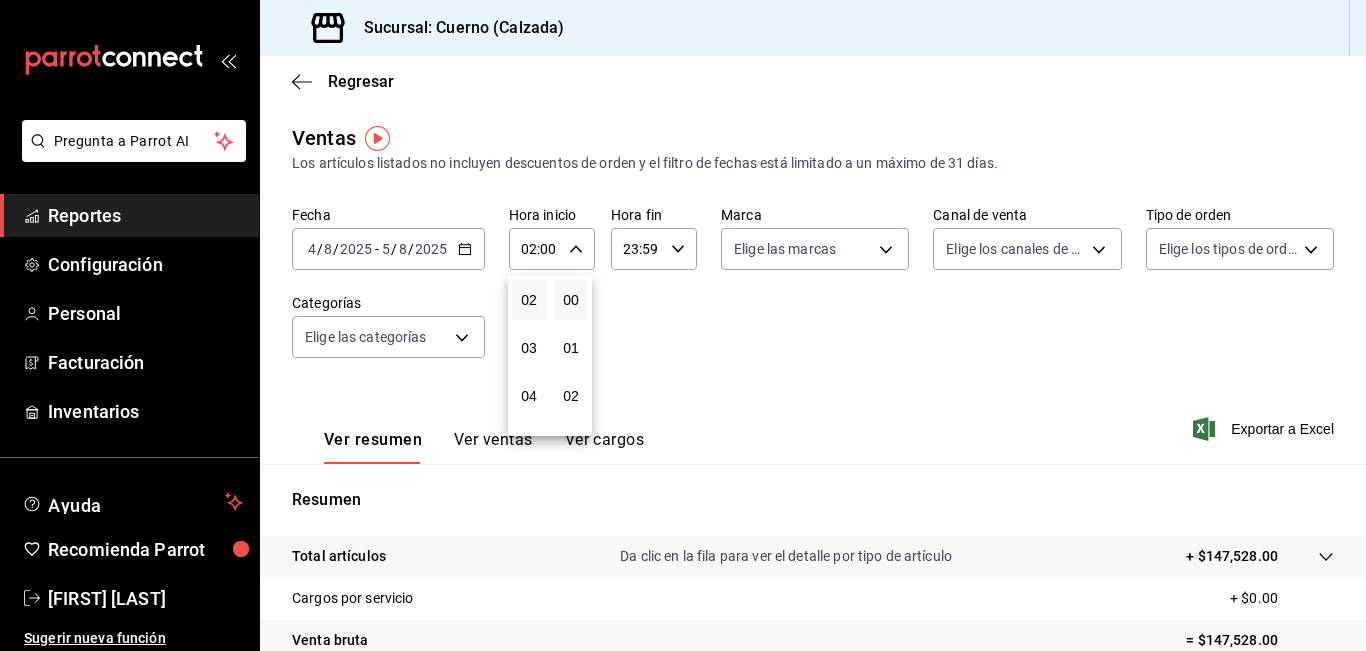 click at bounding box center (683, 325) 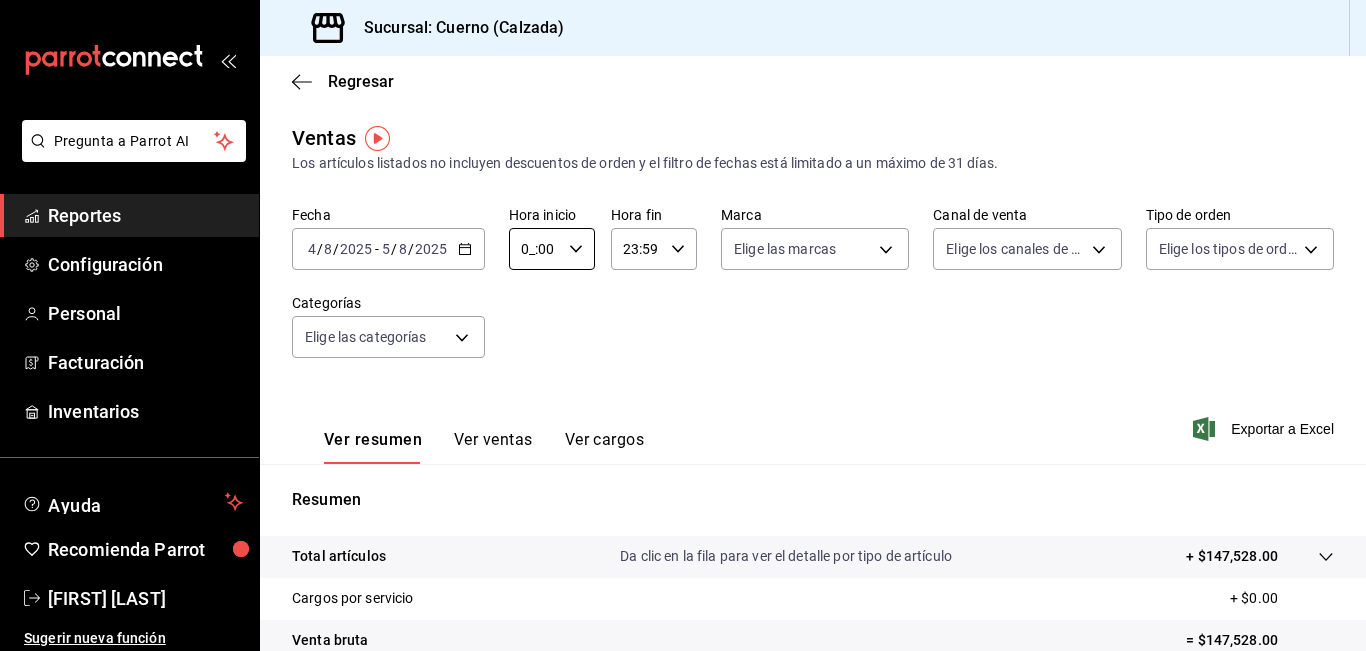 type on "05:00" 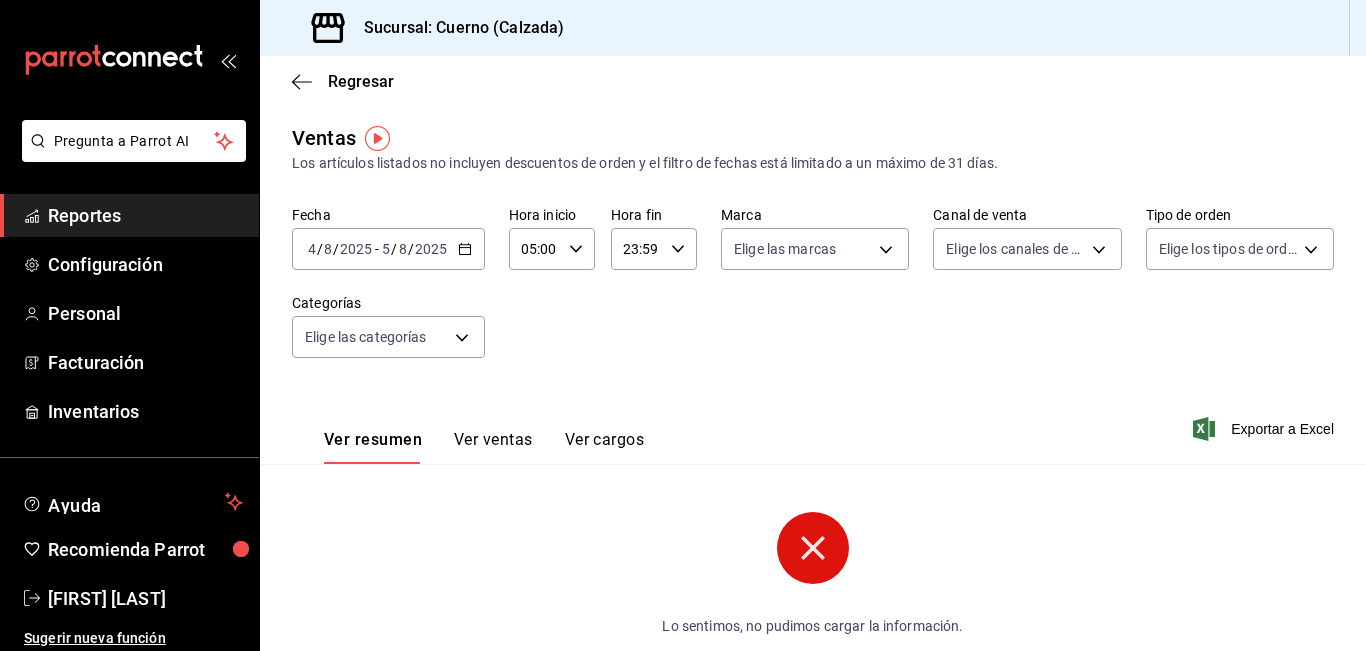 click on "23:59" at bounding box center [637, 249] 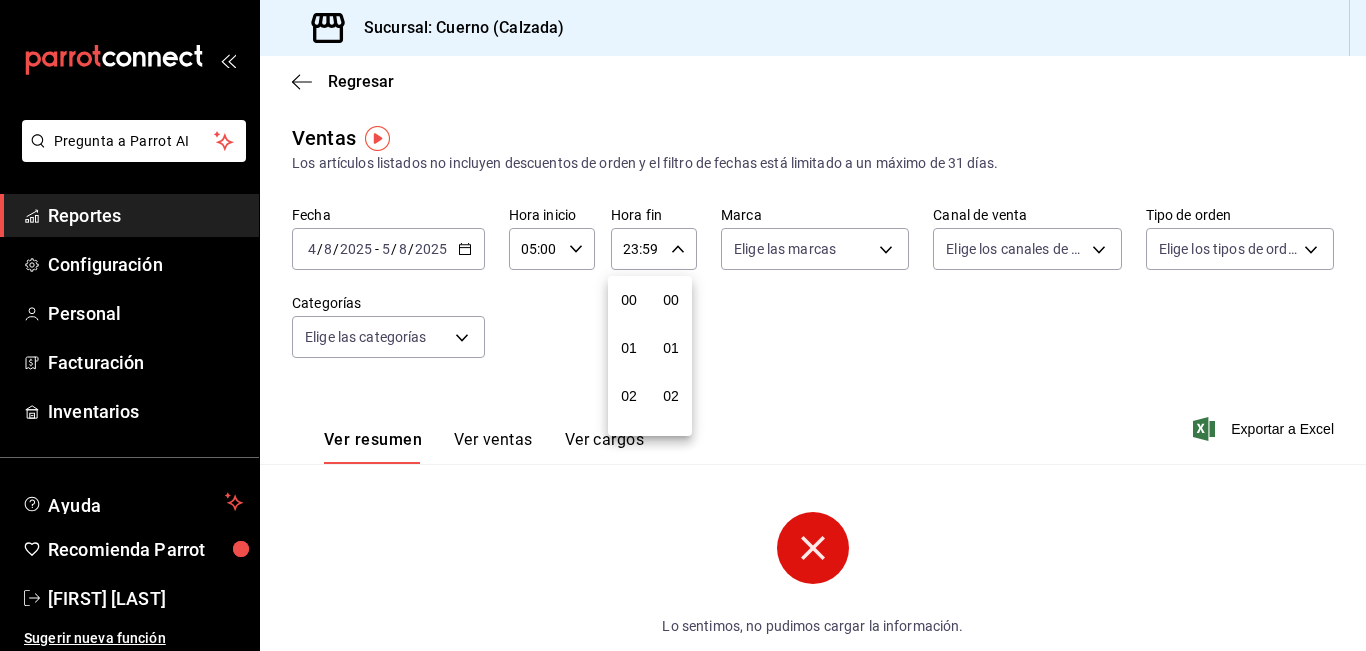 scroll, scrollTop: 992, scrollLeft: 0, axis: vertical 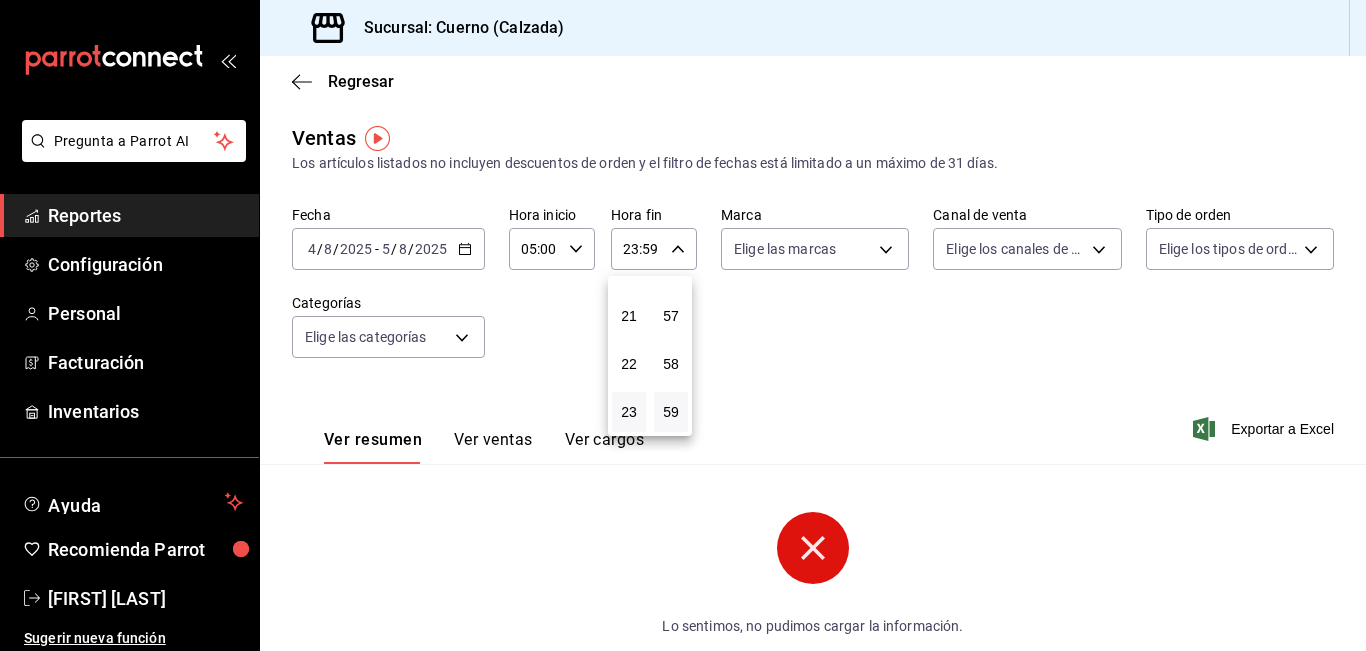 click at bounding box center [683, 325] 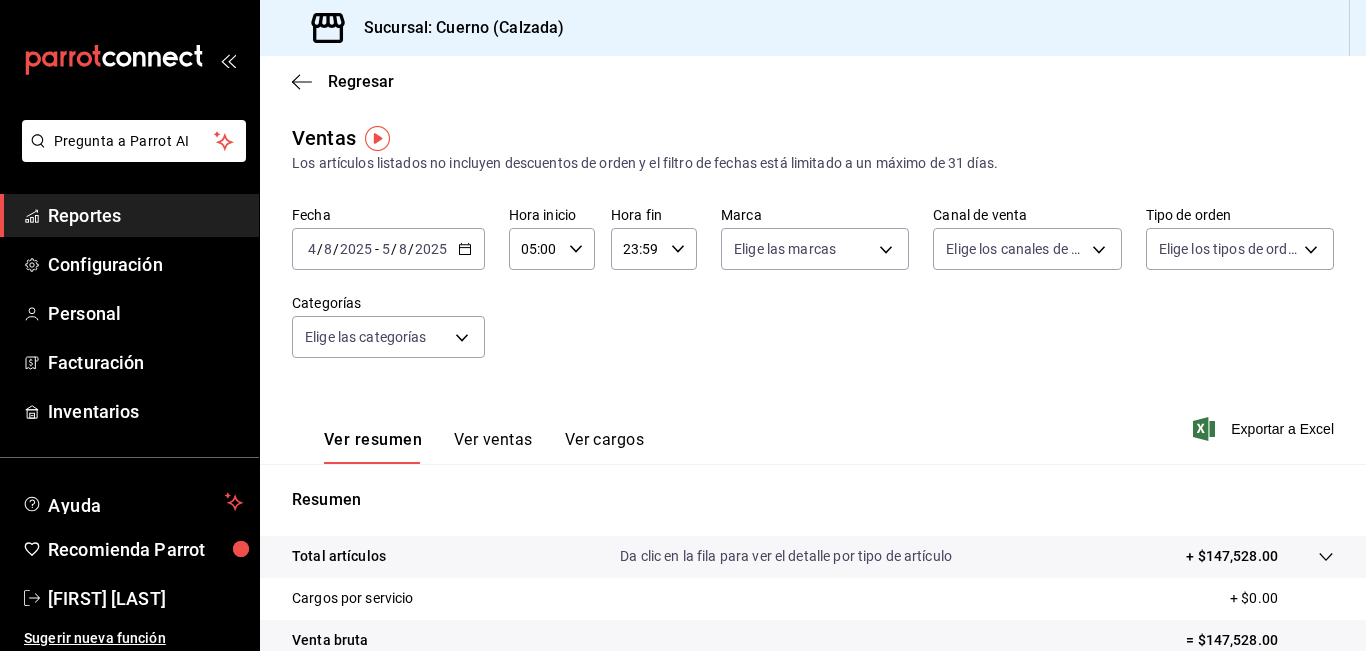 click on "23:59" at bounding box center (637, 249) 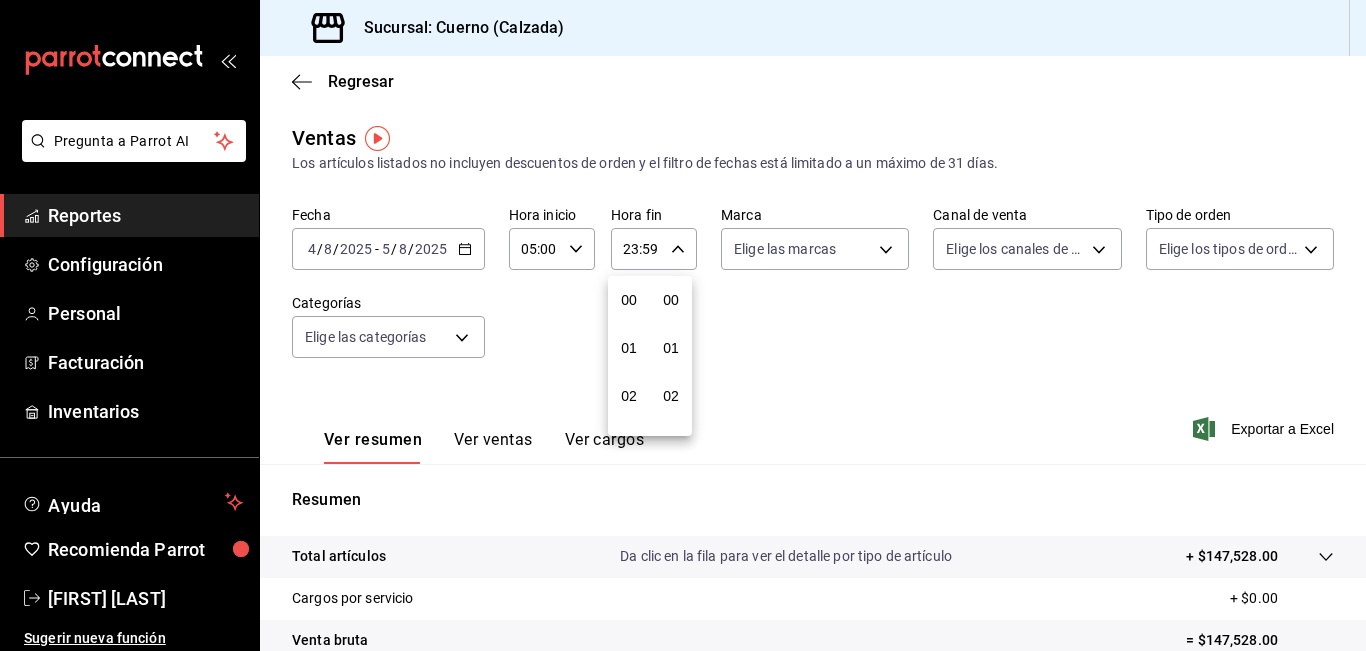 scroll, scrollTop: 992, scrollLeft: 0, axis: vertical 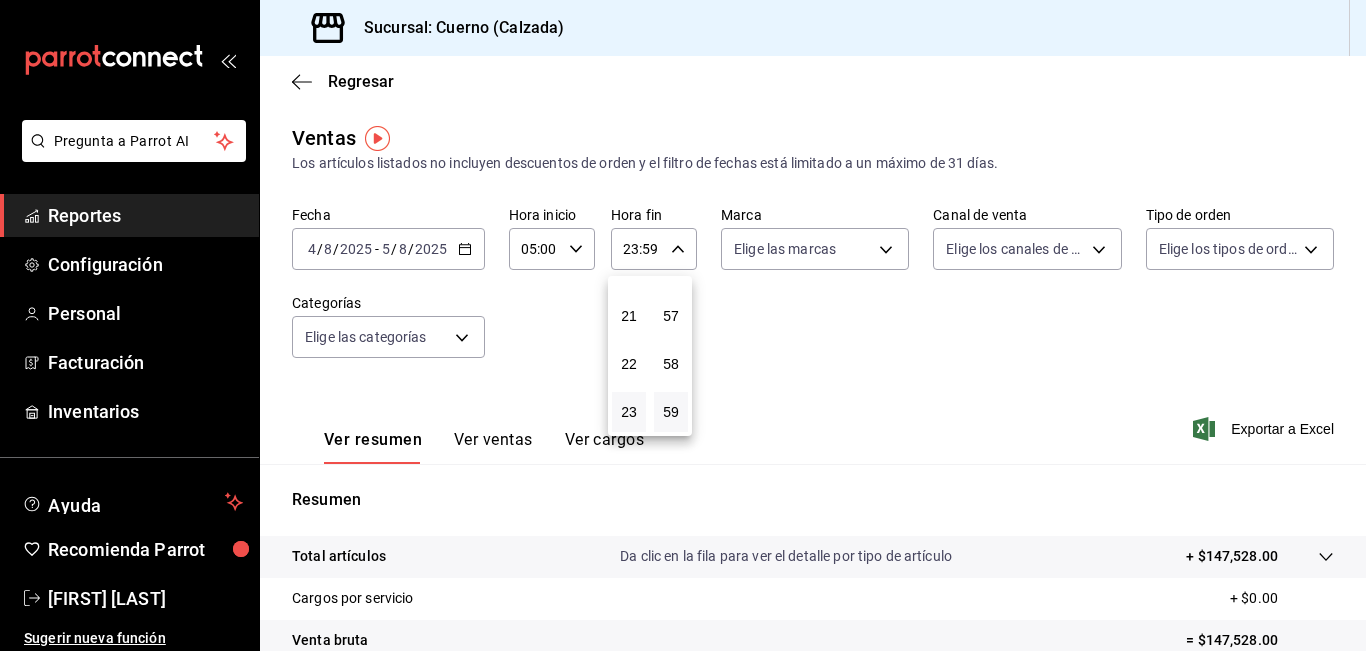 click at bounding box center [683, 325] 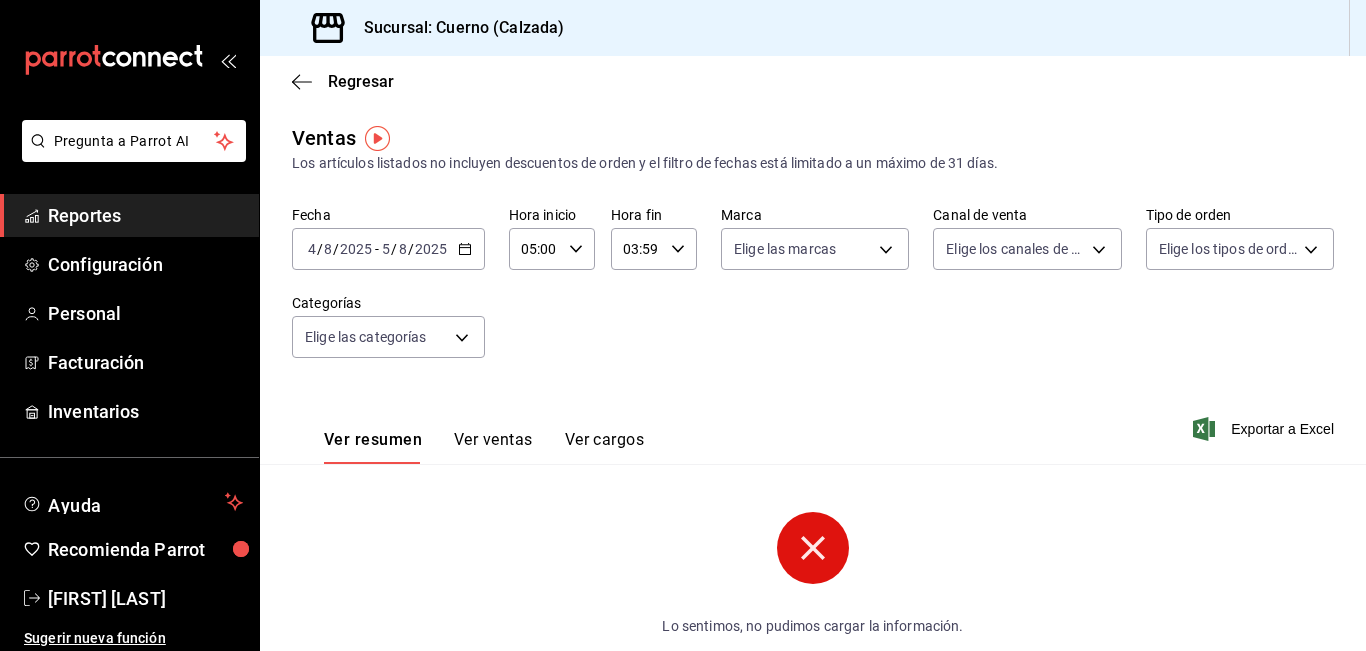 click on "03:59" at bounding box center [637, 249] 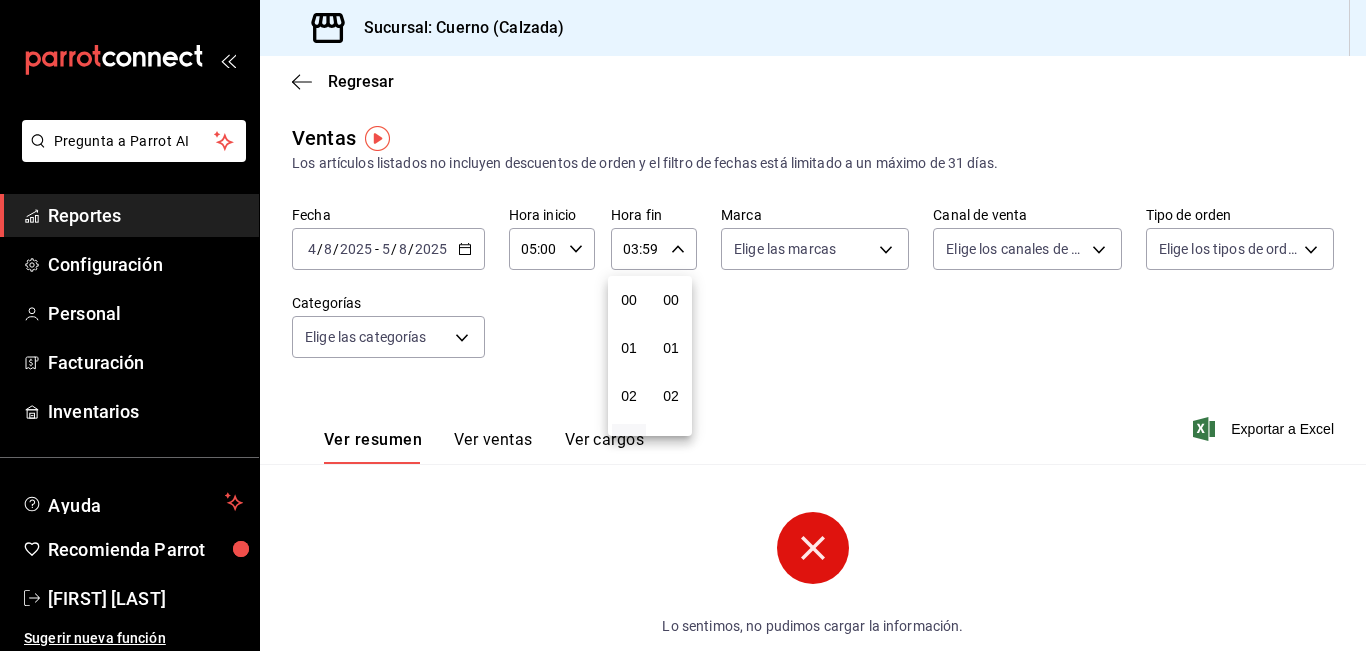 scroll, scrollTop: 144, scrollLeft: 0, axis: vertical 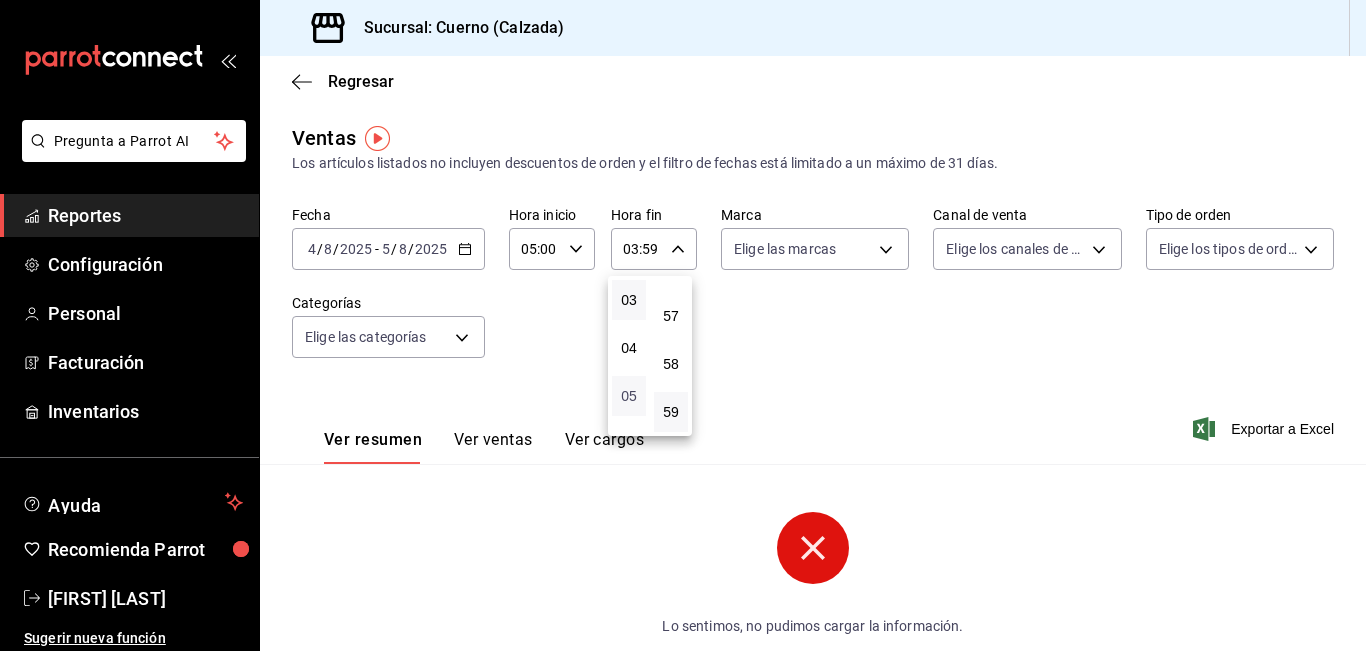 click on "05" at bounding box center [629, 396] 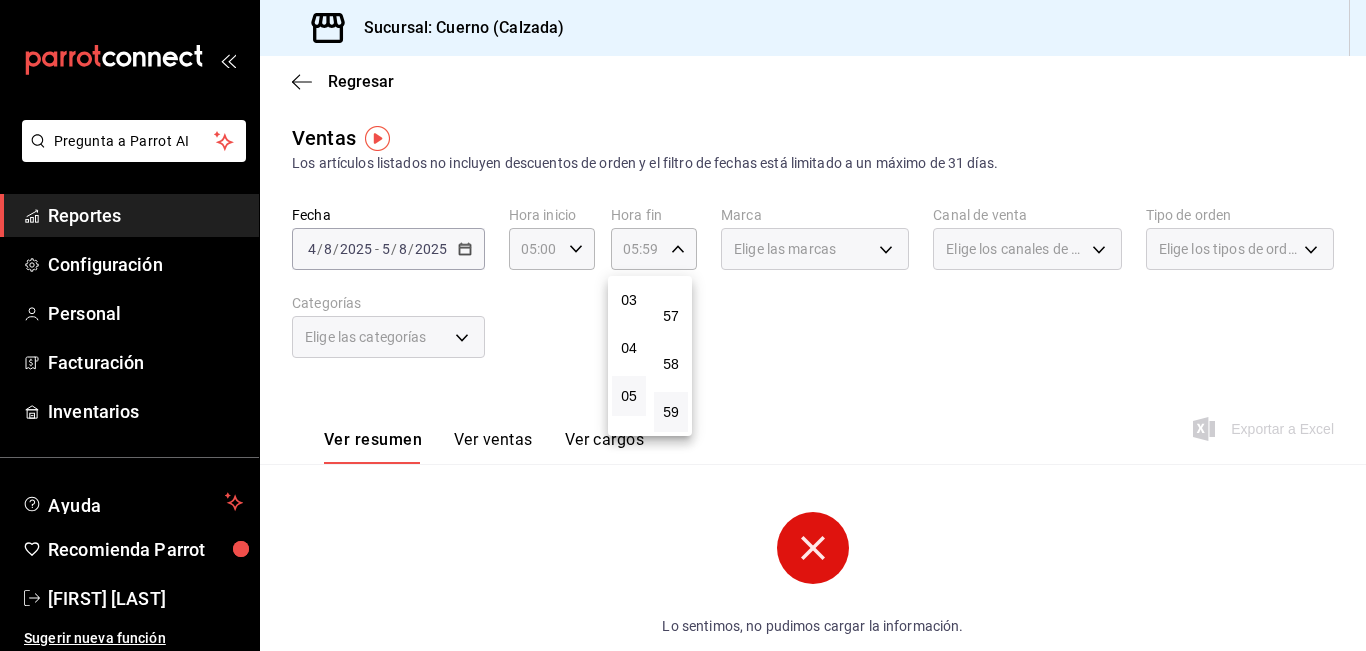 click at bounding box center [683, 325] 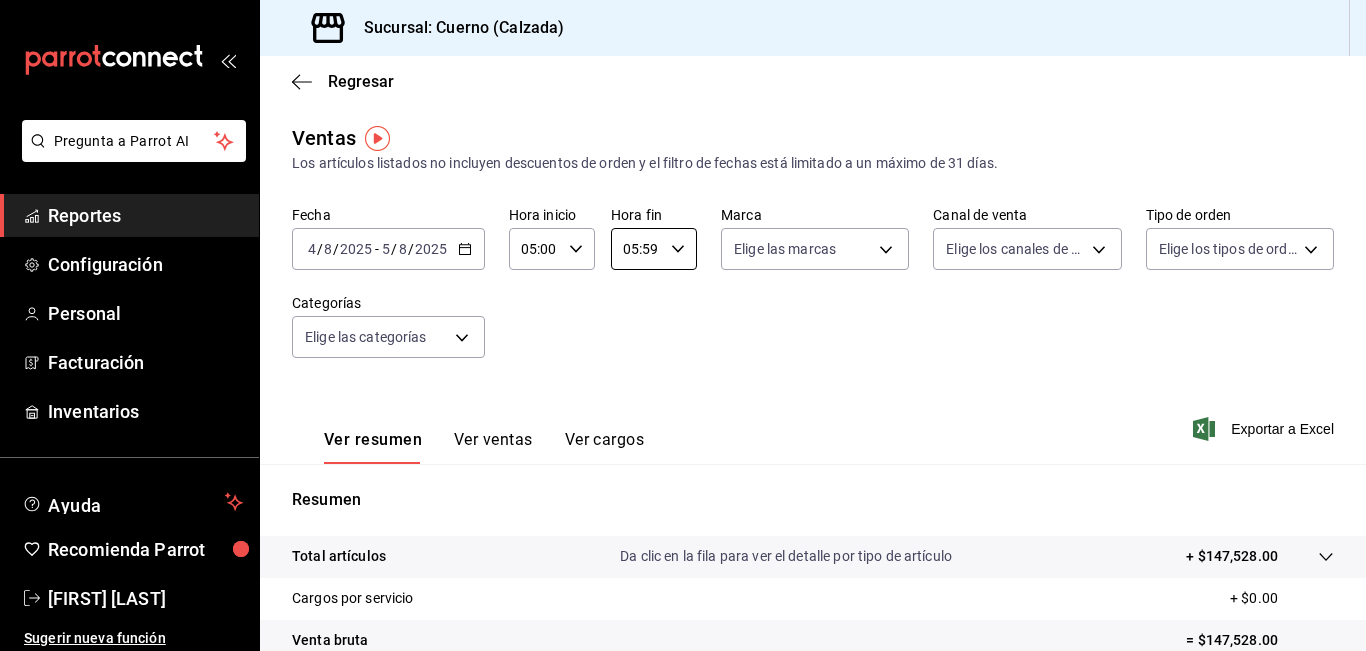 click on "05:59" at bounding box center (637, 249) 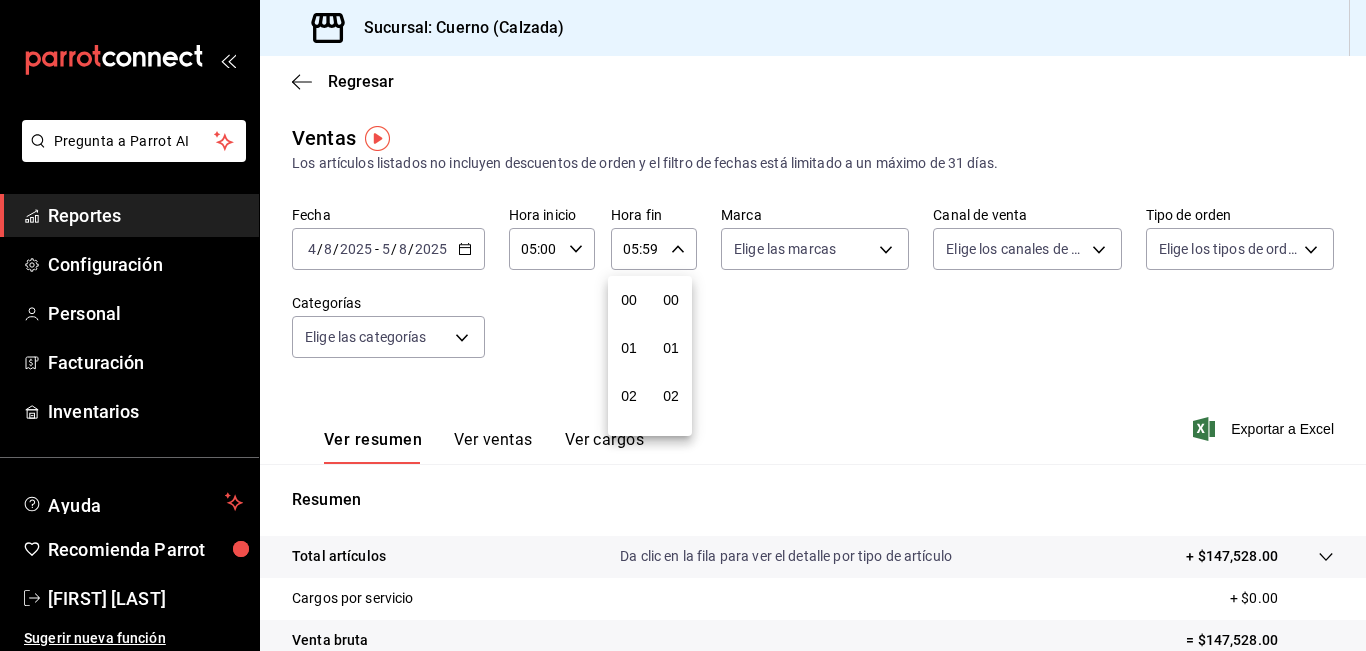 scroll, scrollTop: 240, scrollLeft: 0, axis: vertical 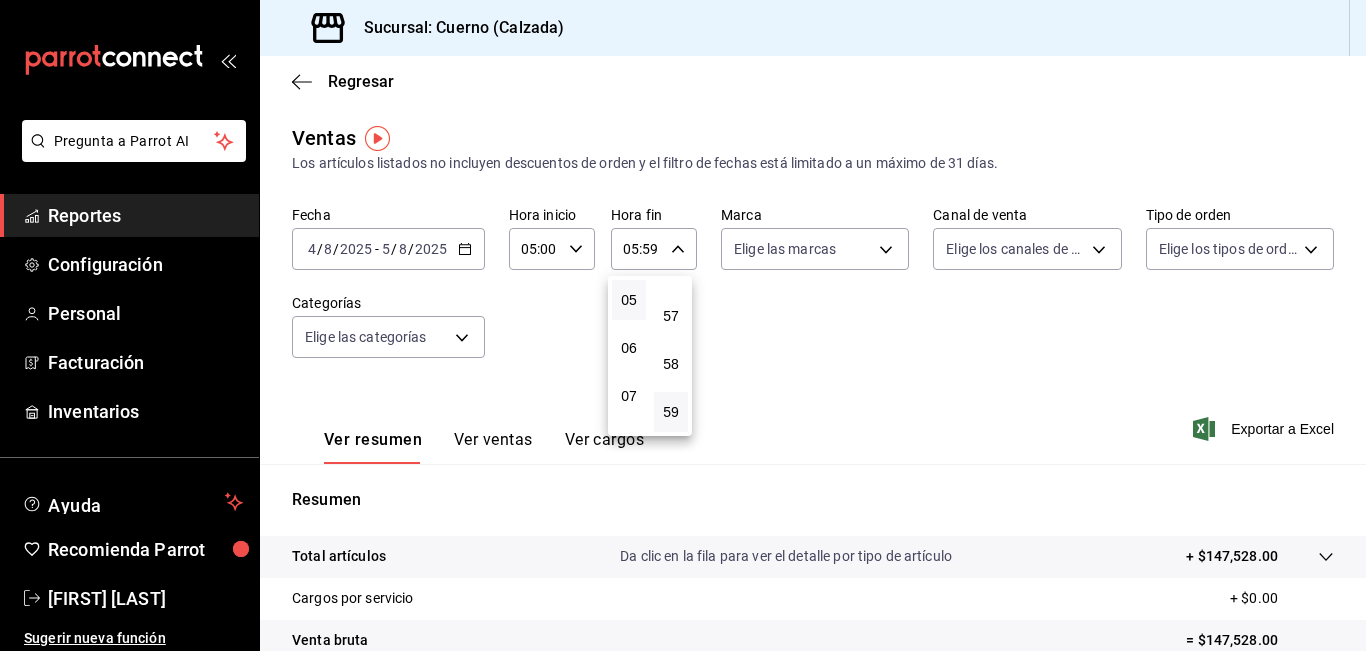 click at bounding box center [683, 325] 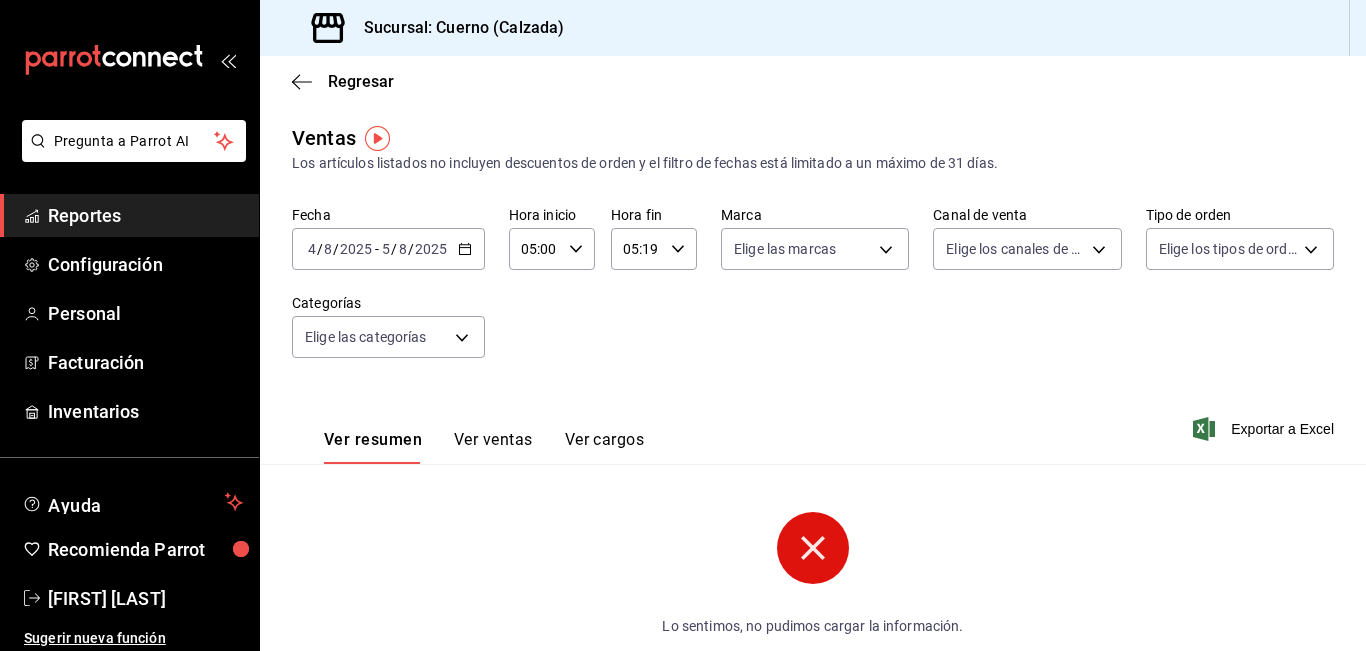 click 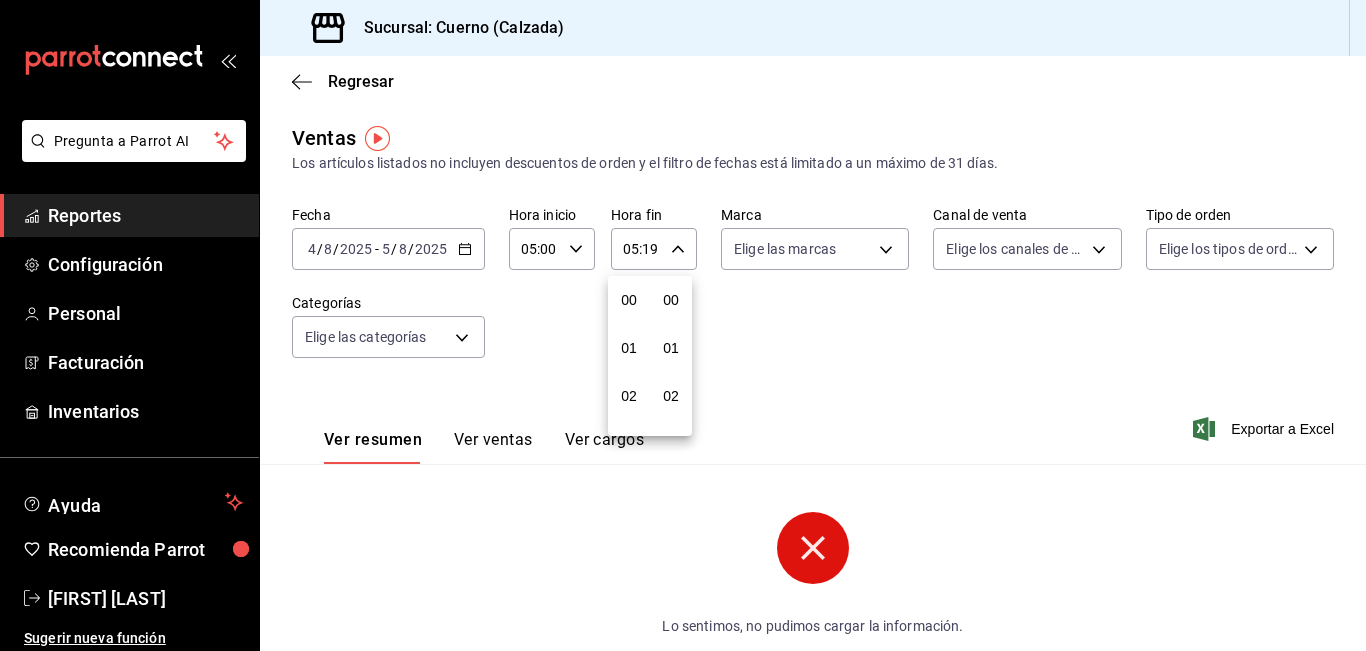 scroll, scrollTop: 240, scrollLeft: 0, axis: vertical 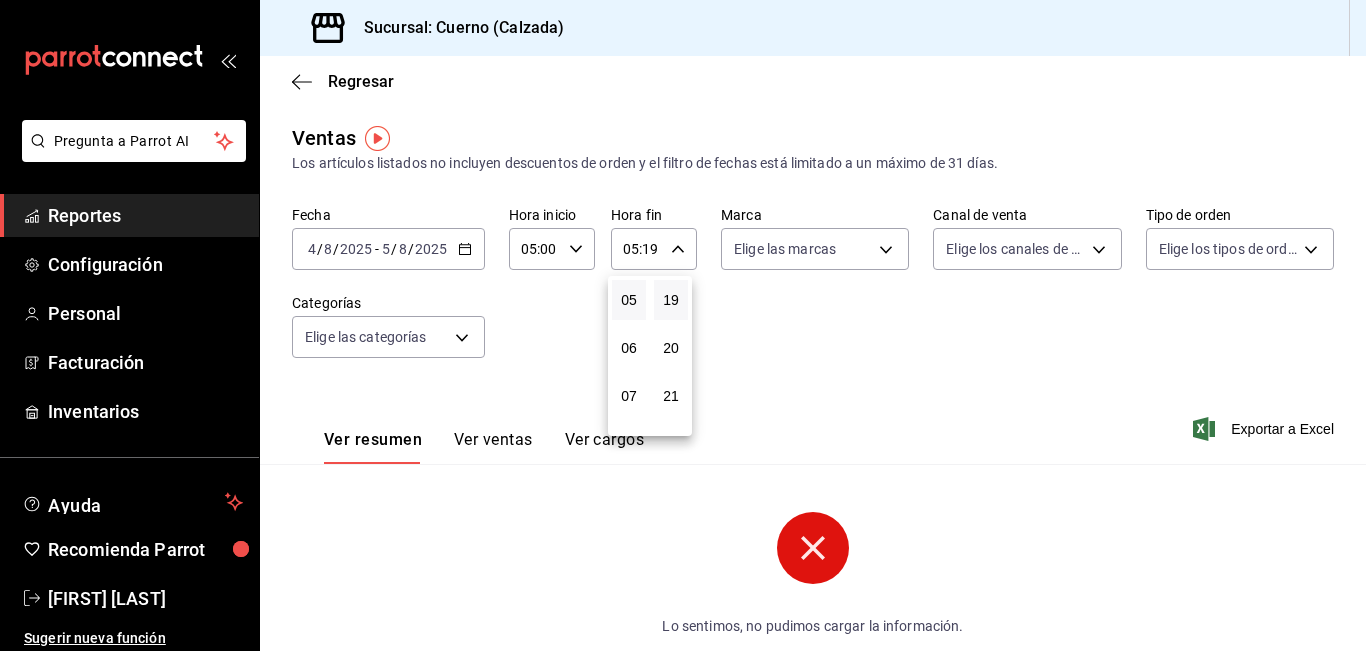 click at bounding box center (683, 325) 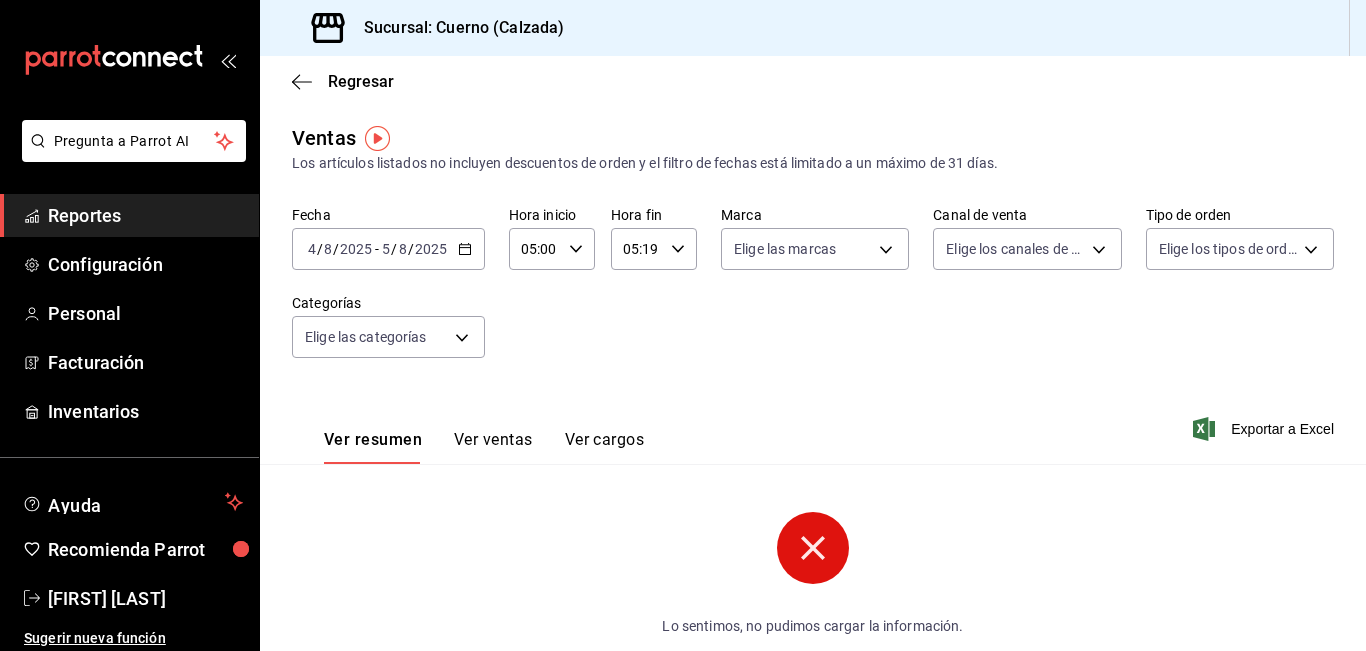 click on "05:19" at bounding box center (637, 249) 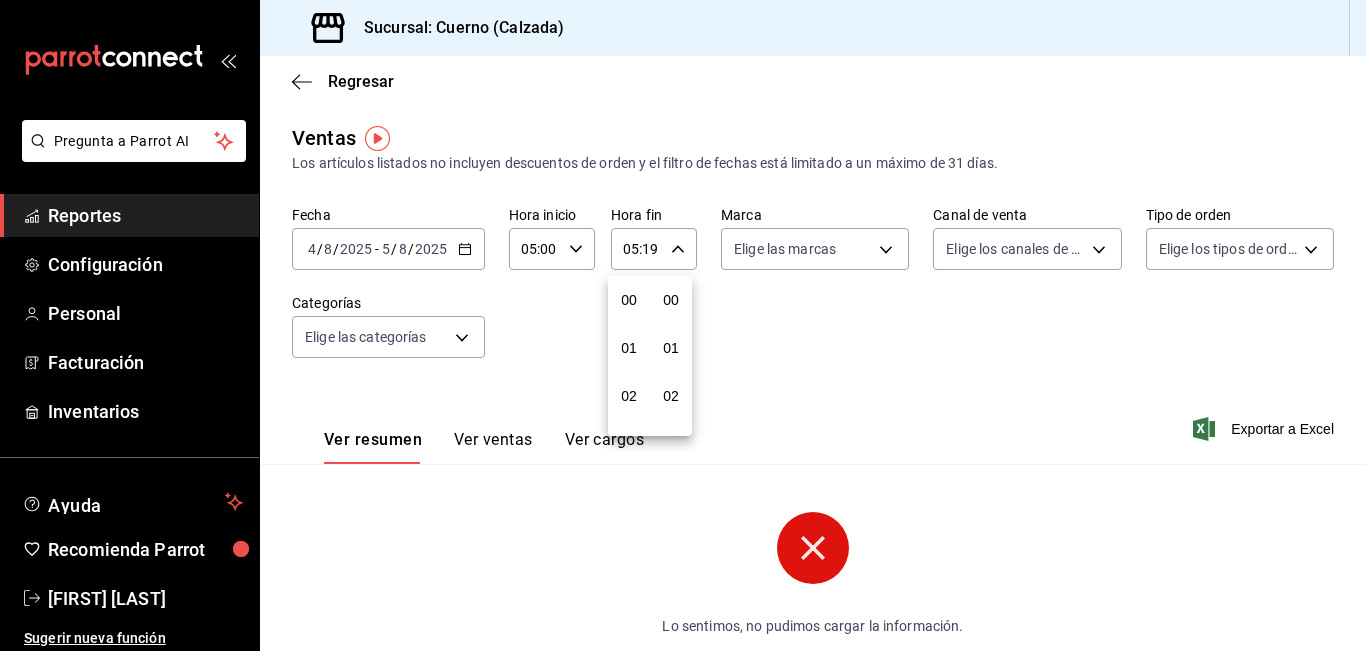 scroll, scrollTop: 240, scrollLeft: 0, axis: vertical 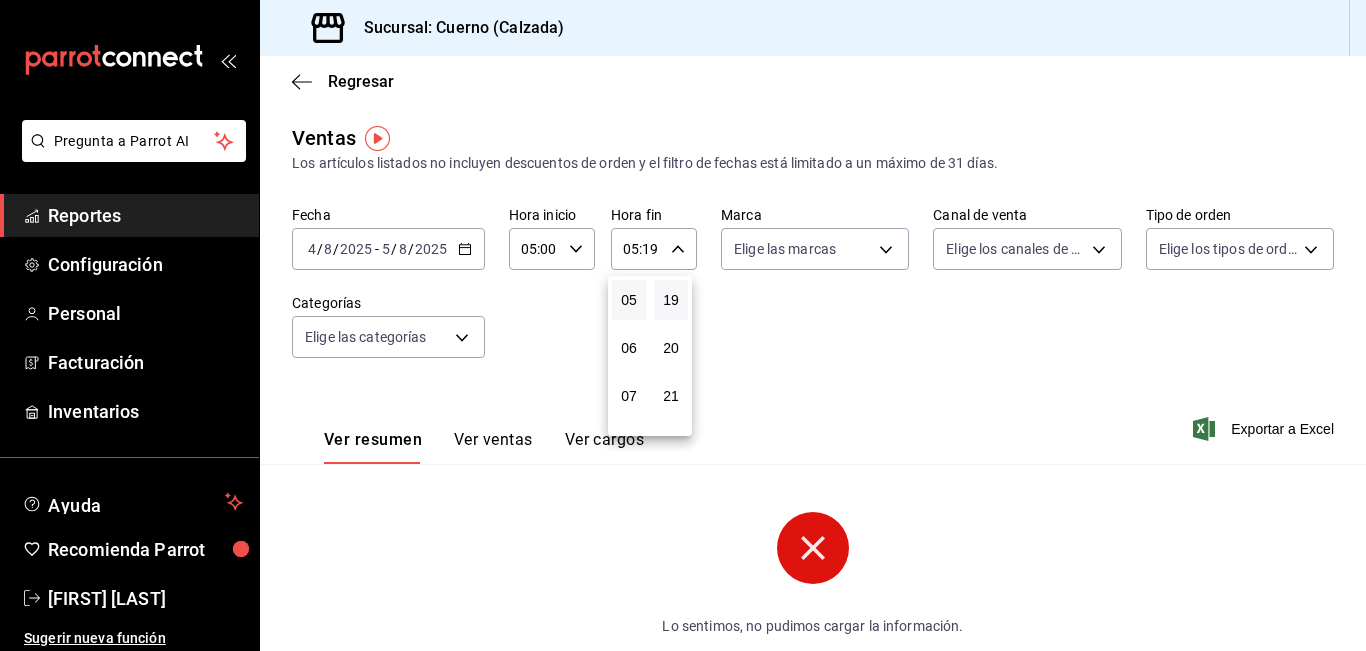 click at bounding box center [683, 325] 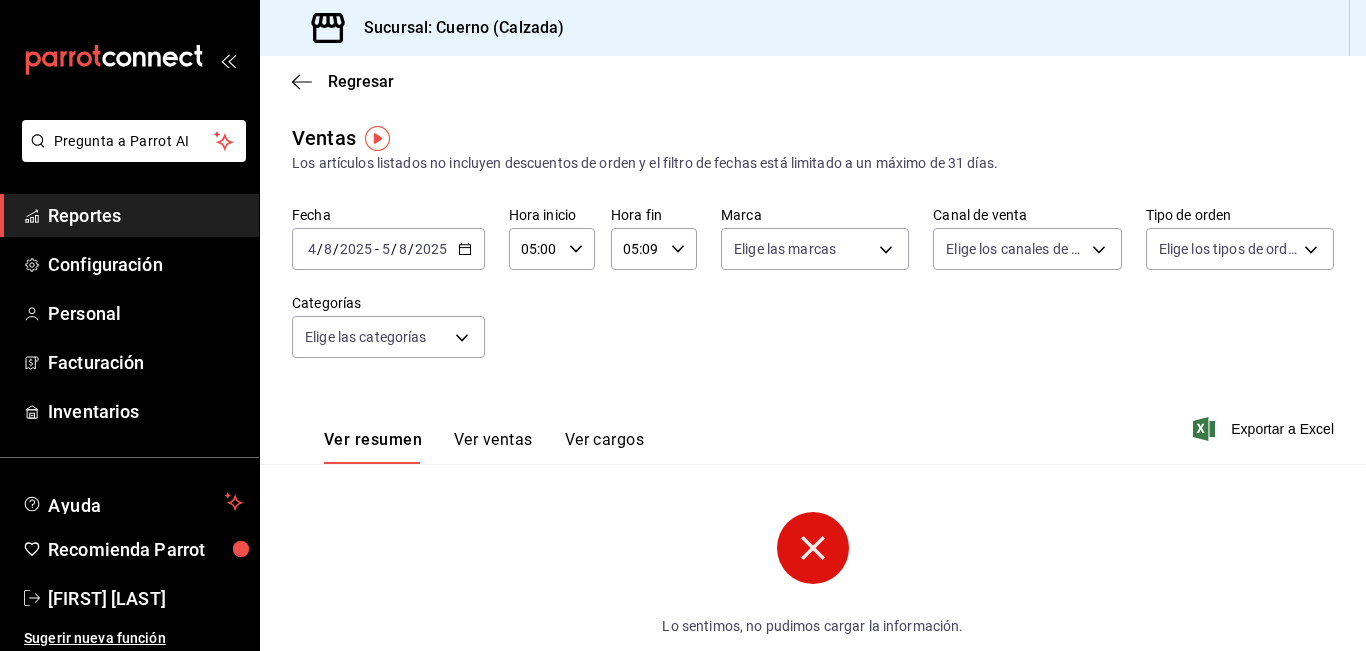 click on "05:09" at bounding box center (637, 249) 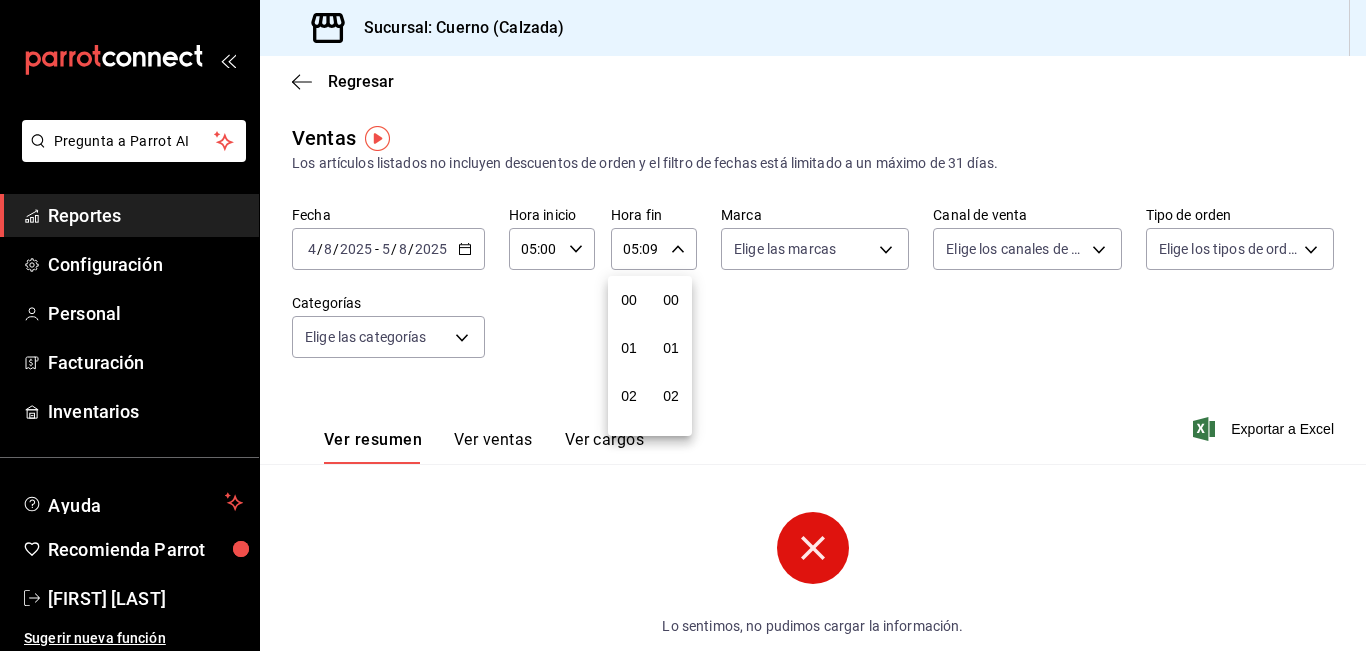 scroll, scrollTop: 240, scrollLeft: 0, axis: vertical 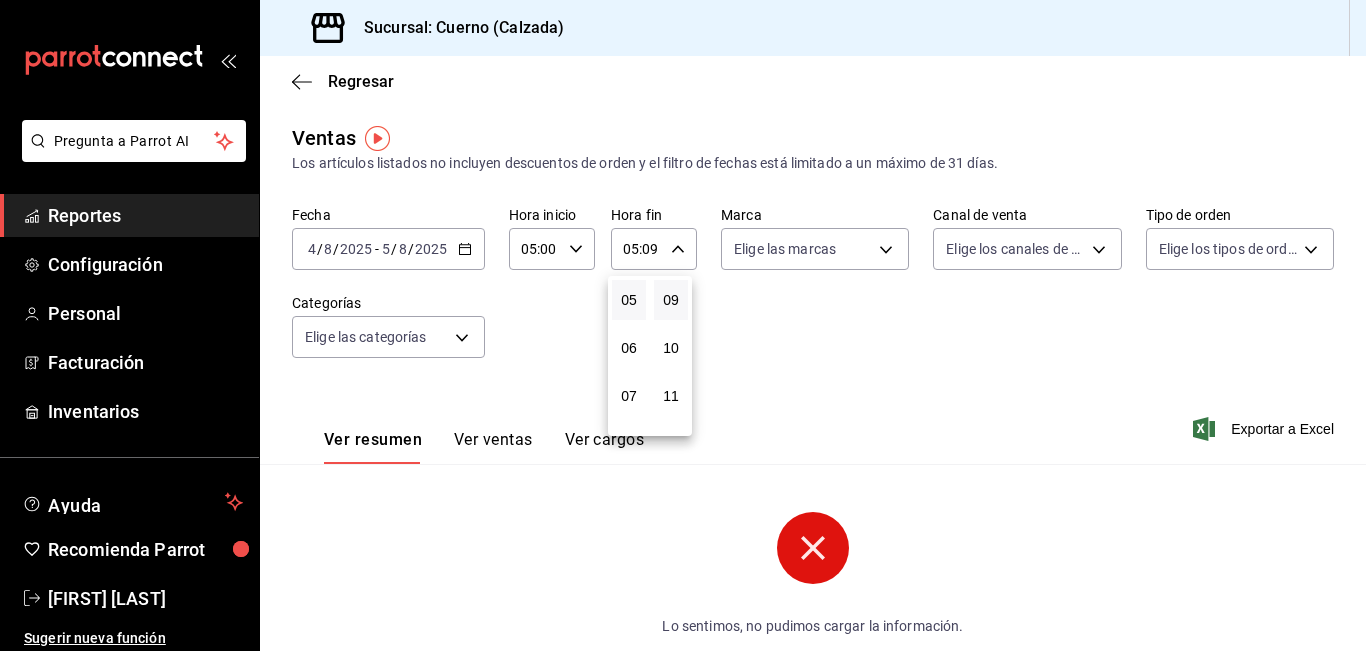 click at bounding box center (683, 325) 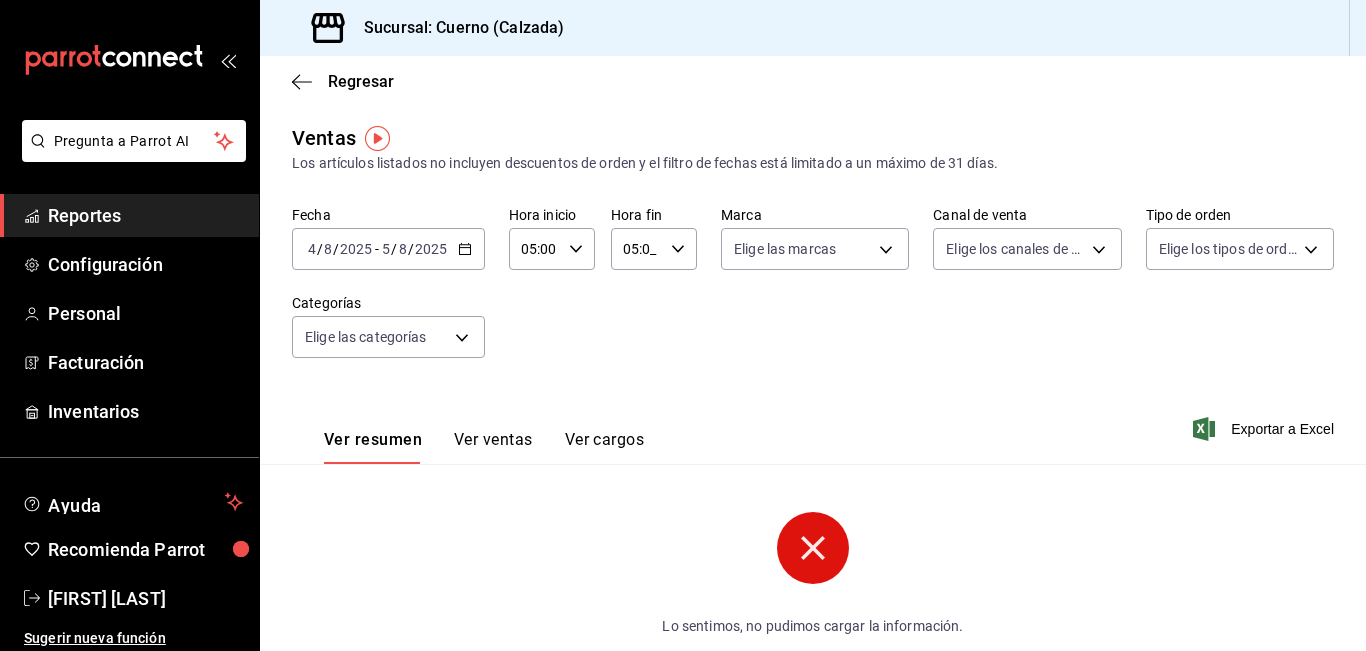 type on "05:00" 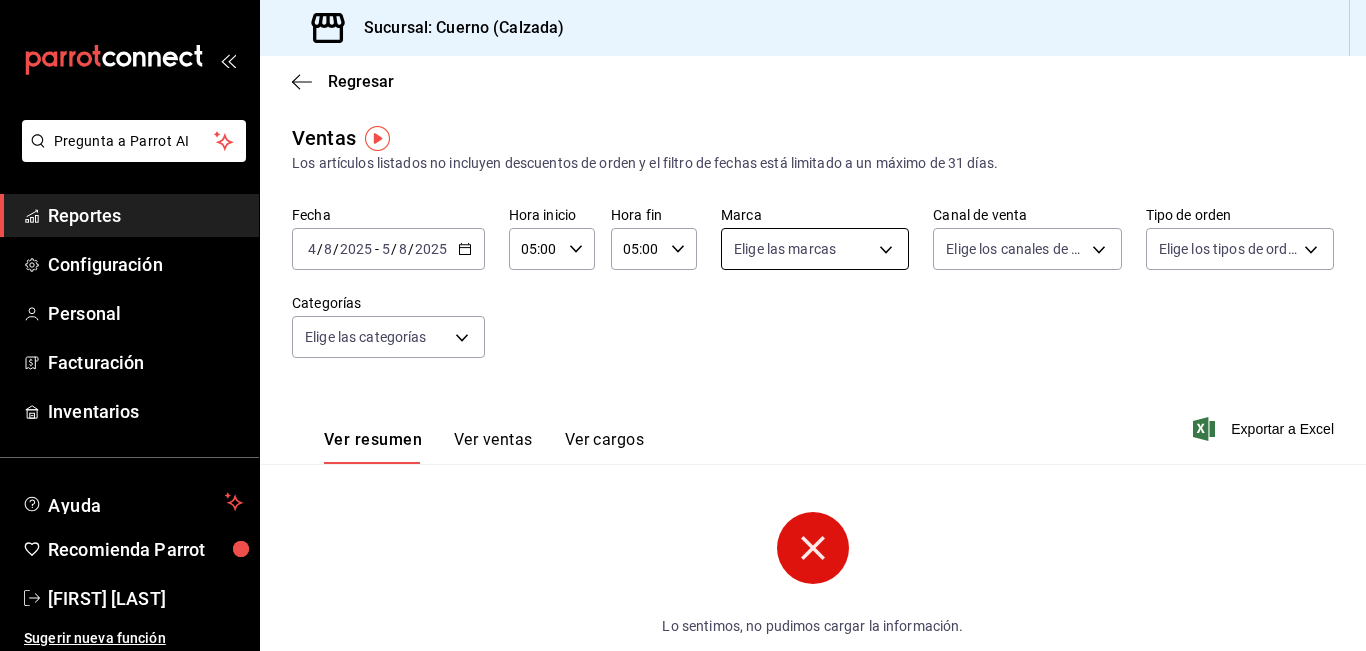 click on "Pregunta a Parrot AI Reportes   Configuración   Personal   Facturación   Inventarios   Ayuda Recomienda Parrot   [FIRST] [LAST]   Sugerir nueva función   Sucursal: Cuerno (Calzada) Regresar Ventas Los artículos listados no incluyen descuentos de orden y el filtro de fechas está limitado a un máximo de 31 días. Fecha 2025-08-04 4 / 8 / 2025 - 2025-08-05 5 / 8 / 2025 Hora inicio 05:00 Hora inicio Hora fin 05:00 Hora fin Marca Elige las marcas Canal de venta Elige los canales de venta Tipo de orden Elige los tipos de orden Categorías Elige las categorías Ver resumen Ver ventas Ver cargos Exportar a Excel Lo sentimos, no pudimos cargar la información. Reintentar Pregunta a Parrot AI Reportes   Configuración   Personal   Facturación   Inventarios   Ayuda Recomienda Parrot   [FIRST] [LAST]   Sugerir nueva función   GANA 1 MES GRATIS EN TU SUSCRIPCIÓN AQUÍ Ver video tutorial Ir a video Visitar centro de ayuda (81) [PHONE] soporte@parrotsoftware.io Visitar centro de ayuda (81) [PHONE]" at bounding box center [683, 325] 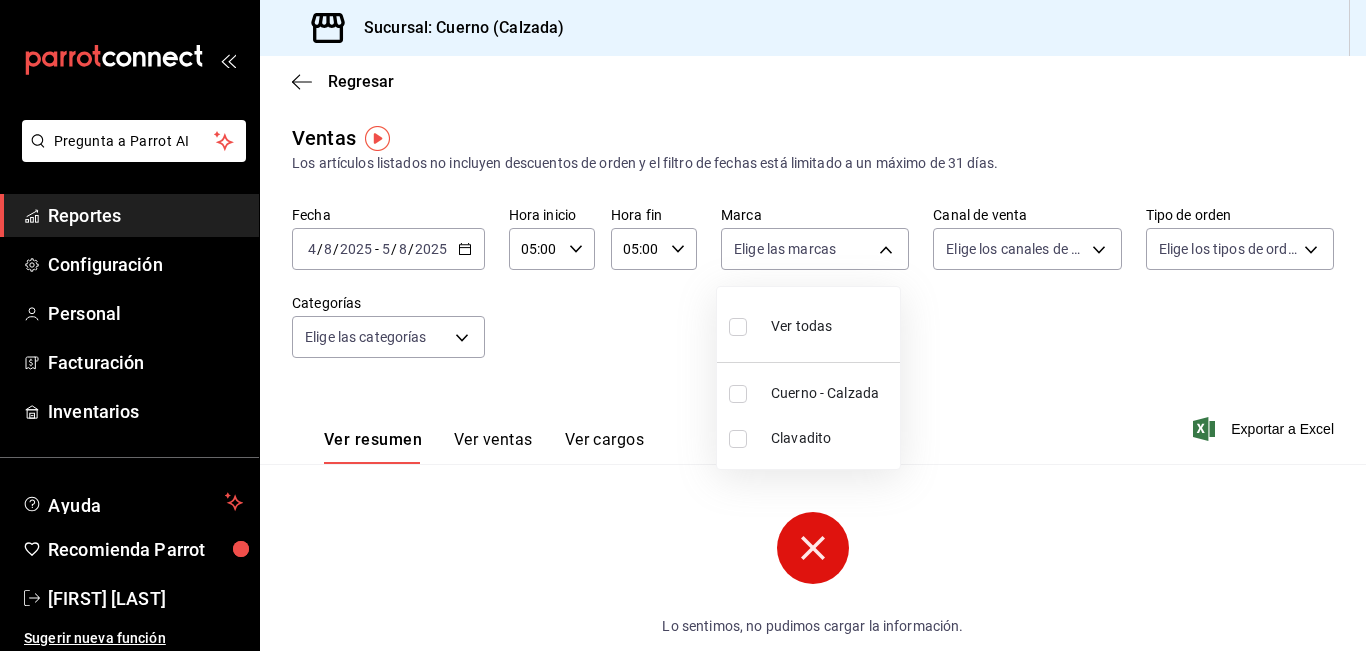 click on "Cuerno - Calzada" at bounding box center [831, 393] 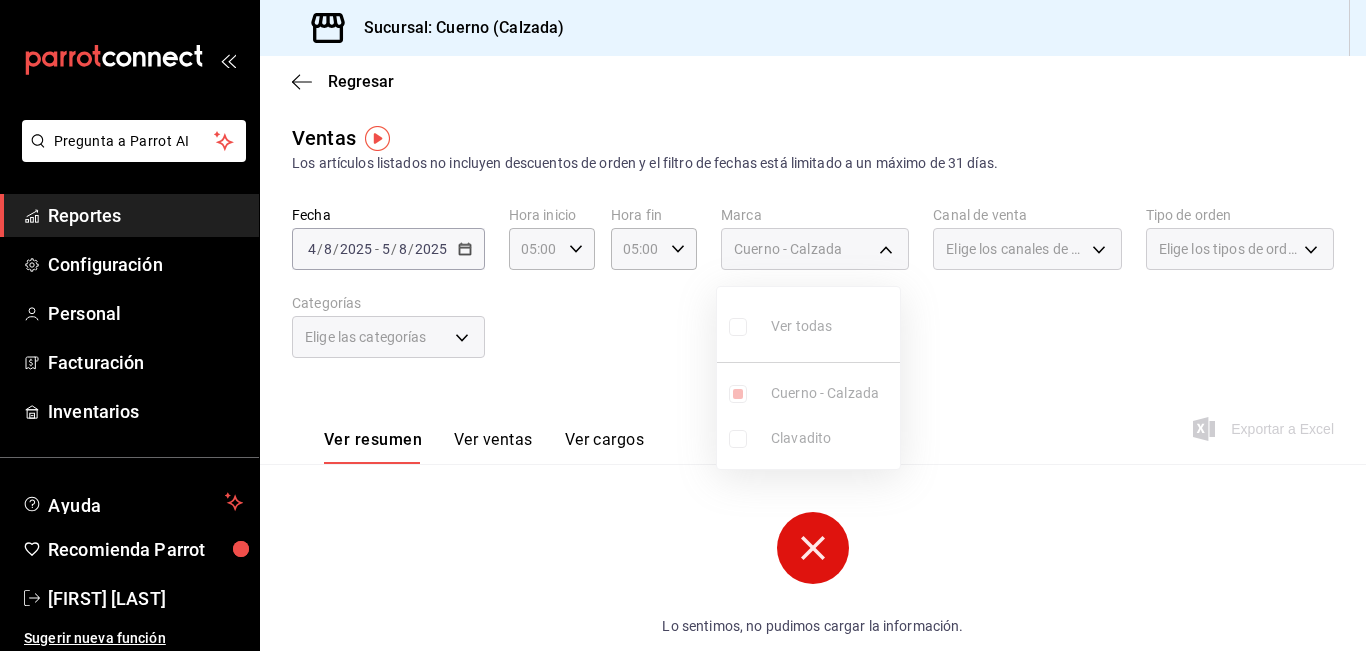 click at bounding box center [683, 325] 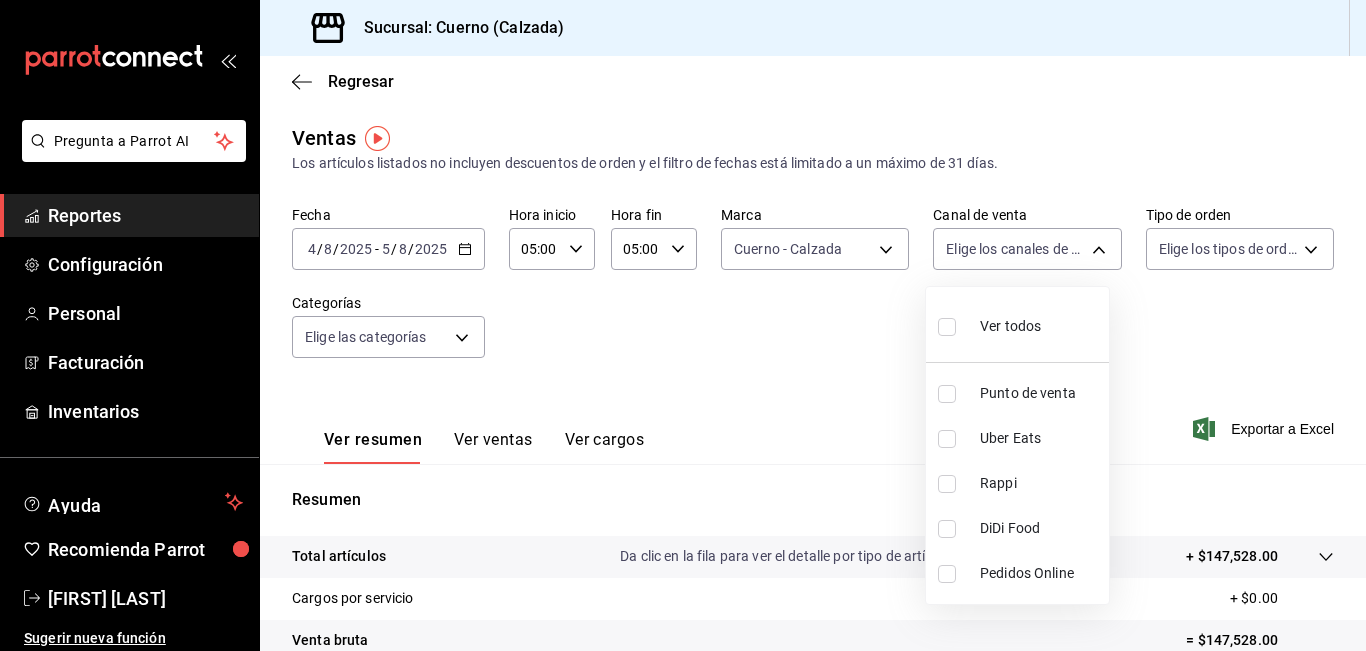 click on "Pregunta a Parrot AI Reportes   Configuración   Personal   Facturación   Inventarios   Ayuda Recomienda Parrot   [FIRST] [LAST]   Sugerir nueva función   Sucursal: Cuerno (Calzada) Regresar Ventas Los artículos listados no incluyen descuentos de orden y el filtro de fechas está limitado a un máximo de 31 días. Fecha 2025-08-04 4 / 8 / 2025 - 2025-08-05 5 / 8 / 2025 Hora inicio 05:00 Hora inicio Hora fin 05:00 Hora fin Marca Cuerno - Calzada b7ae777b-2dfc-42e0-9650-6cefdf37a424 Canal de venta Elige los canales de venta Tipo de orden Elige los tipos de orden Categorías Elige las categorías Ver resumen Ver ventas Ver cargos Exportar a Excel Resumen Total artículos Da clic en la fila para ver el detalle por tipo de artículo + $147,528.00 Cargos por servicio + $0.00 Venta bruta = $147,528.00 Descuentos totales - $887.00 Certificados de regalo - $319.00 Venta total = $146,322.00 Impuestos - $20,182.34 Venta neta = $126,139.66 Pregunta a Parrot AI Reportes   Configuración   Personal   Facturación" at bounding box center [683, 325] 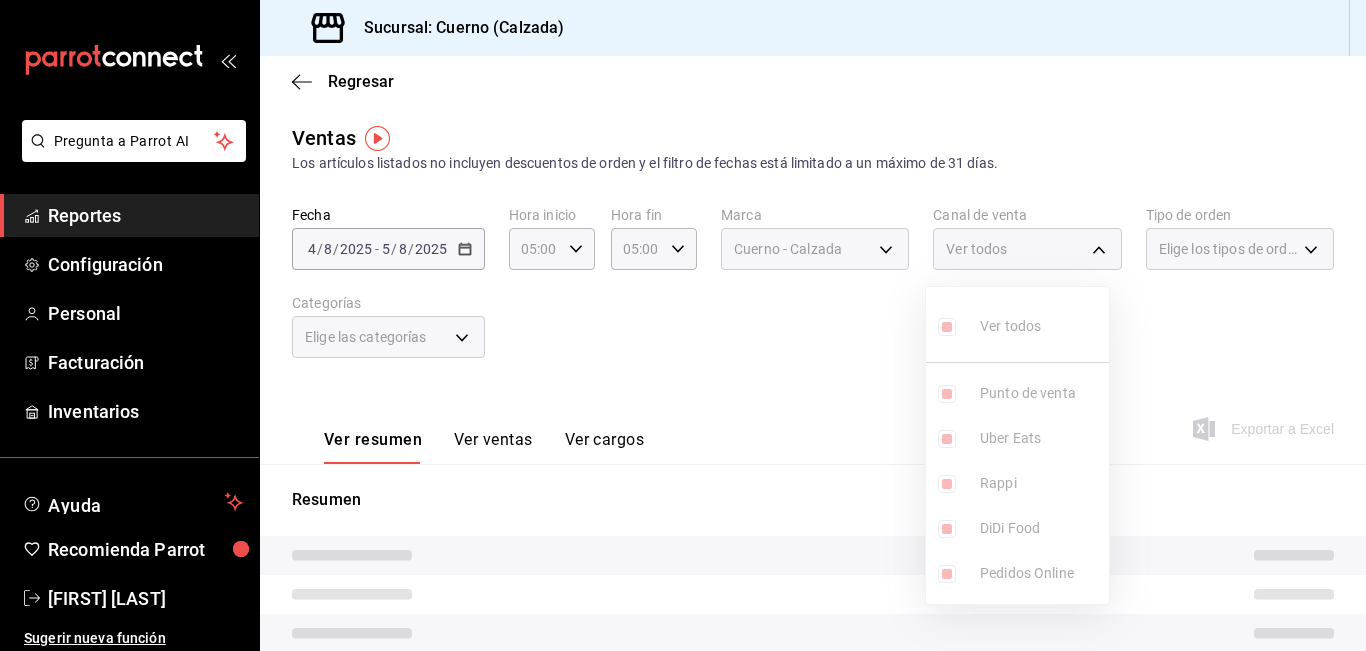 click at bounding box center (683, 325) 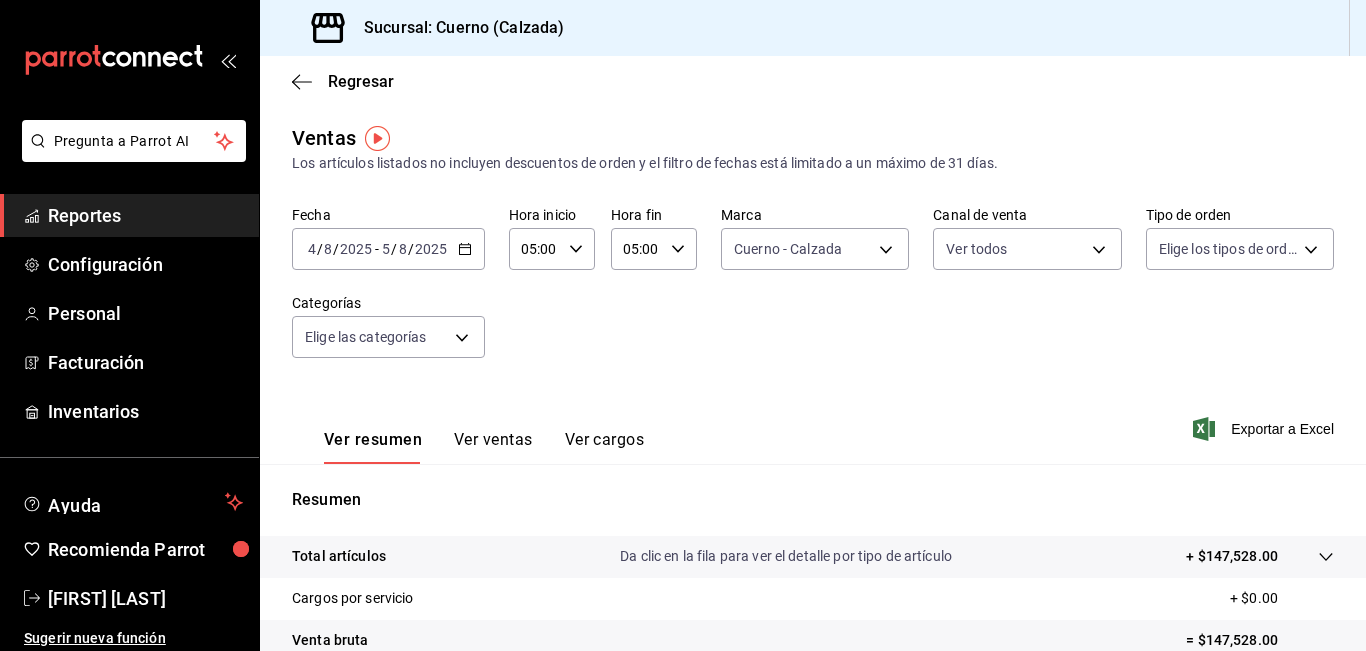 click on "Pregunta a Parrot AI Reportes   Configuración   Personal   Facturación   Inventarios   Ayuda Recomienda Parrot   [FIRST] [LAST]   Sugerir nueva función   Sucursal: Cuerno (Calzada) Regresar Ventas Los artículos listados no incluyen descuentos de orden y el filtro de fechas está limitado a un máximo de 31 días. Fecha 2025-08-04 4 / 8 / 2025 - 2025-08-05 5 / 8 / 2025 Hora inicio 05:00 Hora inicio Hora fin 05:00 Hora fin Marca Cuerno - Calzada b7ae777b-2dfc-42e0-9650-6cefdf37a424 Canal de venta Ver todos PARROT,UBER_EATS,RAPPI,DIDI_FOOD,ONLINE Tipo de orden Elige los tipos de orden Categorías Elige las categorías Ver resumen Ver ventas Ver cargos Exportar a Excel Resumen Total artículos Da clic en la fila para ver el detalle por tipo de artículo + $147,528.00 Cargos por servicio + $0.00 Venta bruta = $147,528.00 Descuentos totales - $887.00 Certificados de regalo - $319.00 Venta total = $146,322.00 Impuestos - $20,182.34 Venta neta = $126,139.66 Pregunta a Parrot AI Reportes   Configuración" at bounding box center [683, 325] 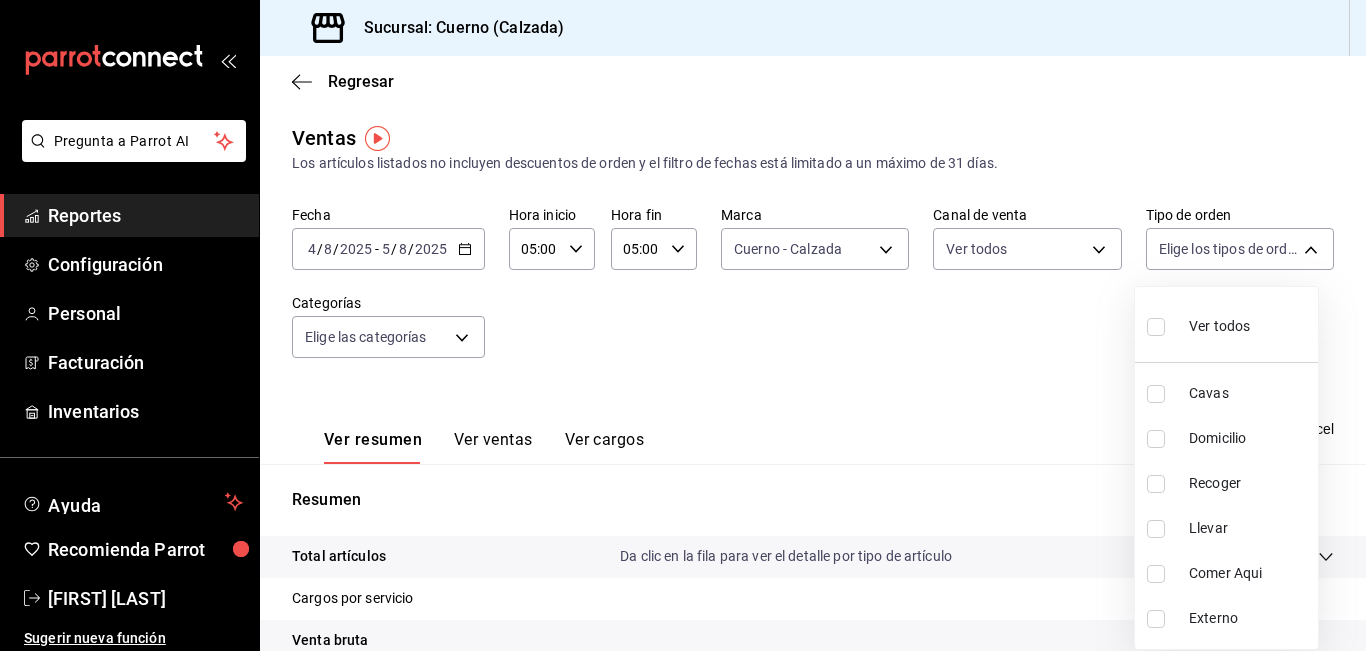 click at bounding box center (1156, 327) 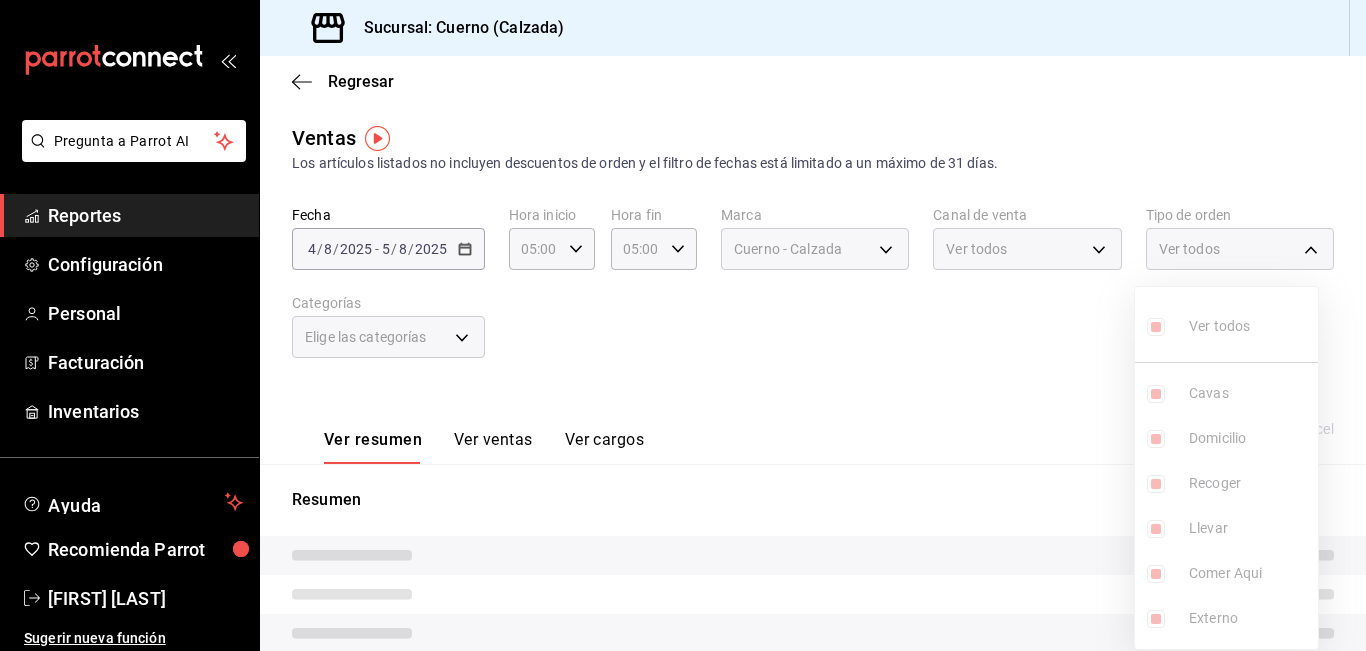 click at bounding box center [683, 325] 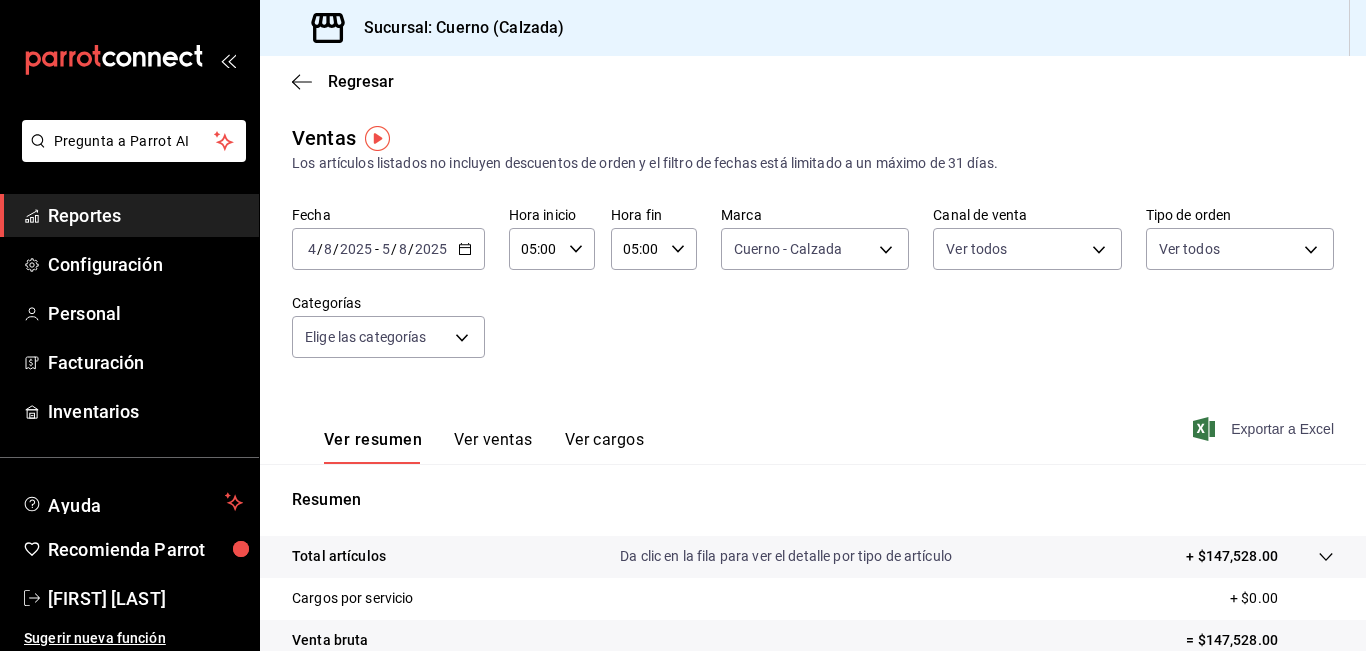 click on "Exportar a Excel" at bounding box center (1265, 429) 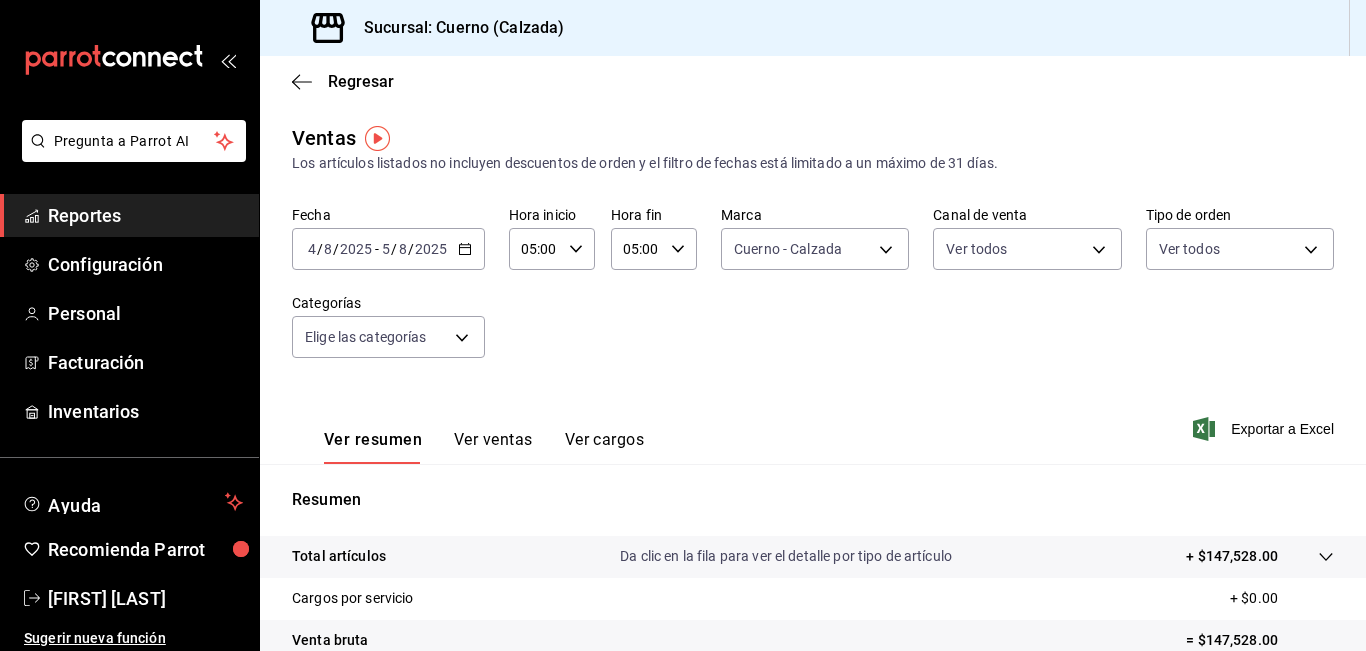 click on "Reportes" at bounding box center [145, 215] 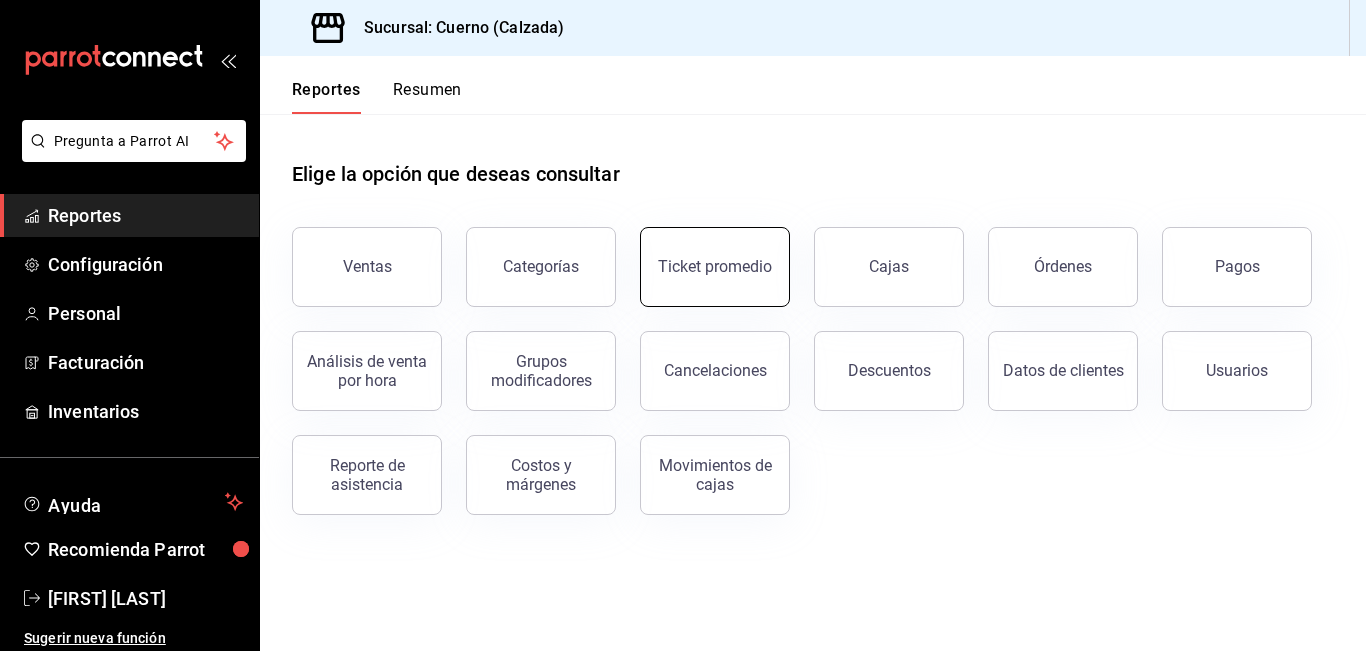 click on "Ticket promedio" at bounding box center (715, 266) 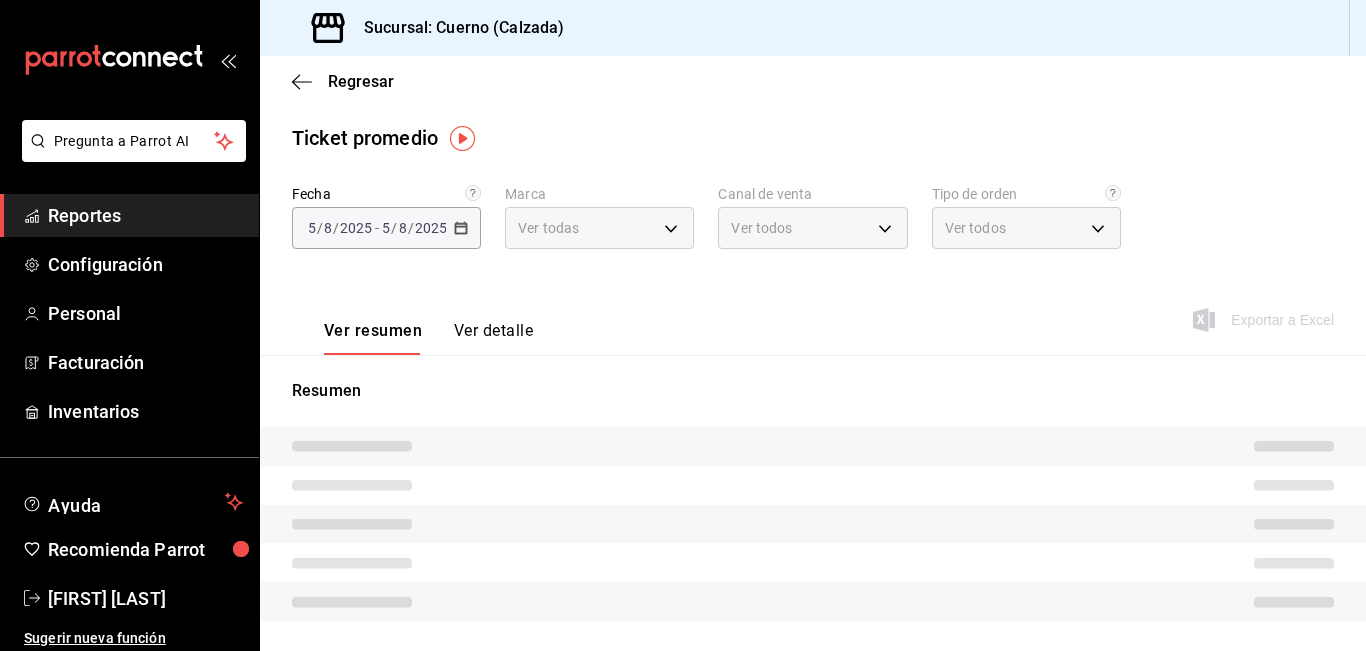 type on "b7ae777b-2dfc-42e0-9650-6cefdf37a424,c000f1c0-fb9f-4016-8e6a-f0d1e83e893d" 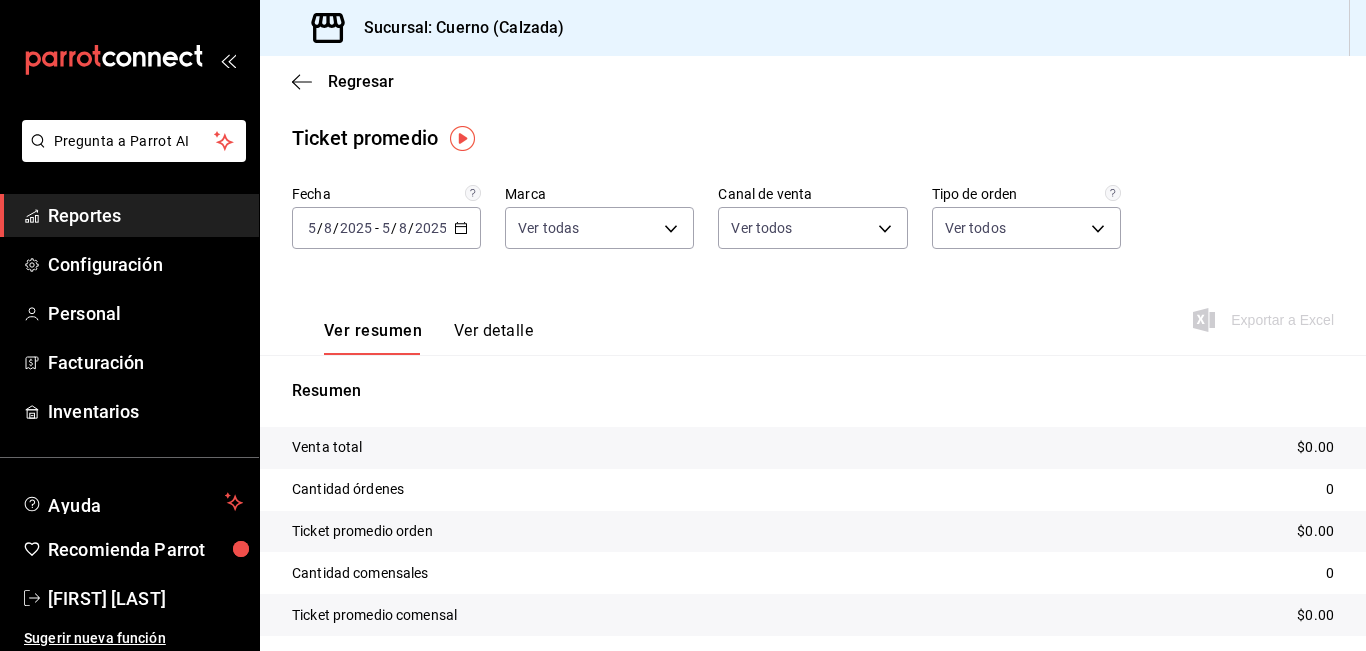 click 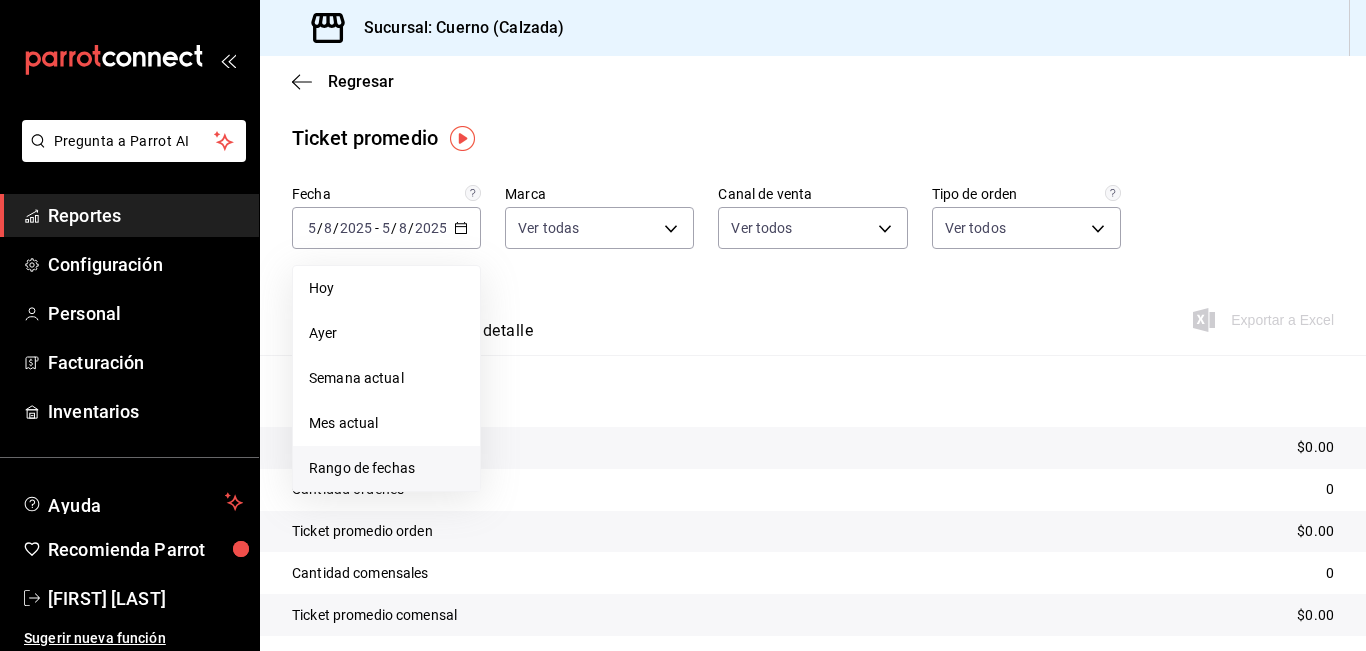 click on "Rango de fechas" at bounding box center (386, 468) 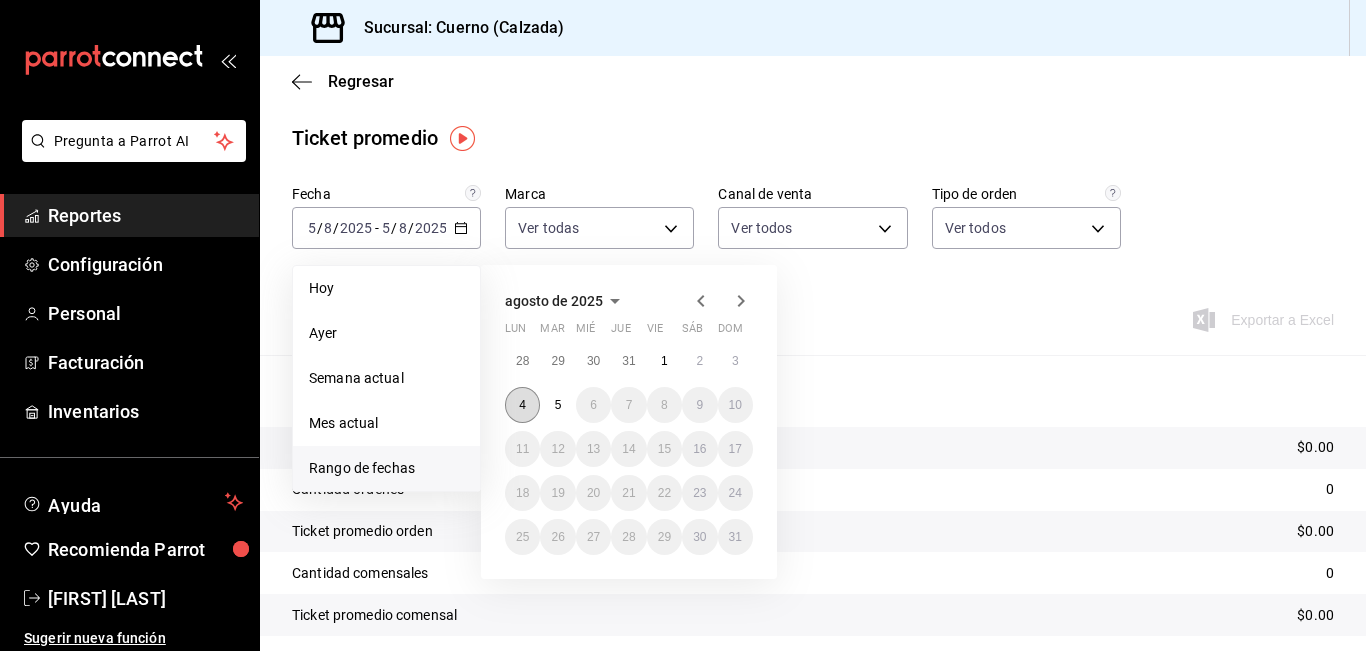 click on "4" at bounding box center [522, 405] 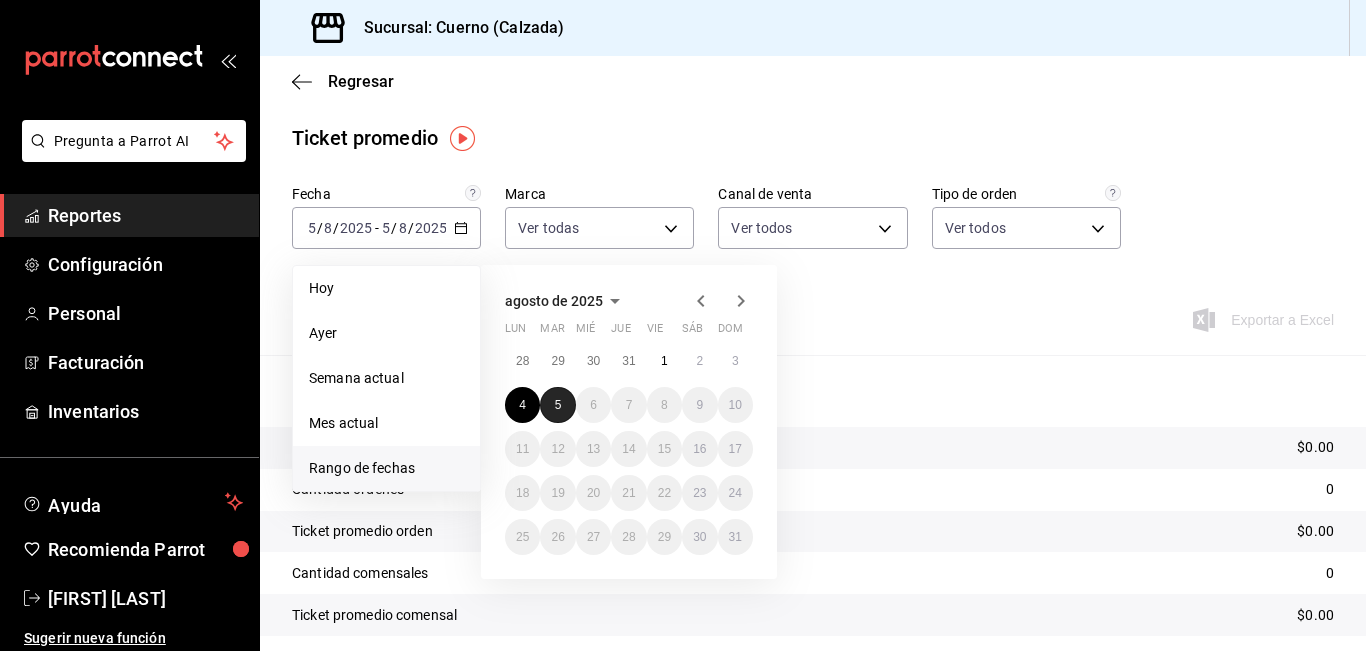 click on "5" at bounding box center (557, 405) 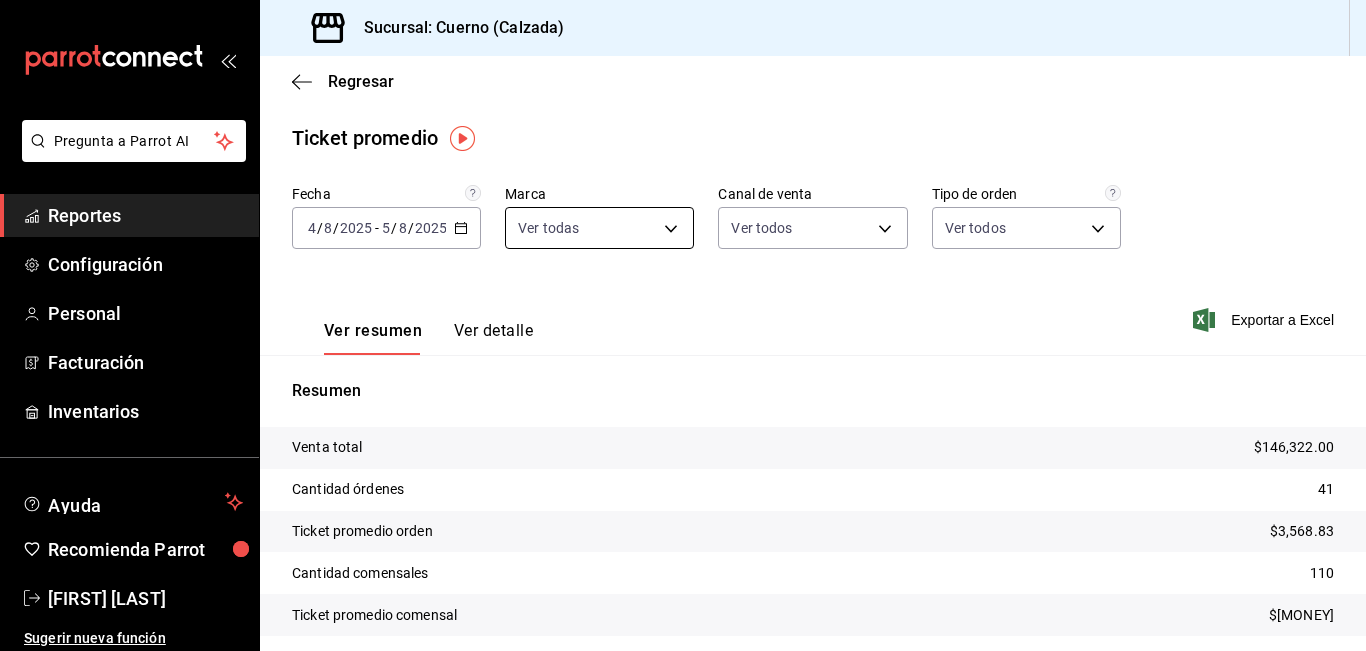 click on "Pregunta a Parrot AI Reportes   Configuración   Personal   Facturación   Inventarios   Ayuda Recomienda Parrot   [FIRST] [LAST]   Sugerir nueva función   Sucursal: Cuerno (Calzada) Regresar Ticket promedio   Fecha 2025-08-04 4 / 8 / 2025 - 2025-08-05 5 / 8 / 2025 Marca Ver todas b7ae777b-2dfc-42e0-9650-6cefdf37a424,c000f1c0-fb9f-4016-8e6a-f0d1e83e893d Canal de venta Ver todos PARROT,UBER_EATS,RAPPI,DIDI_FOOD,ONLINE   Tipo de orden Ver todos 45550569-3ed2-40ec-865f-a78a43aad0fb,ed9744db-0daf-4564-a5b3-b3442505d928,23f9ebf9-ce40-481f-afef-c682005fdbff,8a1bfa5e-67f3-4bcb-b017-e126af94ad2c,be3cae9e-7f89-4ef9-b896-a2ee7b1a0349,EXTERNAL Ver resumen Ver detalle Exportar a Excel Resumen Venta total $146,322.00 Cantidad órdenes 41 Ticket promedio orden $3,568.83 Cantidad comensales 110 Ticket promedio comensal $1,330.20 Pregunta a Parrot AI Reportes   Configuración   Personal   Facturación   Inventarios   Ayuda Recomienda Parrot   [FIRST] [LAST]   Sugerir nueva función   Ver video tutorial Ir a video Ir a video" at bounding box center (683, 325) 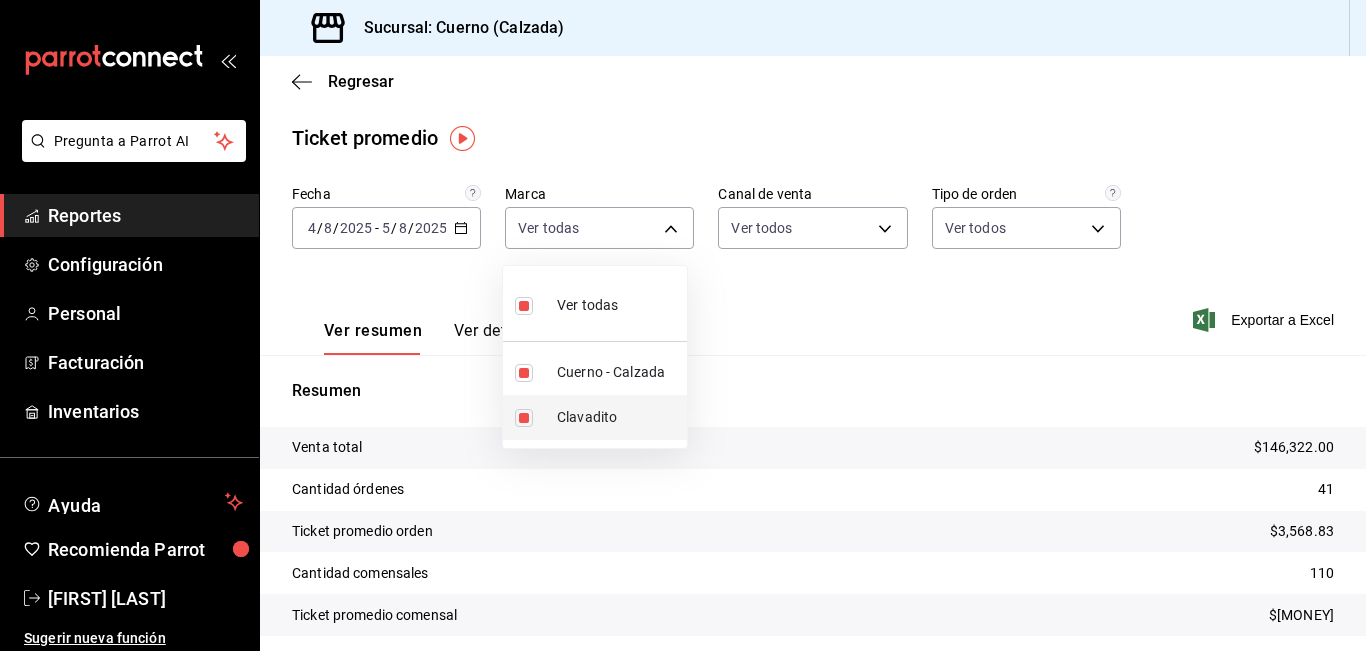 click on "Clavadito" at bounding box center [618, 417] 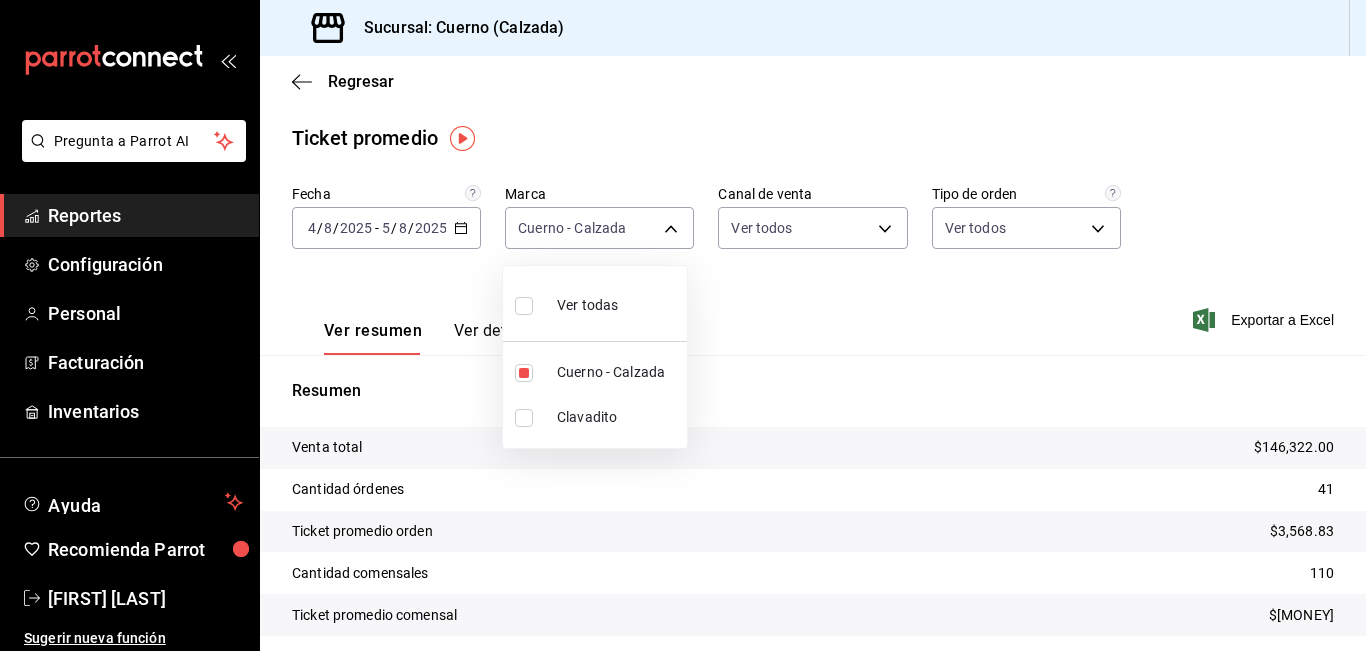 click at bounding box center (683, 325) 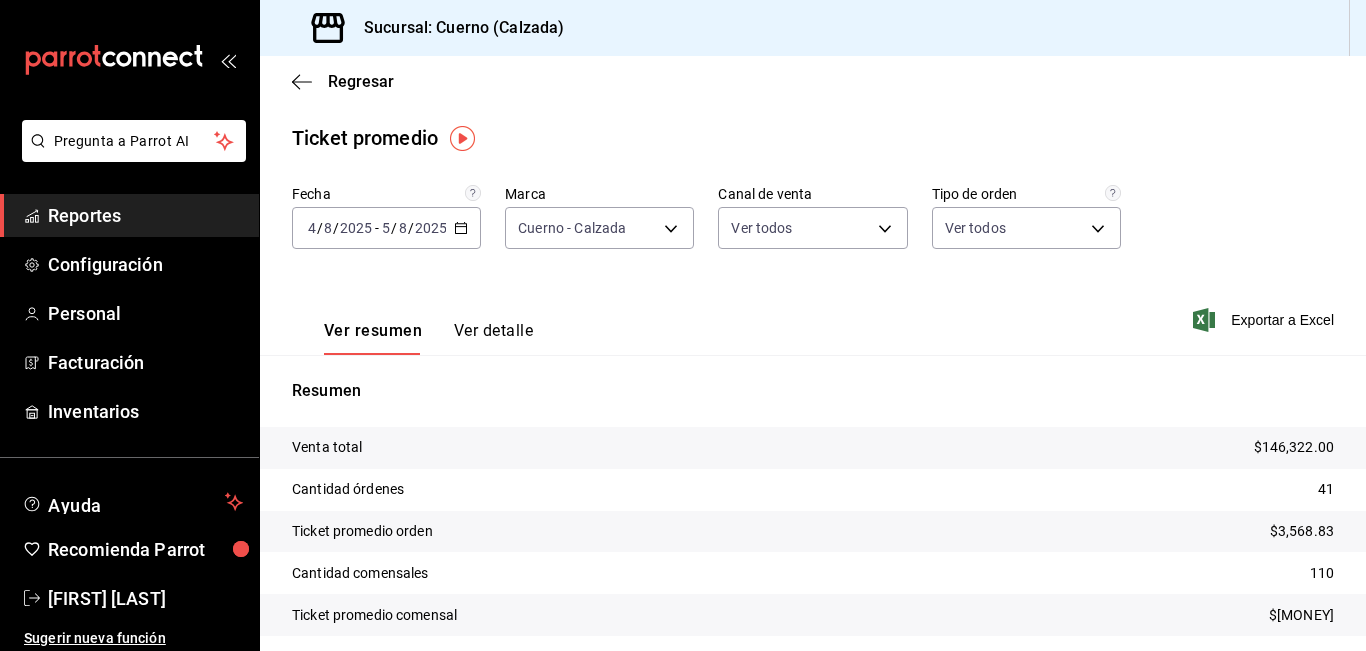 click on "Reportes" at bounding box center (145, 215) 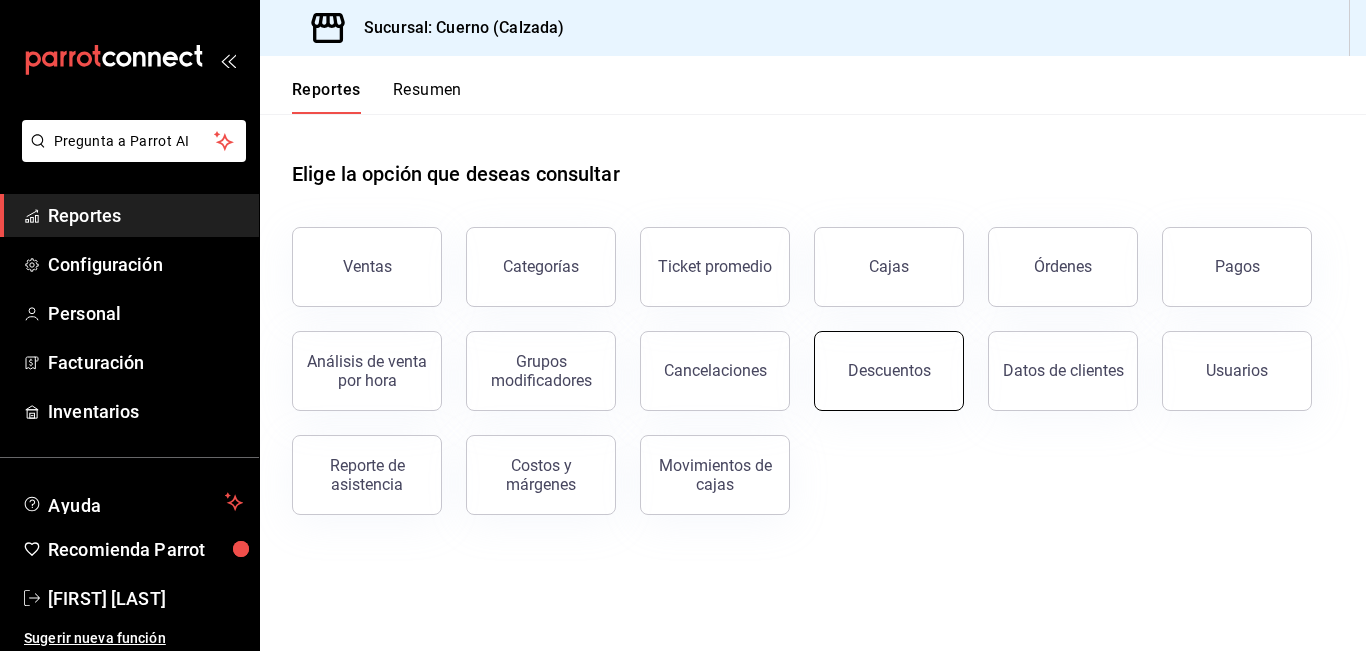 click on "Descuentos" at bounding box center [889, 371] 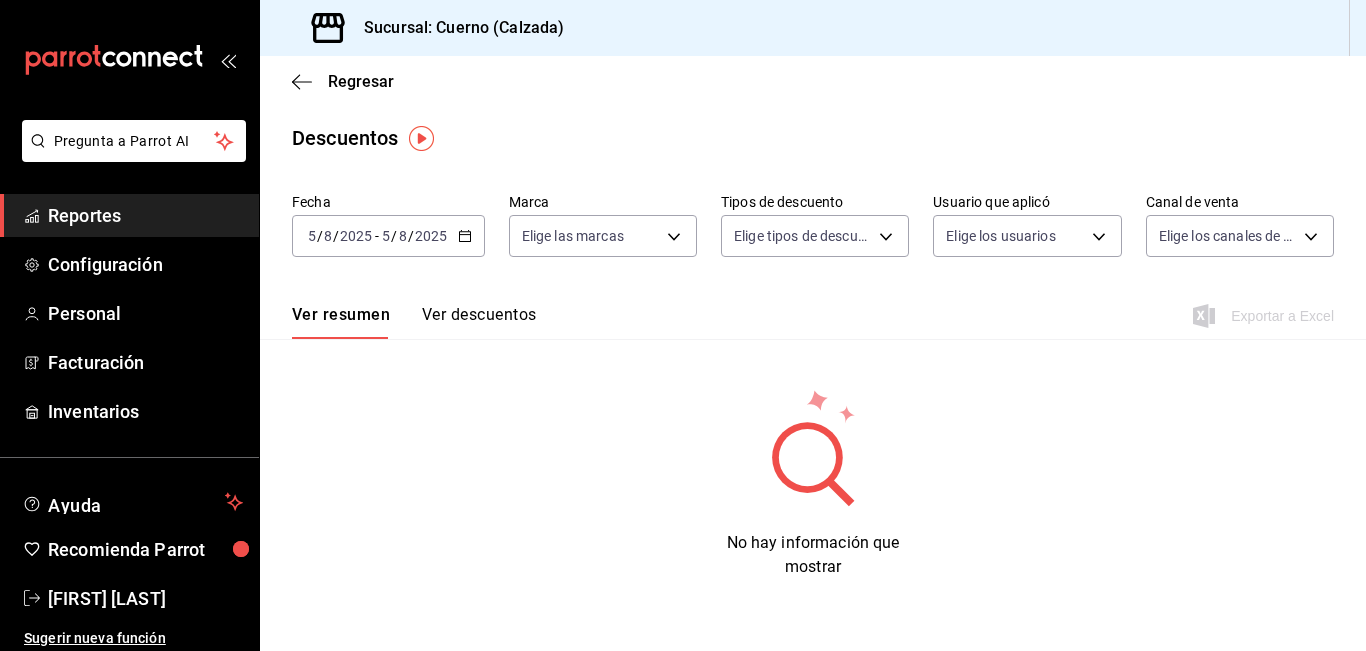 click 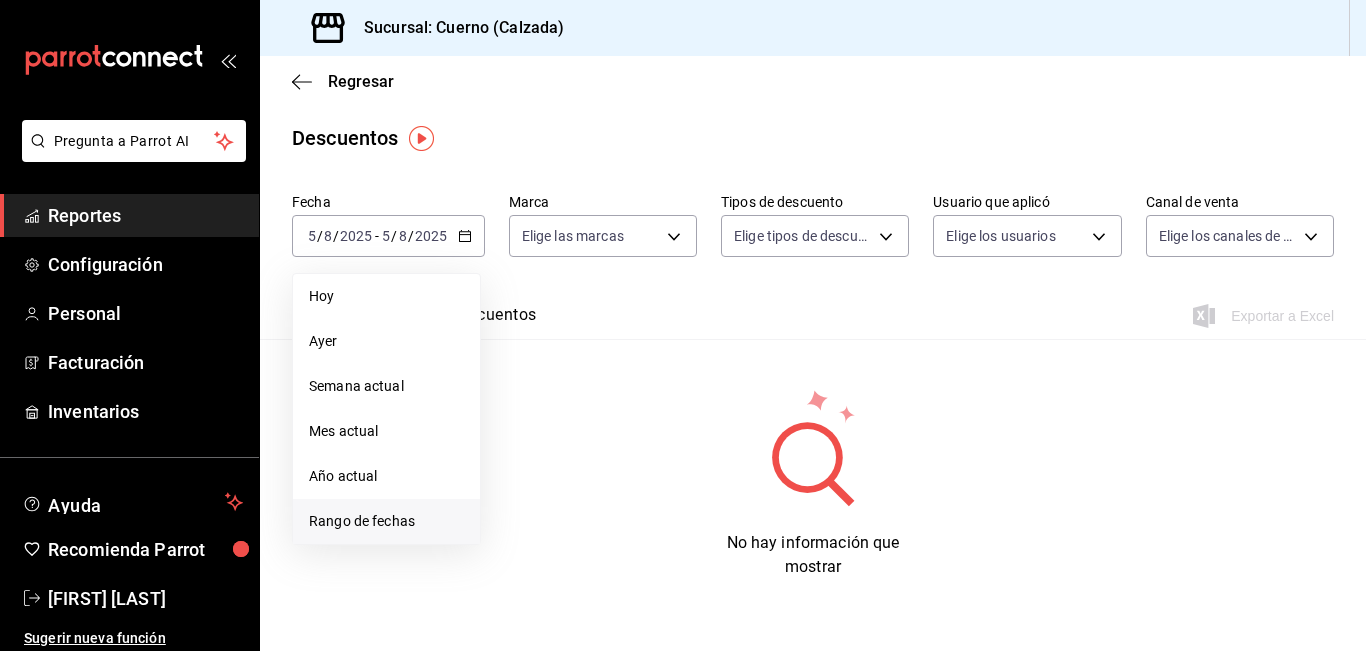 click on "Rango de fechas" at bounding box center [386, 521] 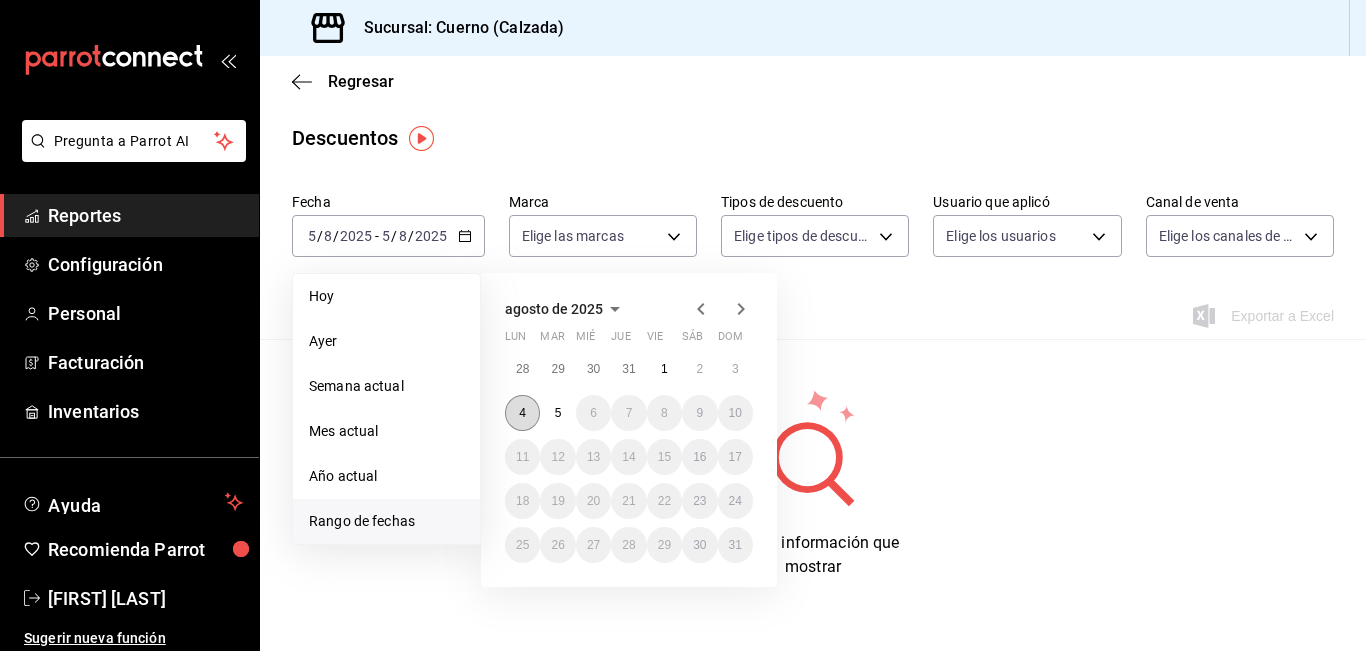click on "4" at bounding box center (522, 413) 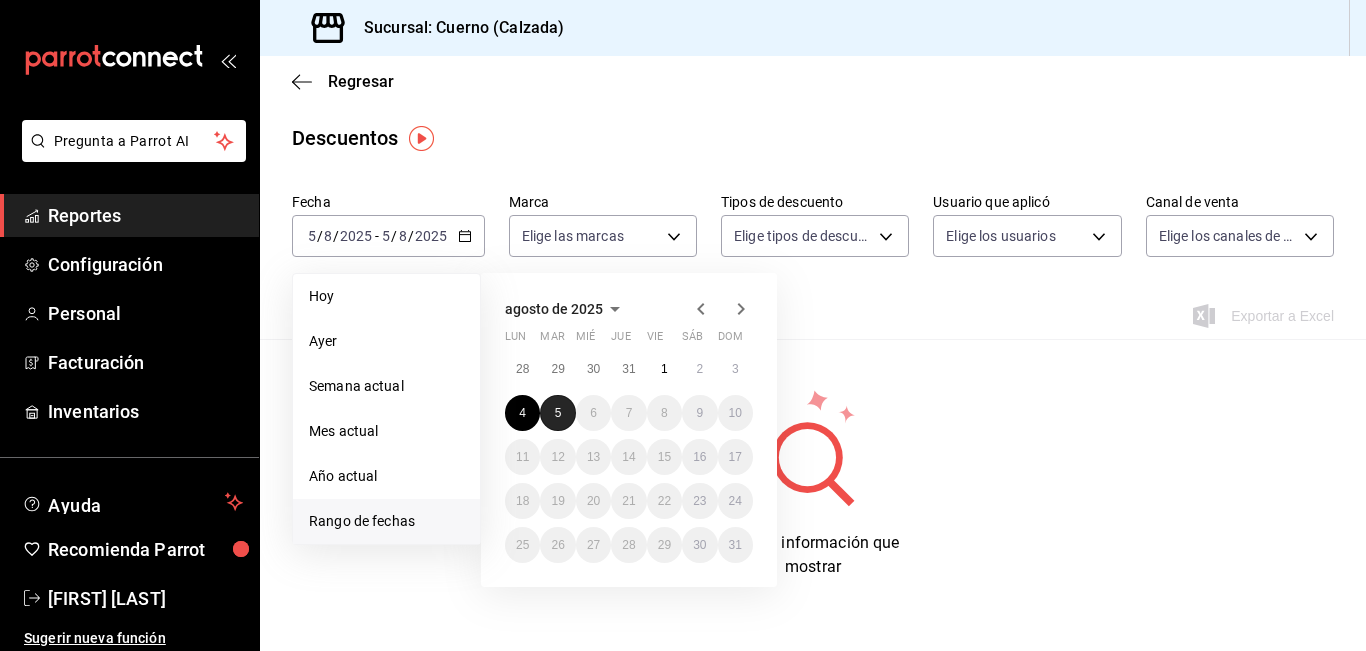 click on "5" at bounding box center (557, 413) 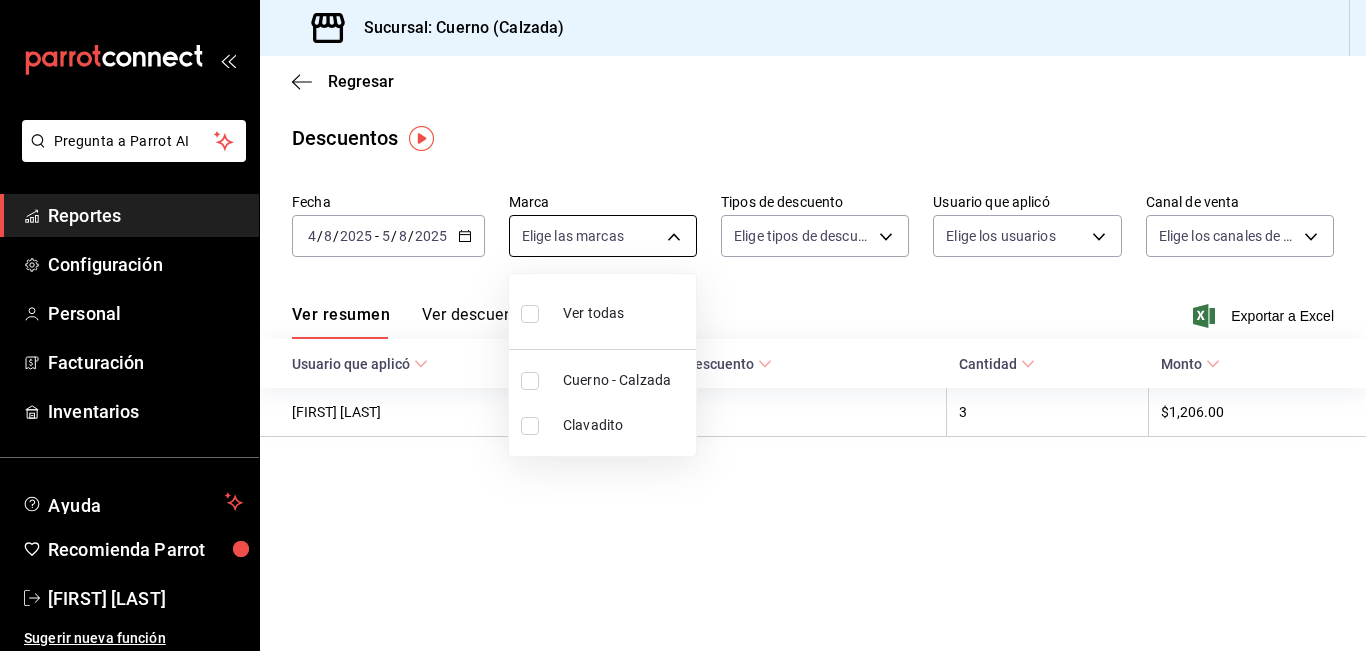 click on "Pregunta a Parrot AI Reportes   Configuración   Personal   Facturación   Inventarios   Ayuda Recomienda Parrot   [FIRST] [LAST]   Sugerir nueva función   Sucursal: Cuerno (Calzada) Regresar Descuentos Fecha 2025-08-04 4 / 8 / 2025 - 2025-08-05 5 / 8 / 2025 Marca Elige las marcas Tipos de descuento Elige tipos de descuento Usuario que aplicó Elige los usuarios Canal de venta Elige los canales de venta Ver resumen Ver descuentos Exportar a Excel Usuario que aplicó Tipo de descuento Cantidad Monto [FIRST] [LAST] Orden 3 $1,206.00 Pregunta a Parrot AI Reportes   Configuración   Personal   Facturación   Inventarios   Ayuda Recomienda Parrot   [FIRST] [LAST]   Sugerir nueva función   GANA 1 MES GRATIS EN TU SUSCRIPCIÓN AQUÍ ¿Recuerdas cómo empezó tu restaurante?
Hoy puedes ayudar a un colega a tener el mismo cambio que tú viviste.
Recomienda Parrot directamente desde tu Portal Administrador.
Es fácil y rápido.
🎁 Por cada restaurante que se una, ganas 1 mes gratis. Ver video tutorial Ir a video" at bounding box center [683, 325] 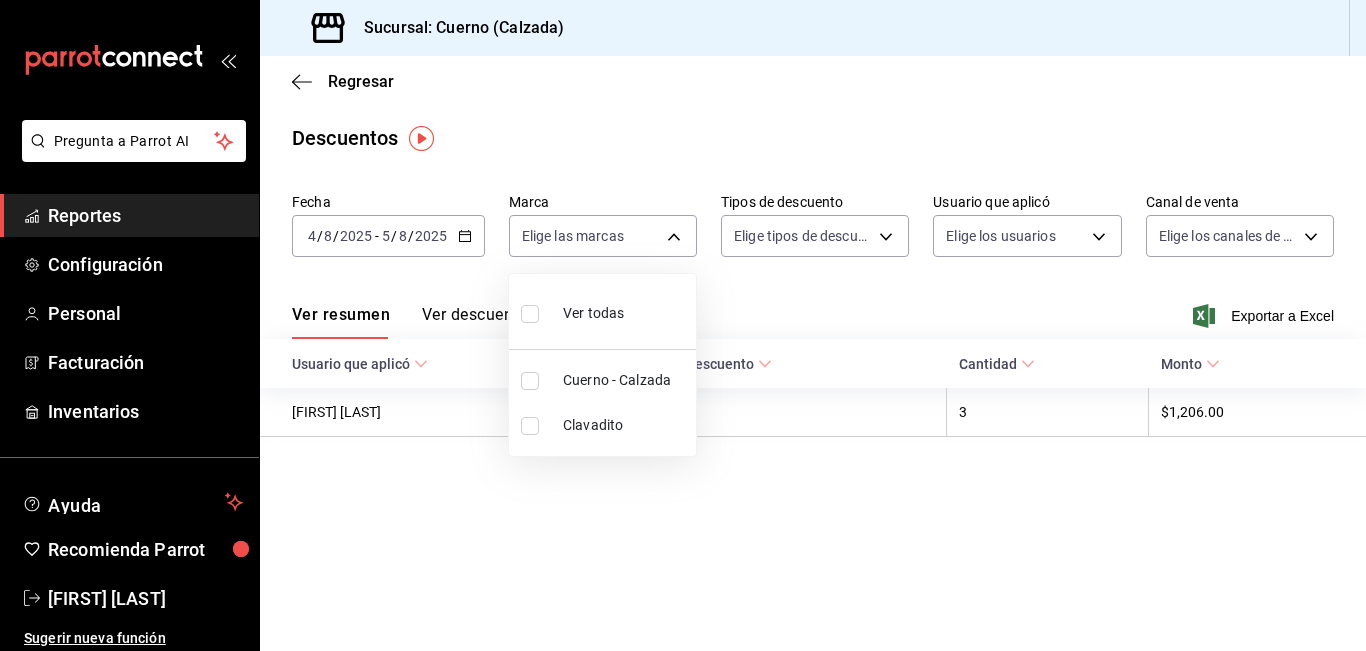 click on "Cuerno - Calzada" at bounding box center (625, 380) 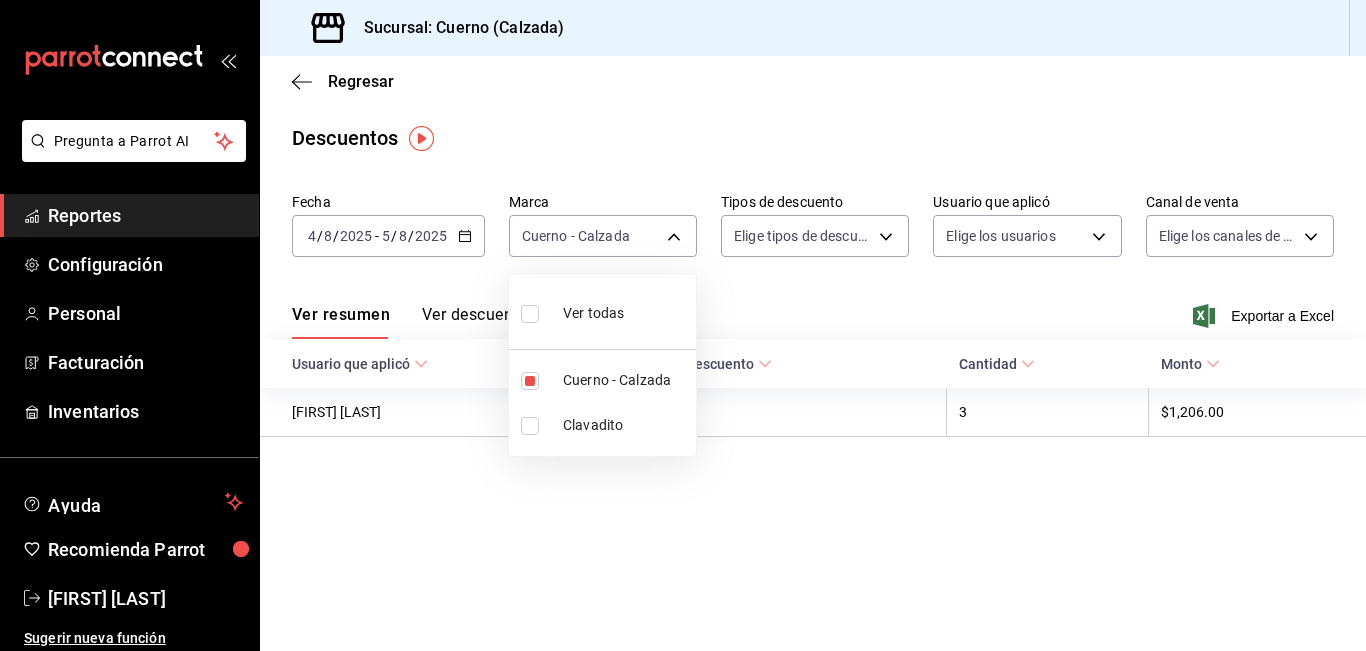click at bounding box center [683, 325] 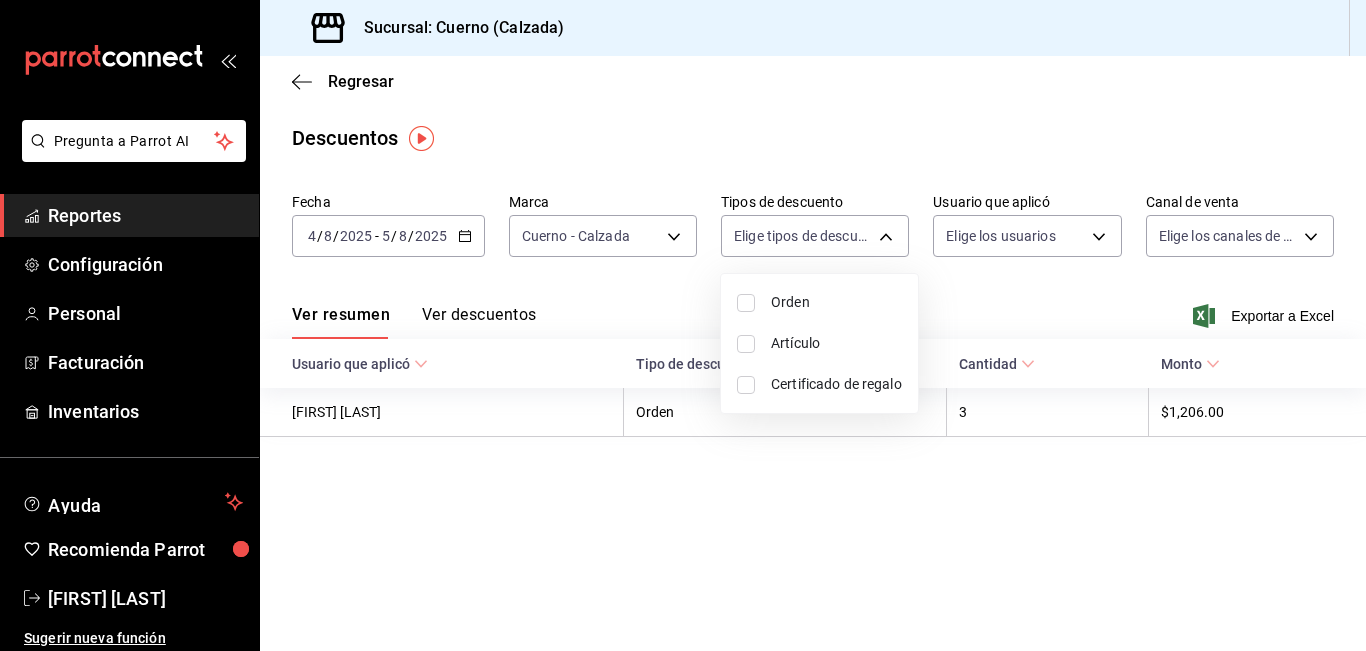 click on "Pregunta a Parrot AI Reportes   Configuración   Personal   Facturación   Inventarios   Ayuda Recomienda Parrot   [FIRST] [LAST]   Sugerir nueva función   Sucursal: Cuerno (Calzada) Regresar Descuentos Fecha 2025-08-04 4 / 8 / 2025 - 2025-08-05 5 / 8 / 2025 Marca Cuerno - Calzada b7ae777b-2dfc-42e0-9650-6cefdf37a424 Tipos de descuento Elige tipos de descuento Usuario que aplicó Elige los usuarios Canal de venta Elige los canales de venta Ver resumen Ver descuentos Exportar a Excel Usuario que aplicó Tipo de descuento Cantidad Monto [FIRST] [LAST] Orden 3 $1,206.00 Pregunta a Parrot AI Reportes   Configuración   Personal   Facturación   Inventarios   Ayuda Recomienda Parrot   [FIRST] [LAST]   Sugerir nueva función   GANA 1 MES GRATIS EN TU SUSCRIPCIÓN AQUÍ Ver video tutorial Ir a video Visitar centro de ayuda [PHONE] soporte@parrotsoftware.io Visitar centro de ayuda [PHONE] soporte@parrotsoftware.io Orden Artículo Certificado de regalo" at bounding box center (683, 325) 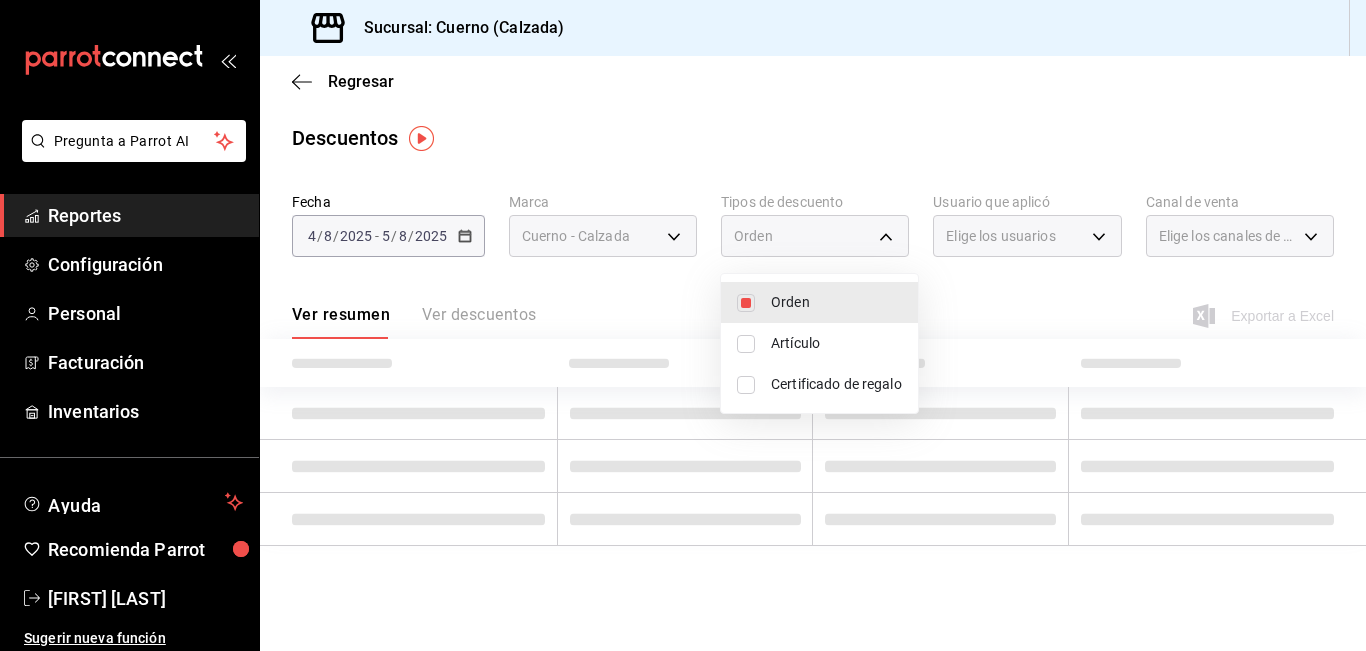 click on "Artículo" at bounding box center [836, 343] 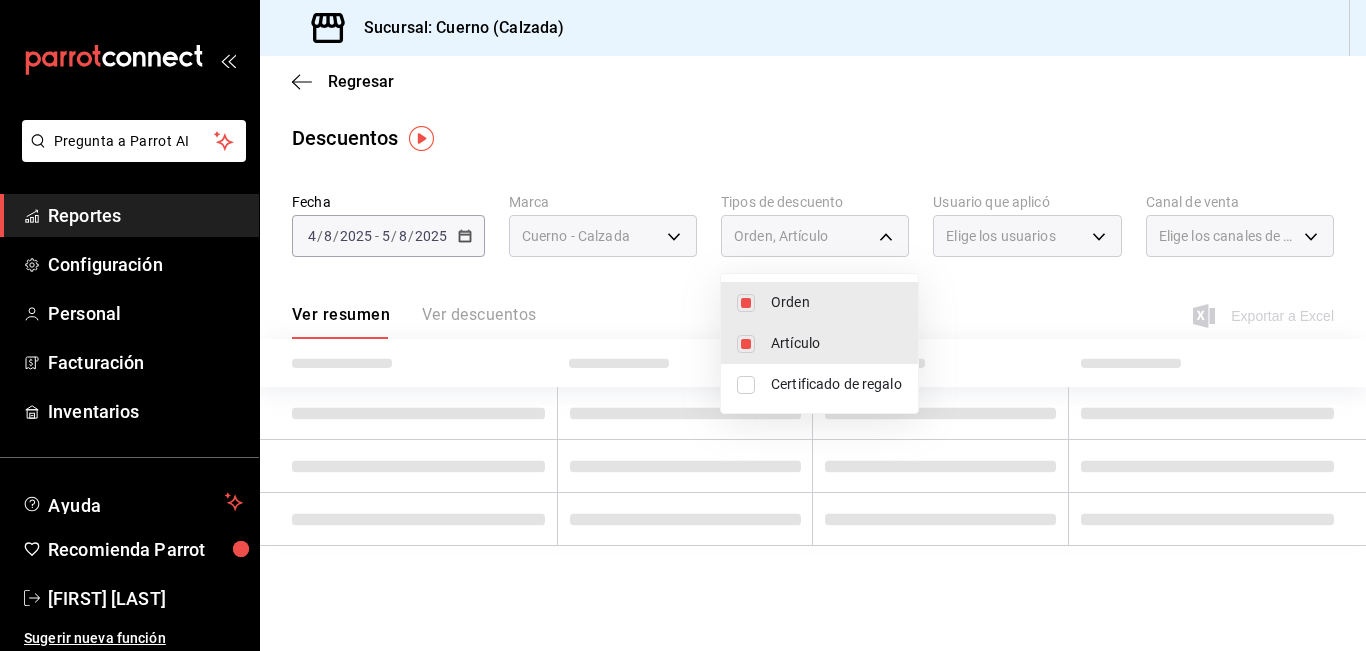type on "ORDER,ORDER_ITEM" 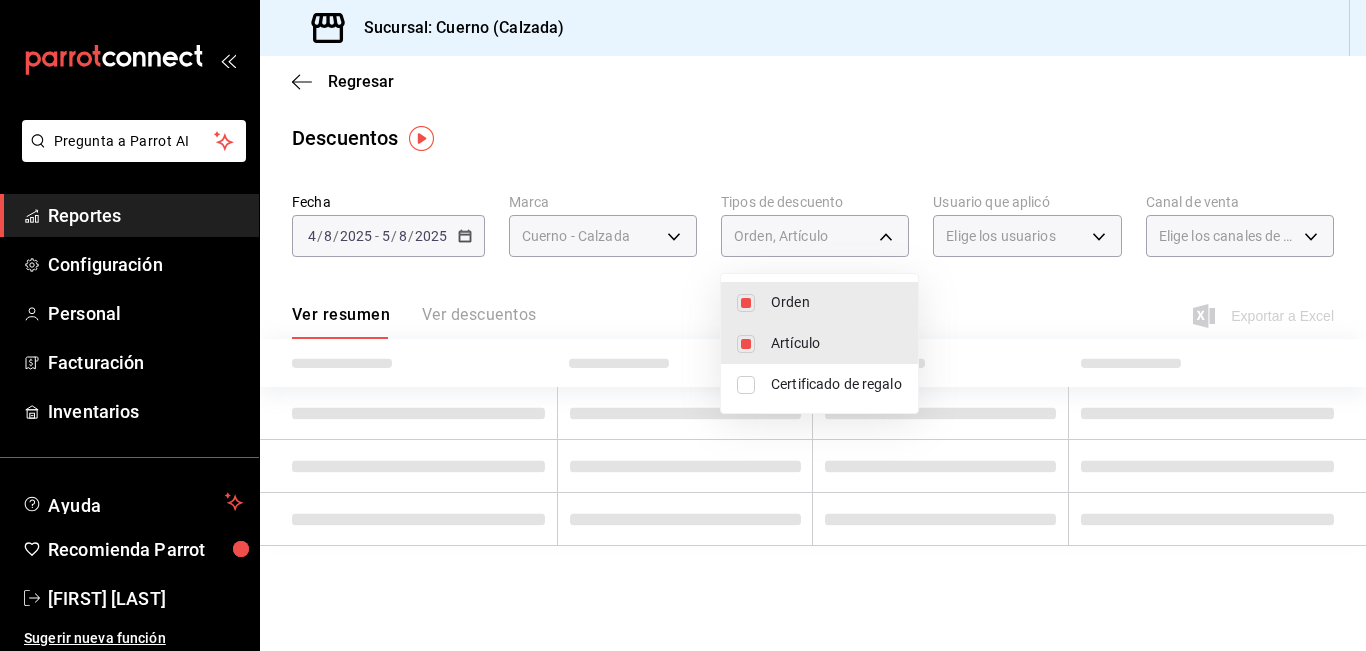 click on "Certificado de regalo" at bounding box center (836, 384) 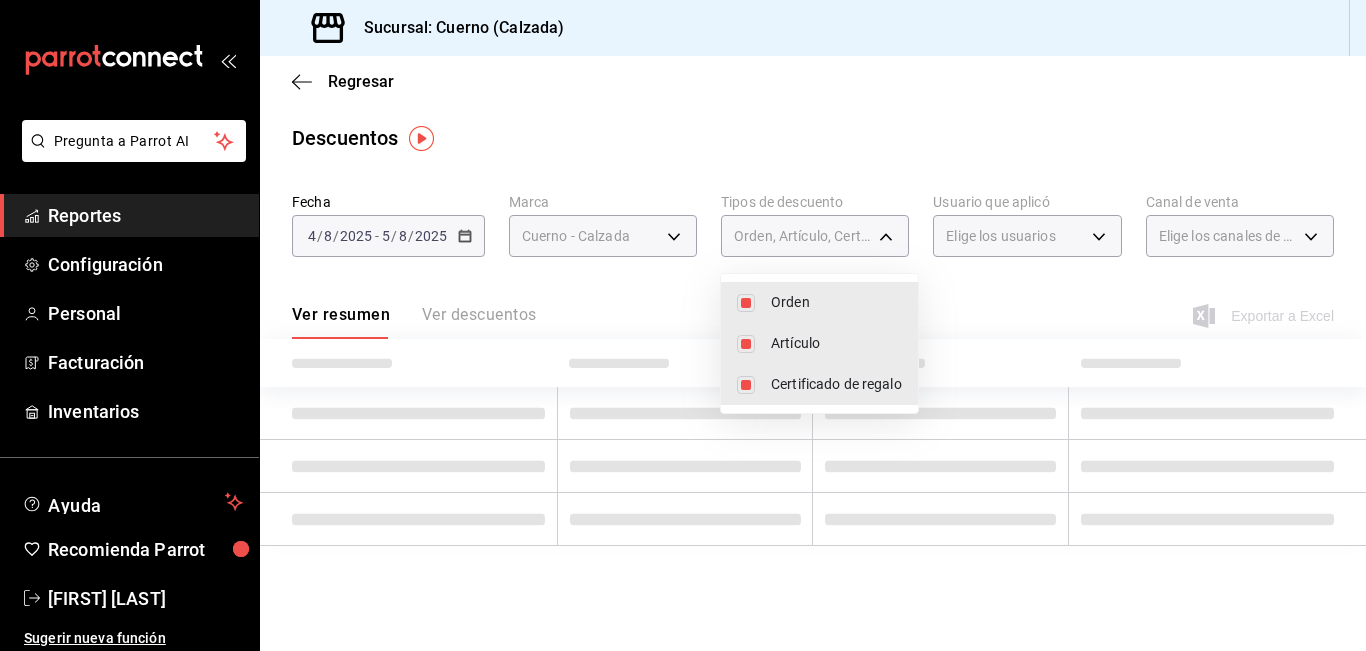 type on "ORDER,ORDER_ITEM,CARD_REWARD" 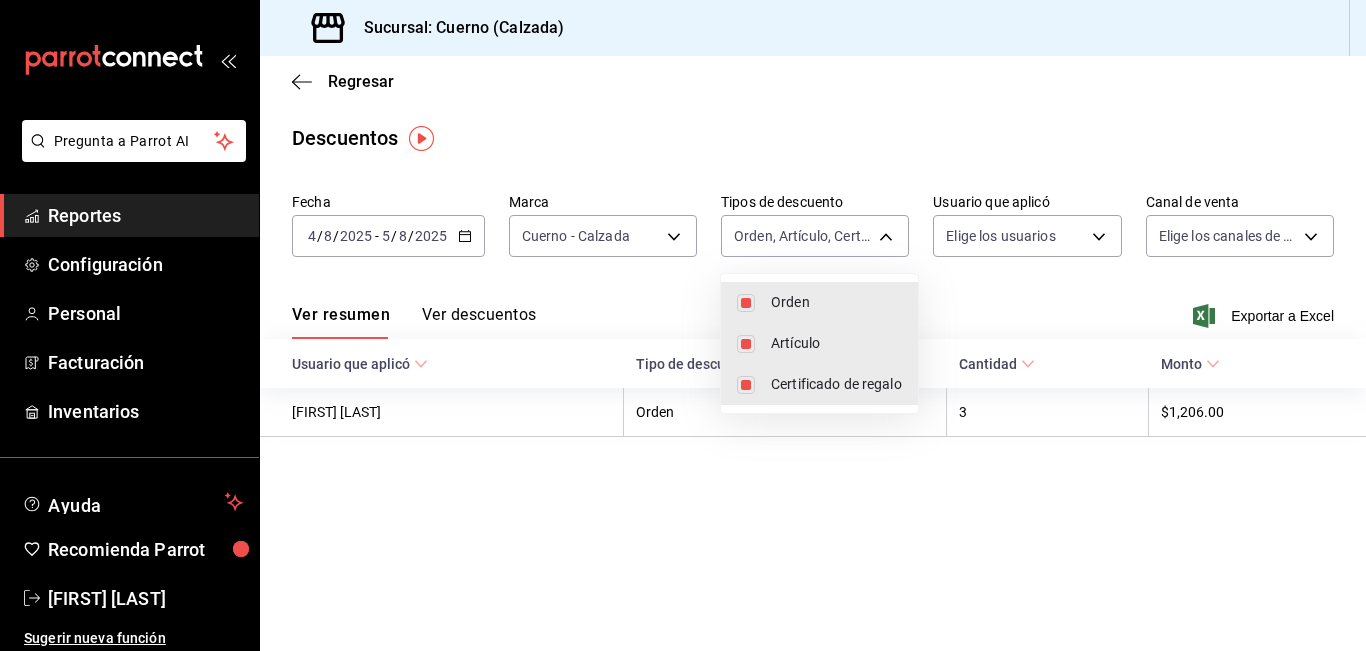 click at bounding box center (683, 325) 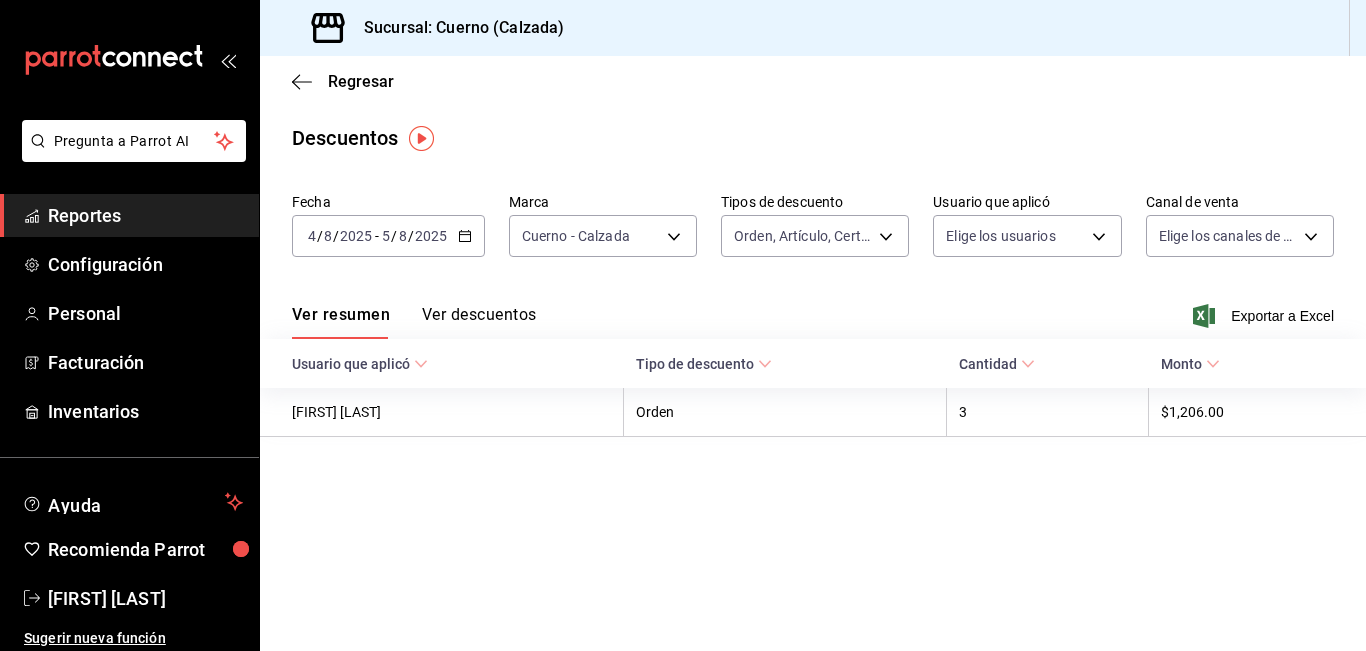 click on "Pregunta a Parrot AI Reportes   Configuración   Personal   Facturación   Inventarios   Ayuda Recomienda Parrot   [FIRST] [LAST]   Sugerir nueva función   Sucursal: Cuerno (Calzada) Regresar Descuentos Fecha 2025-08-04 4 / 8 / 2025 - 2025-08-05 5 / 8 / 2025 Marca Cuerno - Calzada b7ae777b-2dfc-42e0-9650-6cefdf37a424 Tipos de descuento Orden, Artículo, Certificado de regalo ORDER,ORDER_ITEM,CARD_REWARD Usuario que aplicó Elige los usuarios Canal de venta Elige los canales de venta Ver resumen Ver descuentos Exportar a Excel Usuario que aplicó Tipo de descuento Cantidad Monto [FIRST] [LAST] Orden 3 $1,206.00 Pregunta a Parrot AI Reportes   Configuración   Personal   Facturación   Inventarios   Ayuda Recomienda Parrot   [FIRST] [LAST]   Sugerir nueva función   GANA 1 MES GRATIS EN TU SUSCRIPCIÓN AQUÍ Ver video tutorial Ir a video Visitar centro de ayuda [PHONE] soporte@parrotsoftware.io Visitar centro de ayuda [PHONE] soporte@parrotsoftware.io" at bounding box center (683, 325) 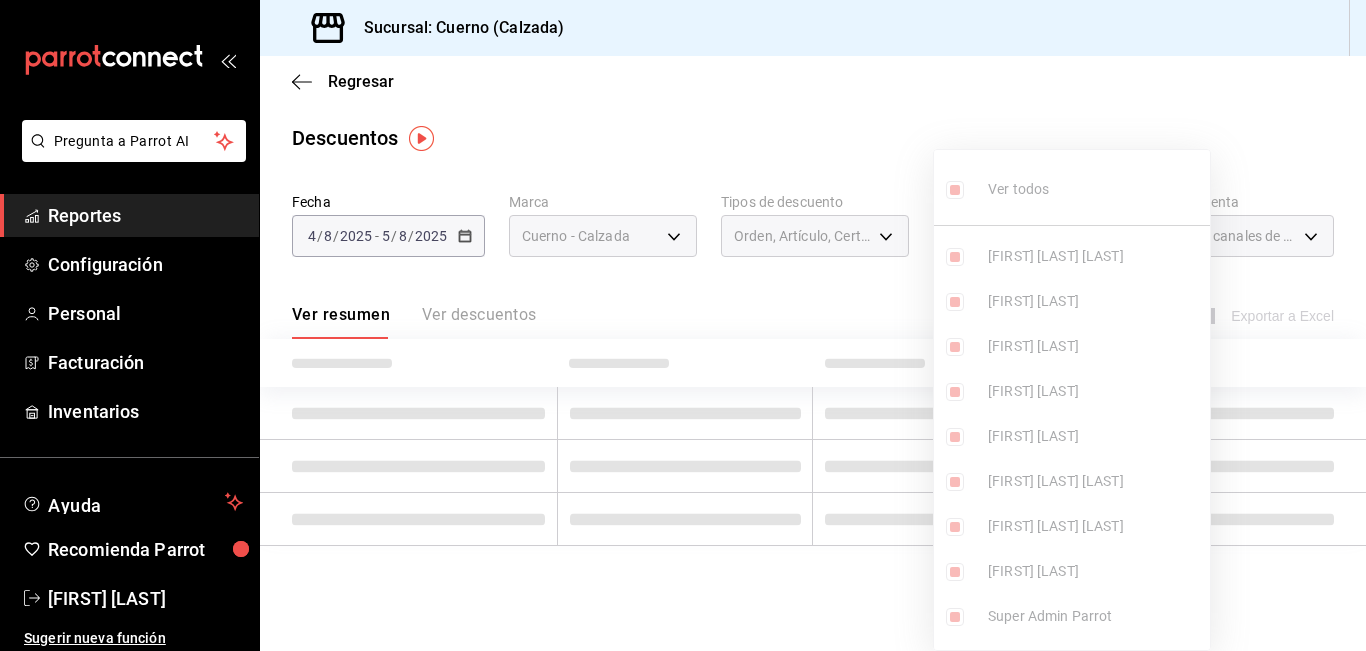 type on "adac4ce0-3edd-49e9-80b0-154a2663367e,3747a56c-0f44-4736-b1cf-cd8715411f74,60bfa518-bfe8-4605-8d81-a267c1294115,c9c38453-fa35-4648-8135-30cc44eef876,3be9dbe1-3b8d-400e-9ba6-cca4c18fc4cf,88b971b9-807d-425d-84d2-20010d32fa9c,58752191-d976-4332-8a09-450eeaa3e917,9ab10098-c6b0-4e3c-b20b-9b17d8d51044,d10a0dfb-1707-419b-9e75-69e5789a11ea,8b505024-6031-4f39-8c1b-ff2d9c8fe644,2d60102c-e306-4d24-8860-51043bd3cc4a,87528974-2b26-4c70-b637-ce6af4a15666,51010958-4a78-4e4b-9dd6-a4a69c6c67e5,b21cd24c-4560-461a-a69f-6c32a7eb8ecb,90dd5e47-7031-4004-8807-f3a01a8c0daa,f2974d71-f038-42e5-af92-ef6e44538a89,8c81b09c-2c47-430f-9fa9-11cb2f852ea0,b2e0640a-7192-4420-9838-ebbca6fa9895,37dd4172-5e5a-4489-8c52-e8e528873f30,8e7b60f3-6482-431e-a8d9-aca1db8547f1,85d78faf-2183-49db-a250-337666108808,63cdf449-25cb-4d9f-8f96-74fd665be8cd,54e6d833-61b5-4aae-b088-92e366a2cdb7,a84f853b-356f-4e97-b4f3-a46ea80556e2,80ec2fb2-2436-4d70-95ef-7b90d7ec4f95,aae9415a-01a8-45b8-a6ac-d30f62c30554,d3cec66d-c83e-4eb7-a79e-37f48e59b9eb,cb61af32-f6b1-47d8-810..." 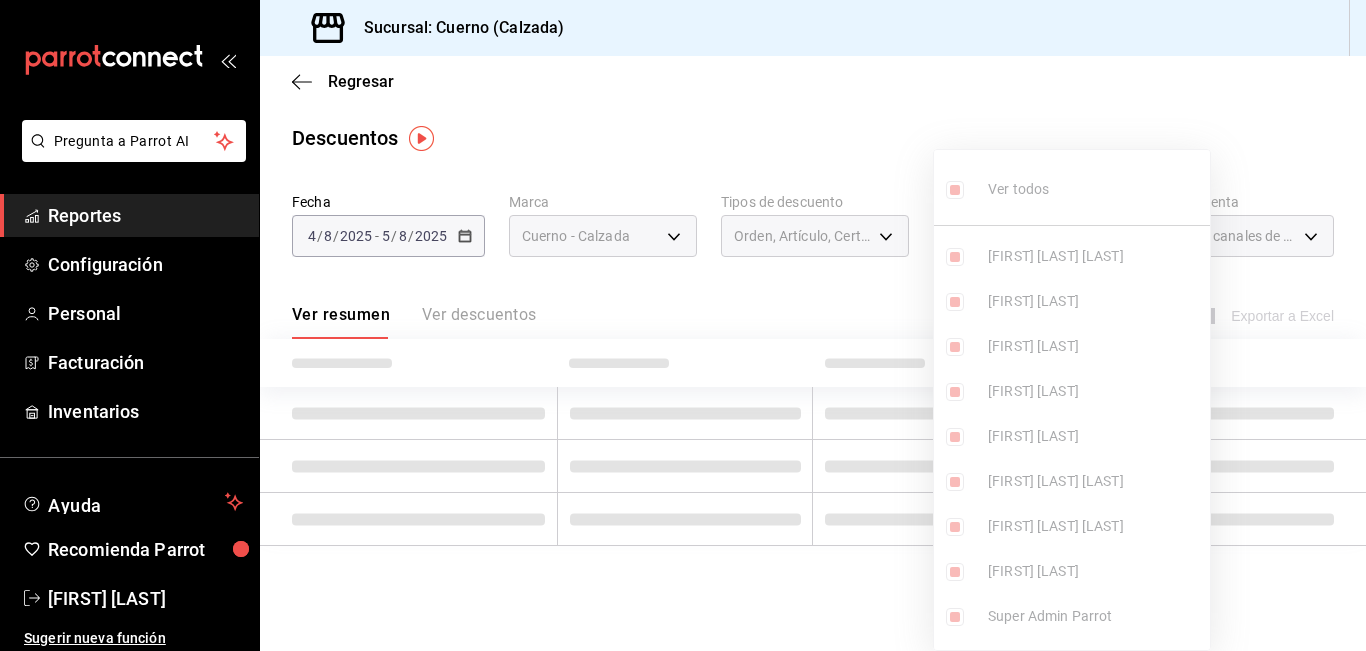 click at bounding box center [683, 325] 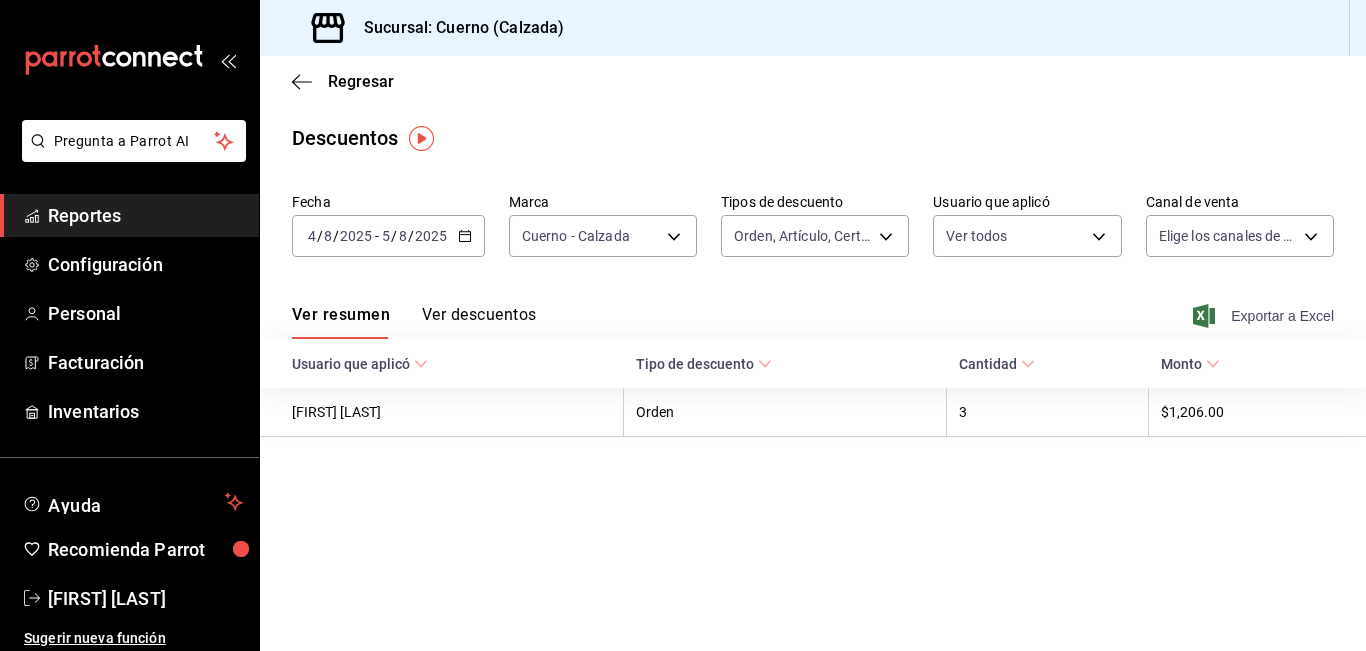 click on "Exportar a Excel" at bounding box center (1265, 316) 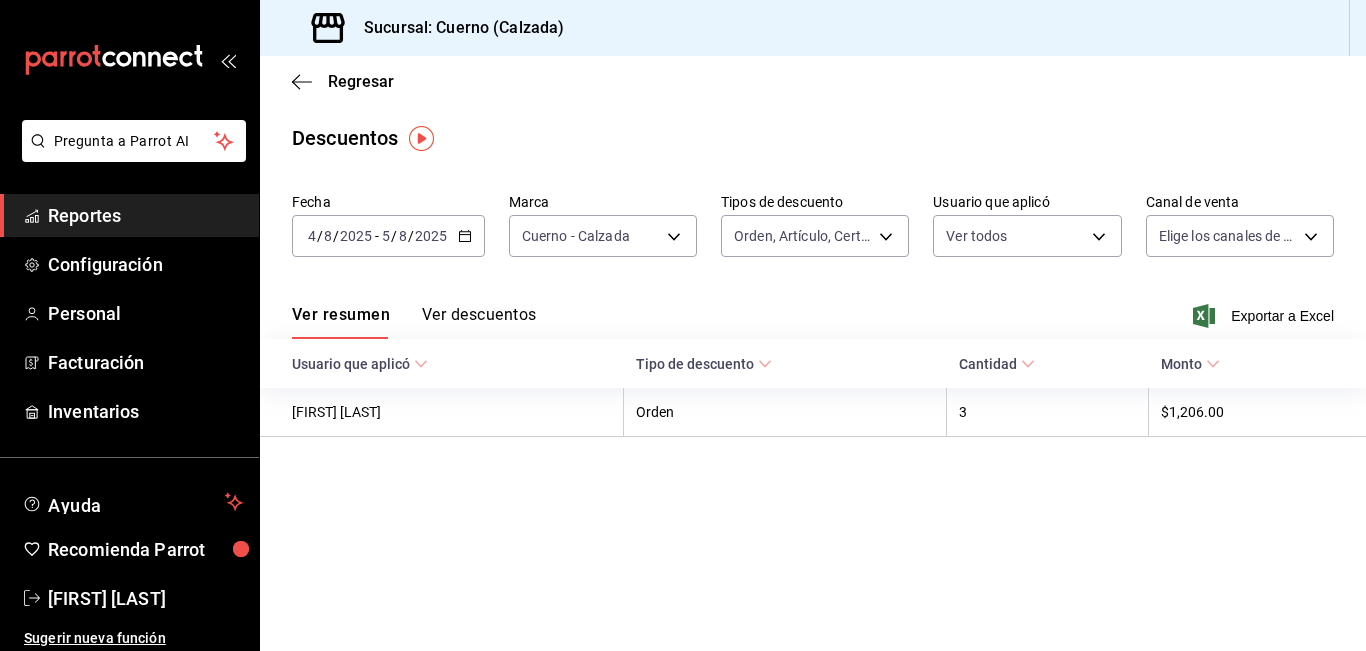 click on "Reportes" at bounding box center [145, 215] 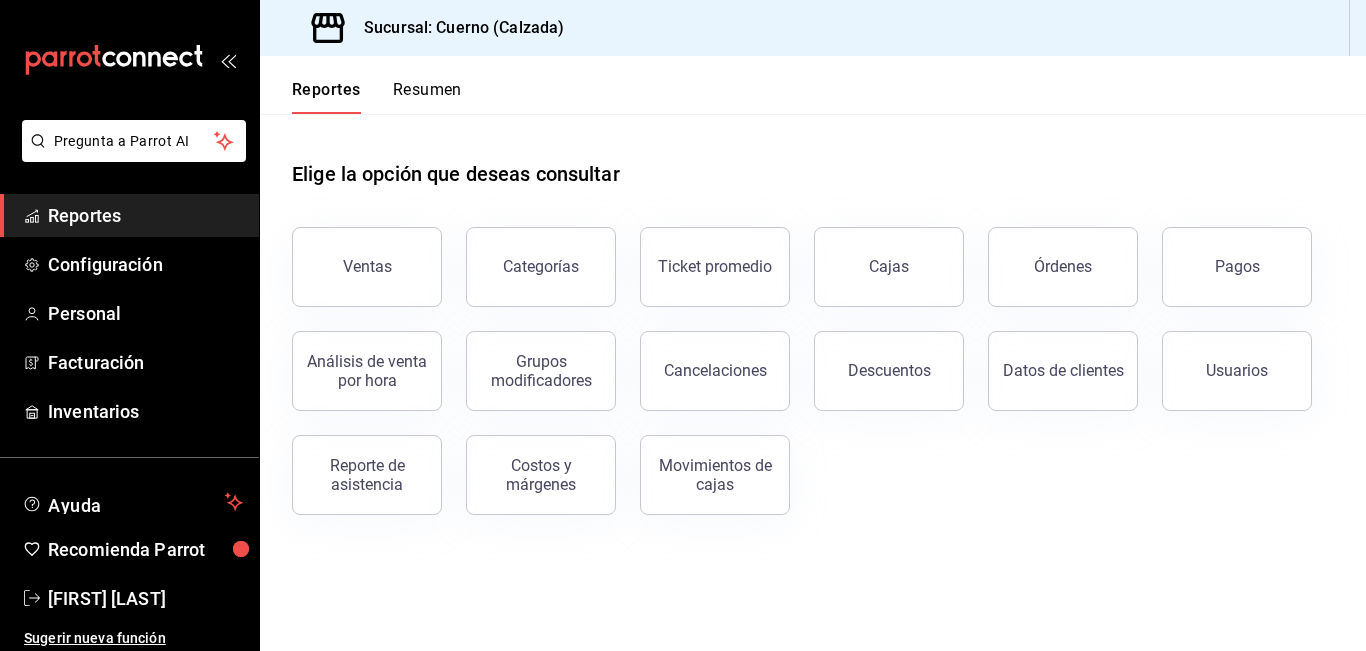 drag, startPoint x: 1022, startPoint y: 282, endPoint x: 796, endPoint y: 426, distance: 267.9776 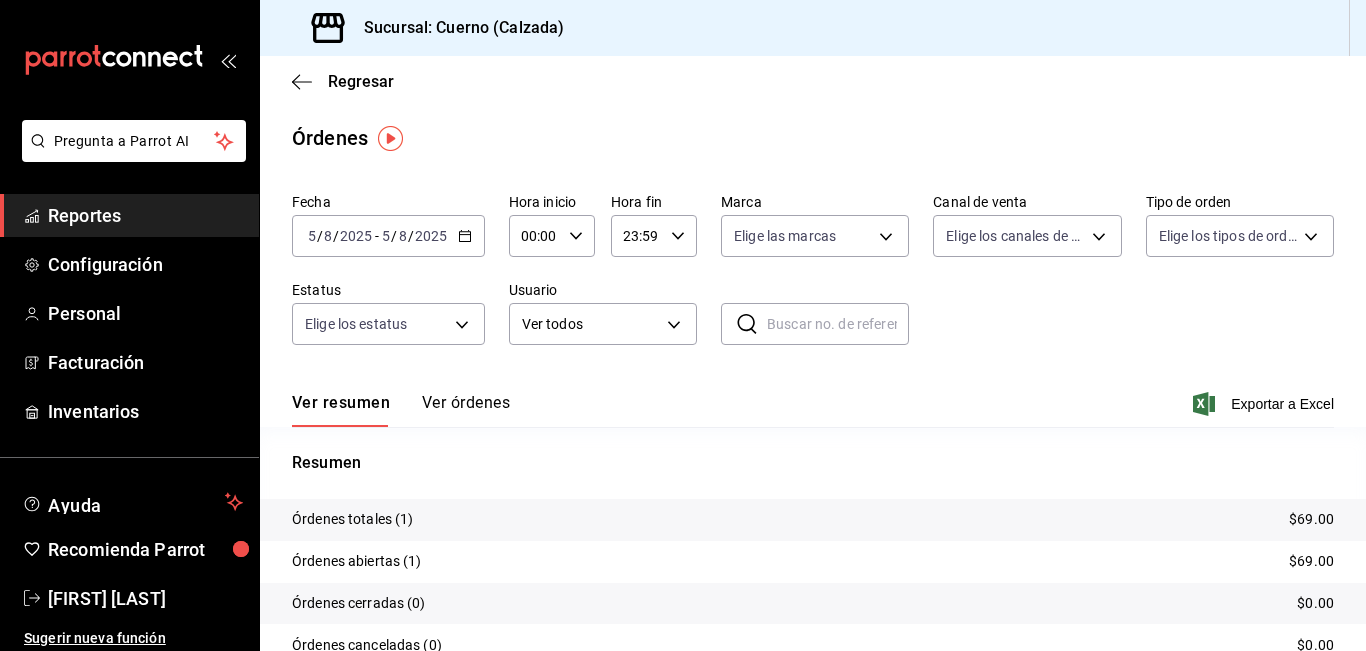 click at bounding box center [838, 324] 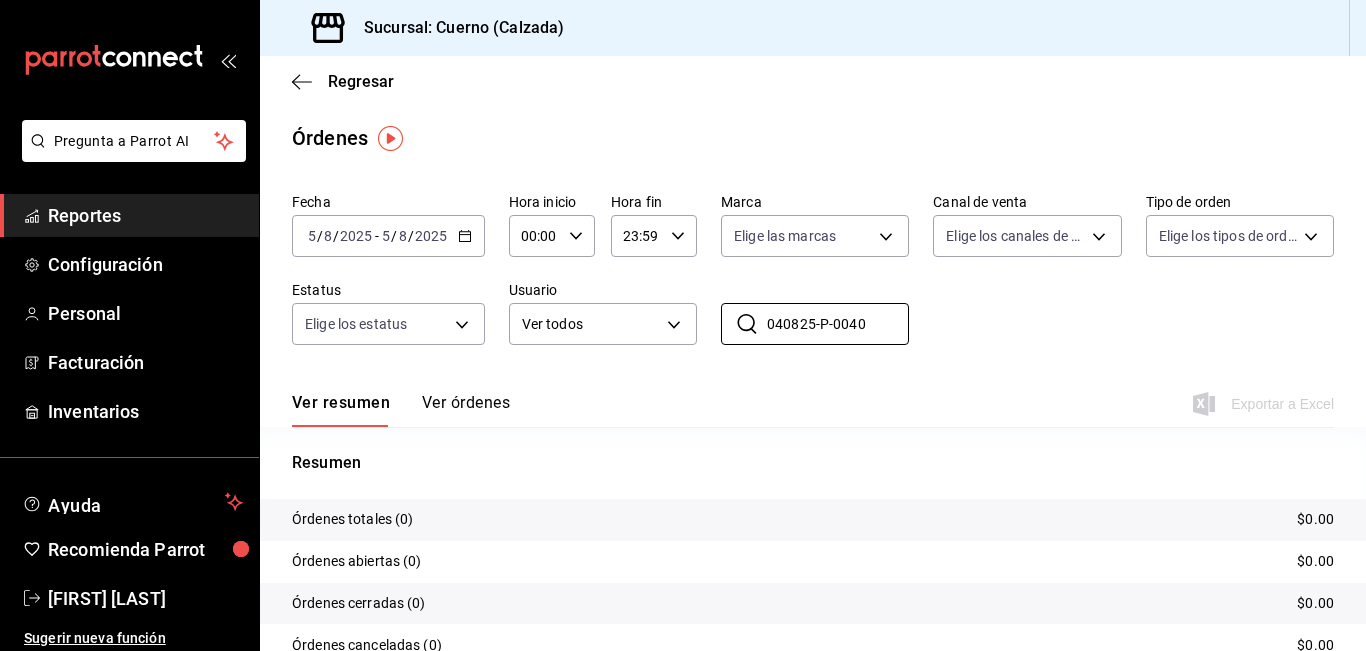 type on "040825-P-0040" 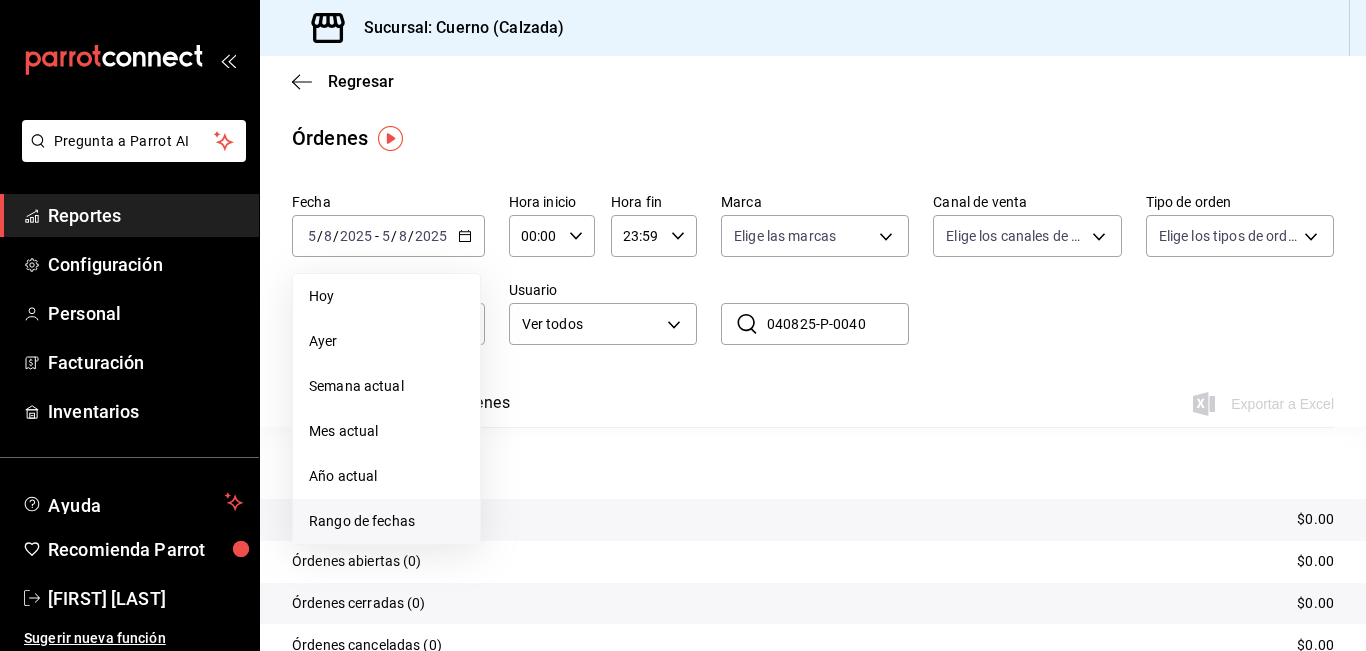 click on "Rango de fechas" at bounding box center (386, 521) 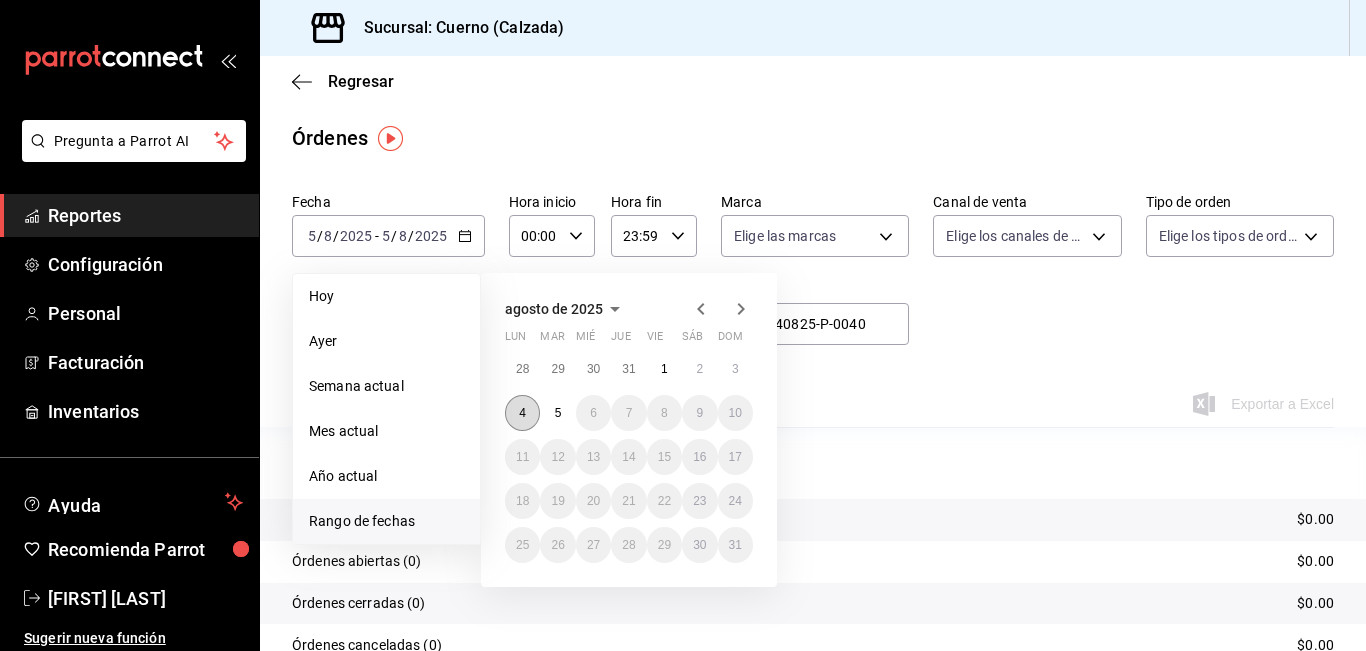 click on "4" at bounding box center [522, 413] 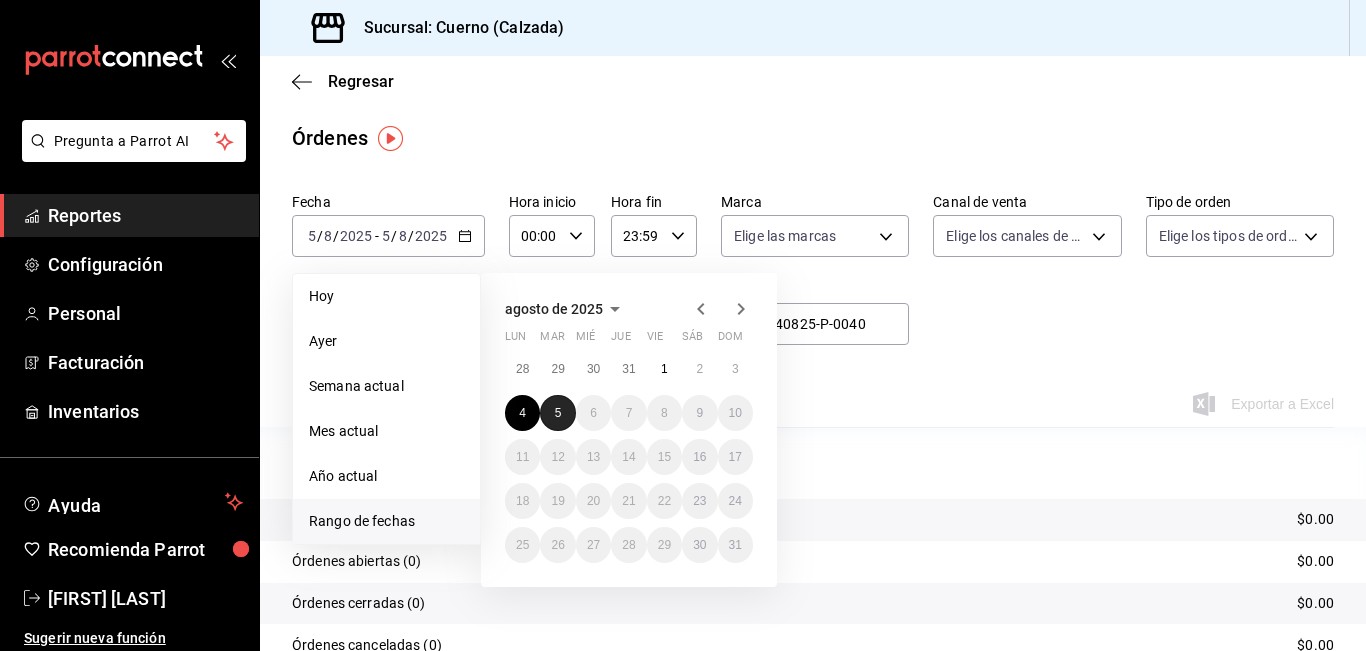 click on "5" at bounding box center [557, 413] 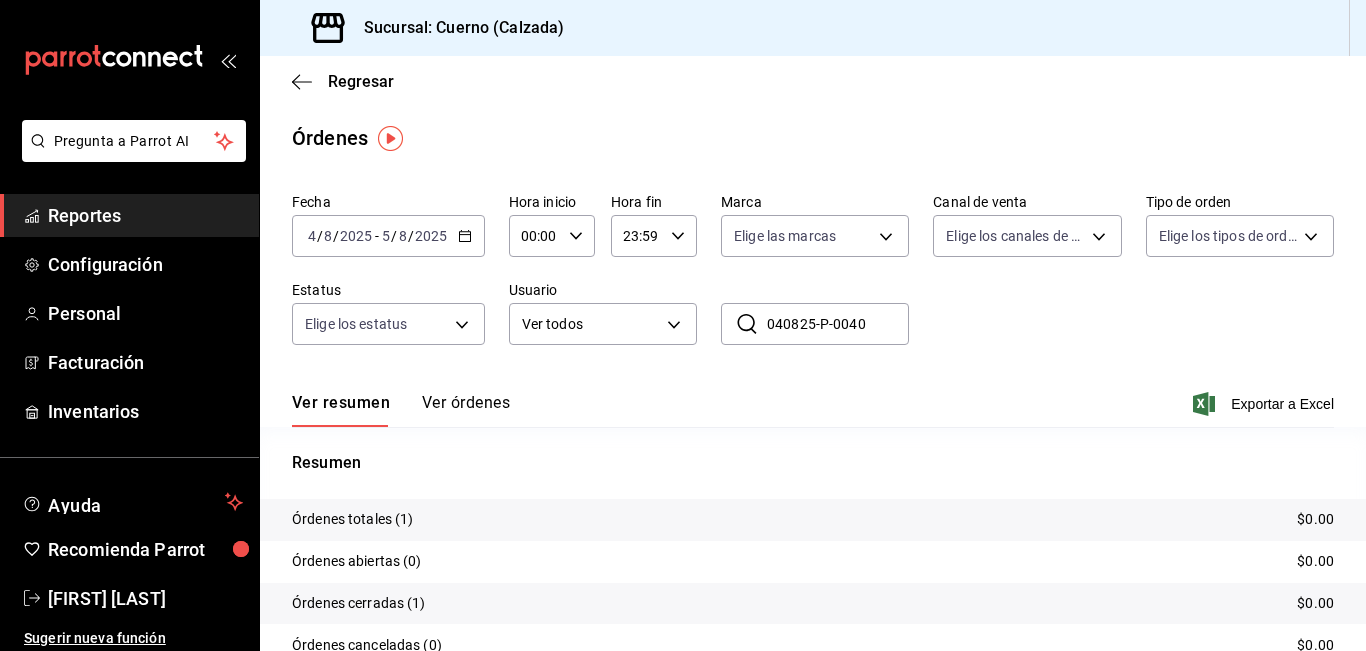 click on "00:00" at bounding box center [535, 236] 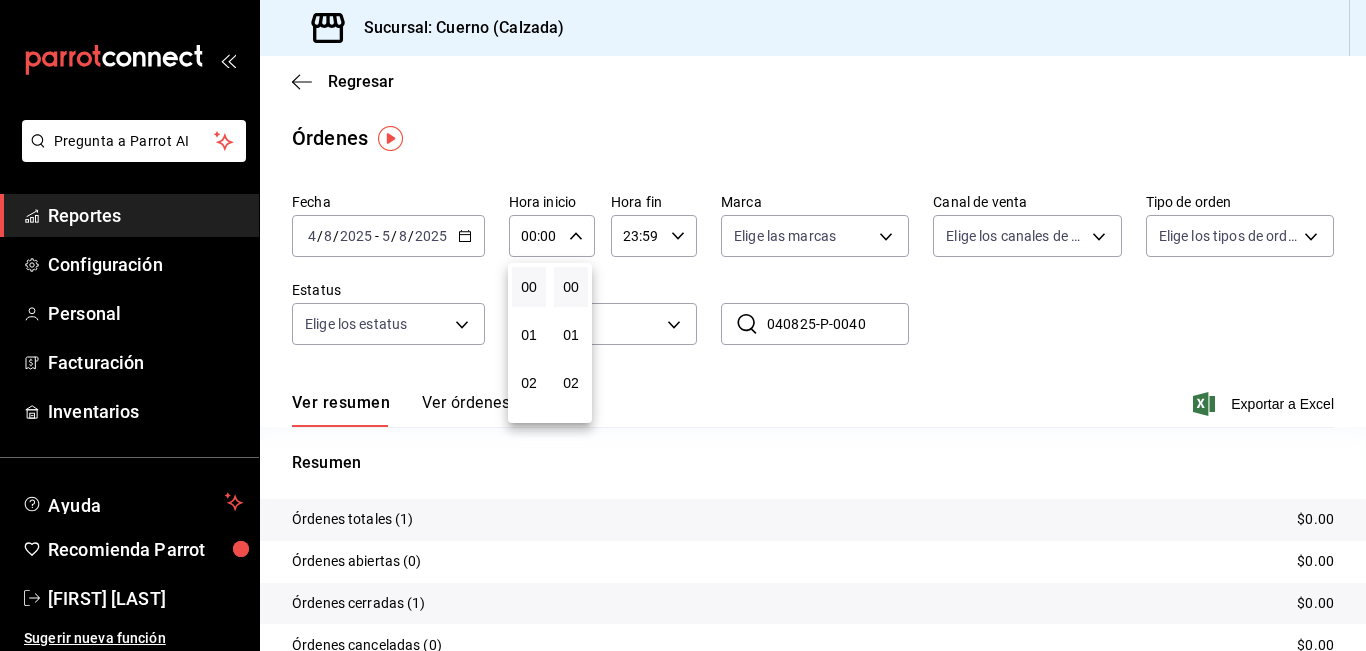 click at bounding box center [683, 325] 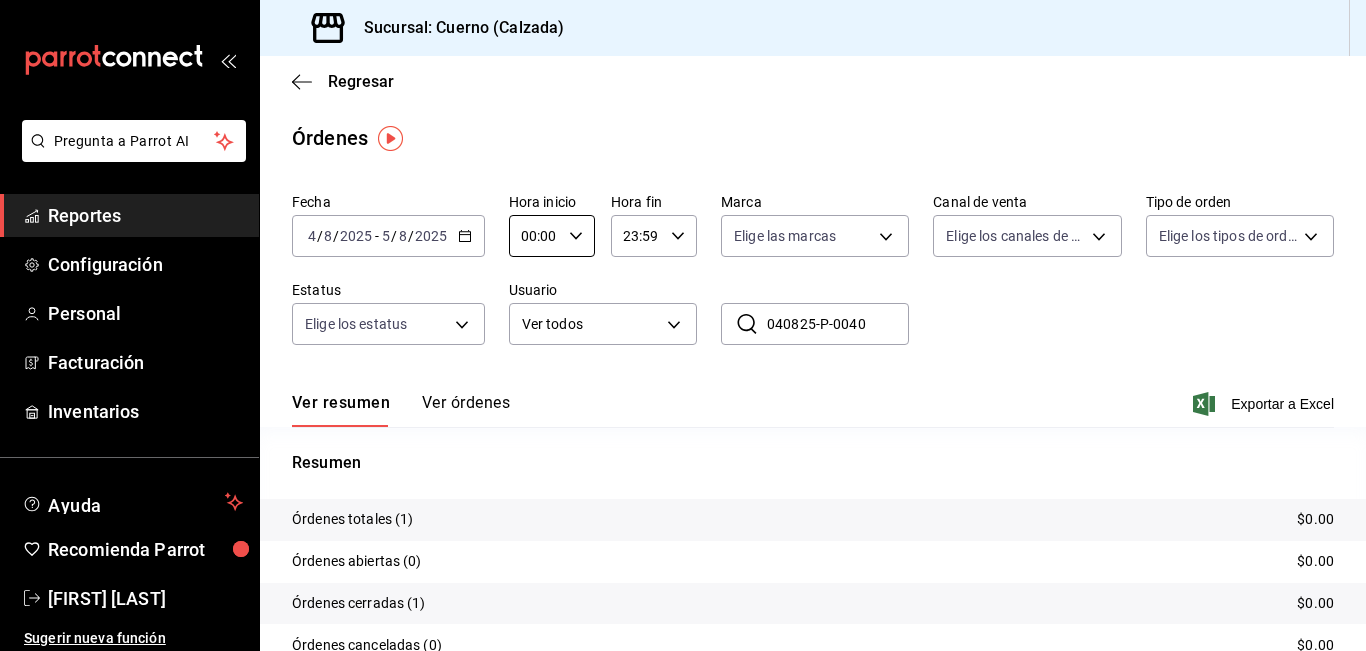 click on "00:00" at bounding box center (535, 236) 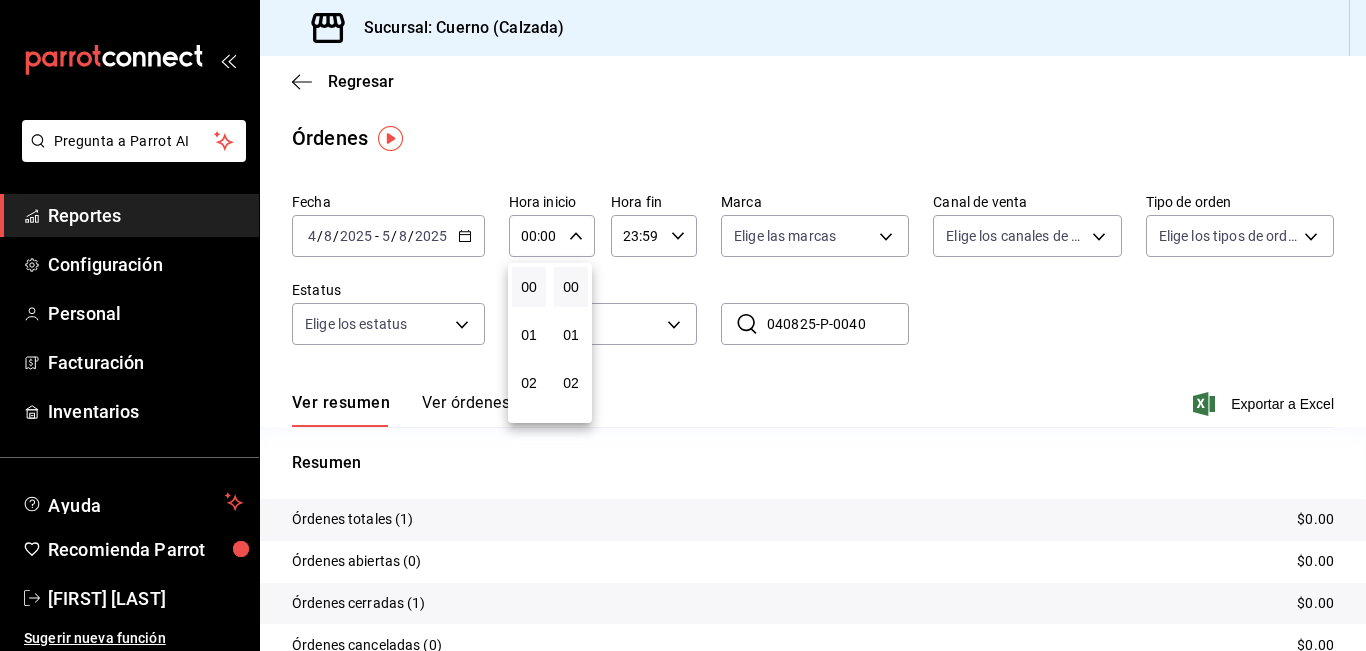 click at bounding box center (683, 325) 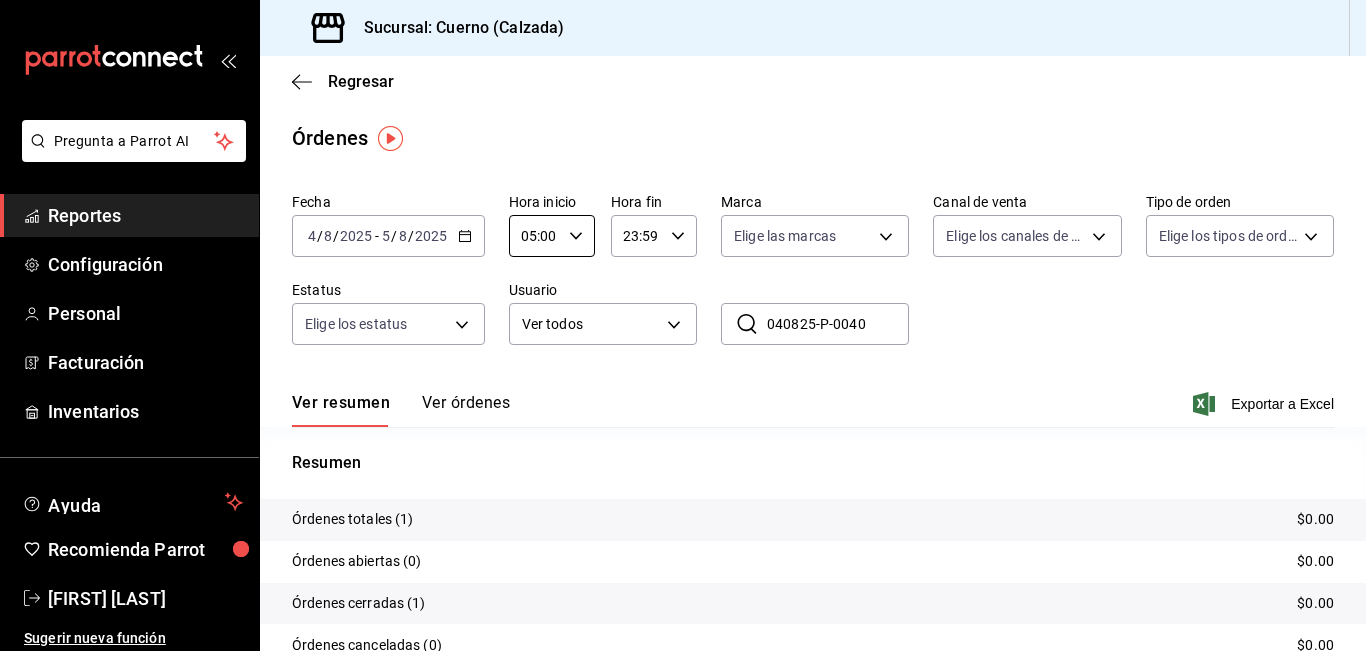 type on "05:00" 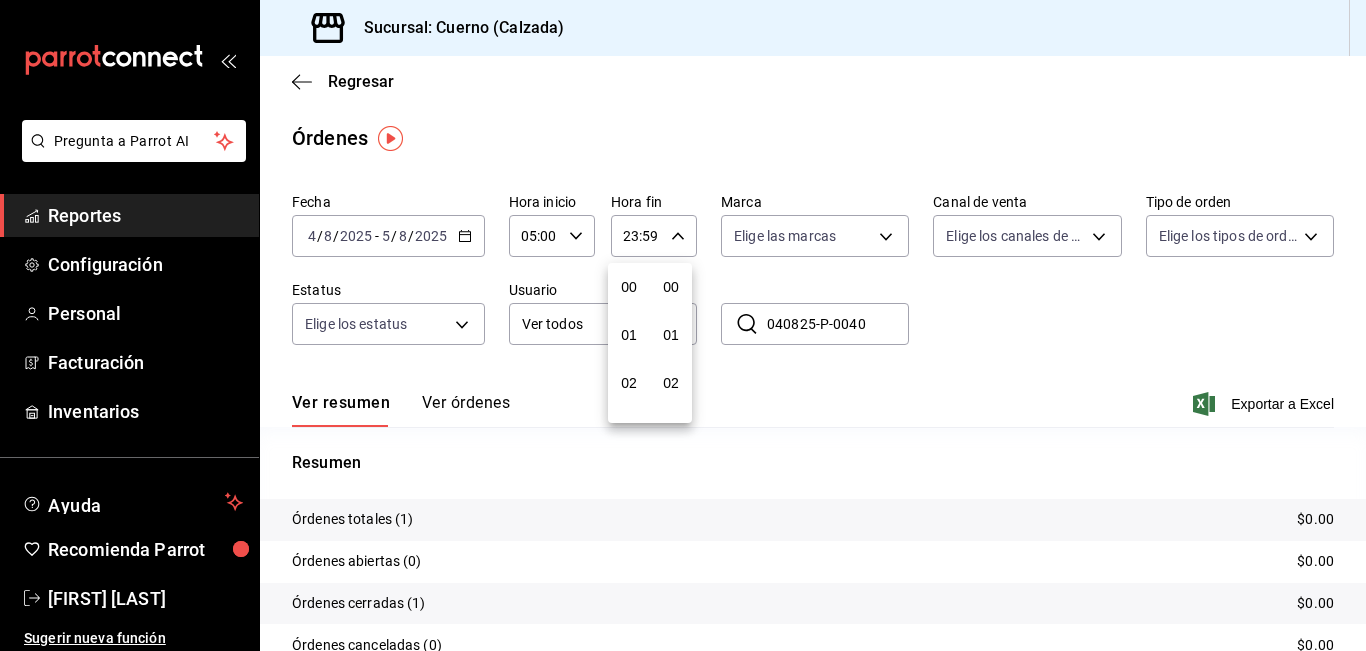 scroll, scrollTop: 992, scrollLeft: 0, axis: vertical 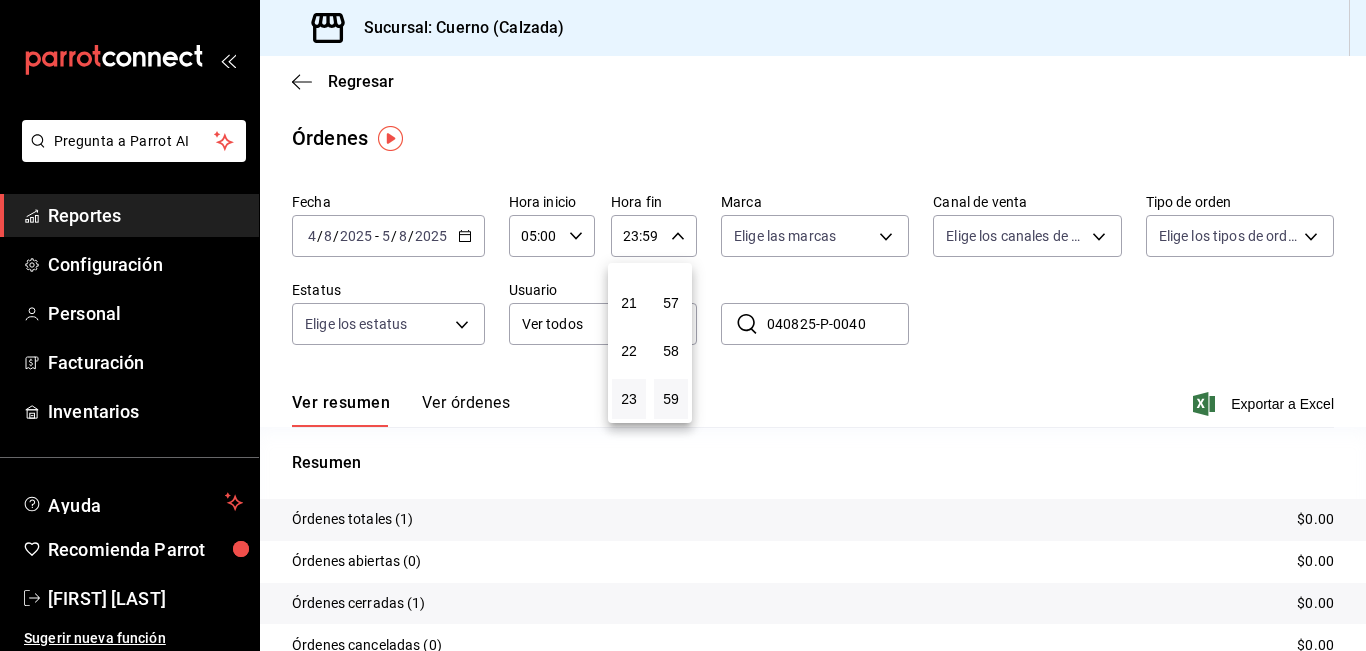 click at bounding box center (683, 325) 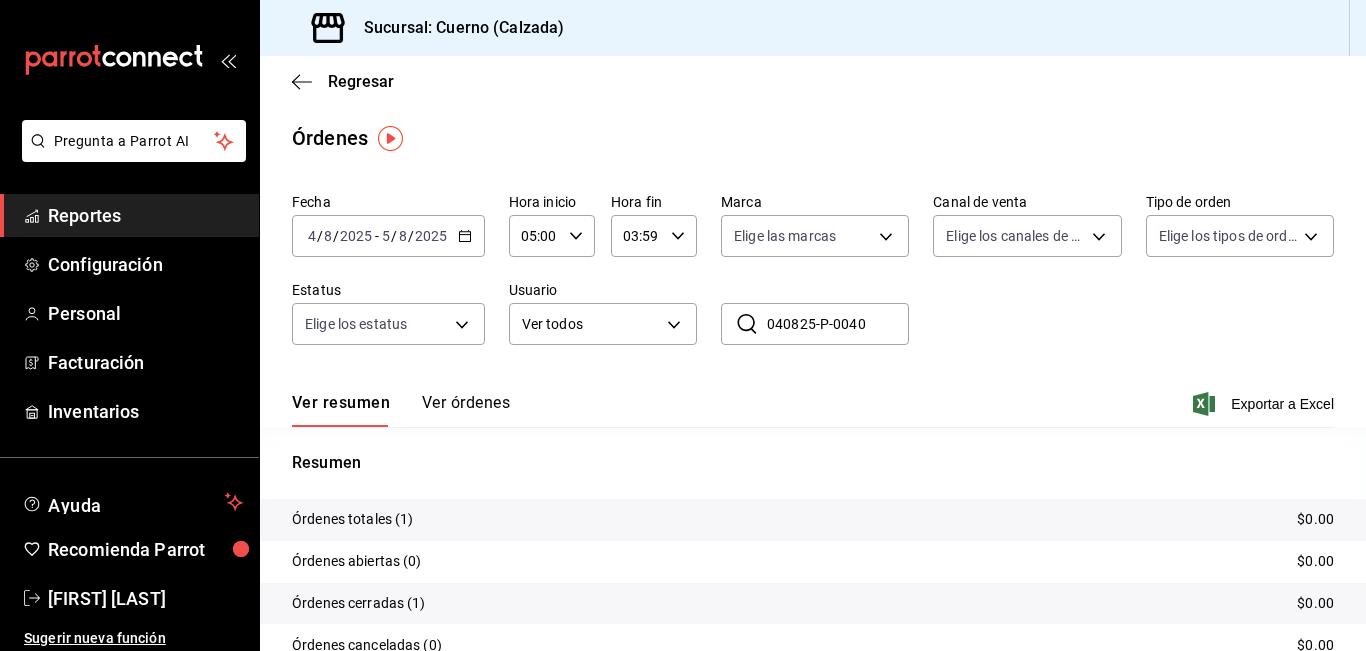 click on "03:59" at bounding box center (637, 236) 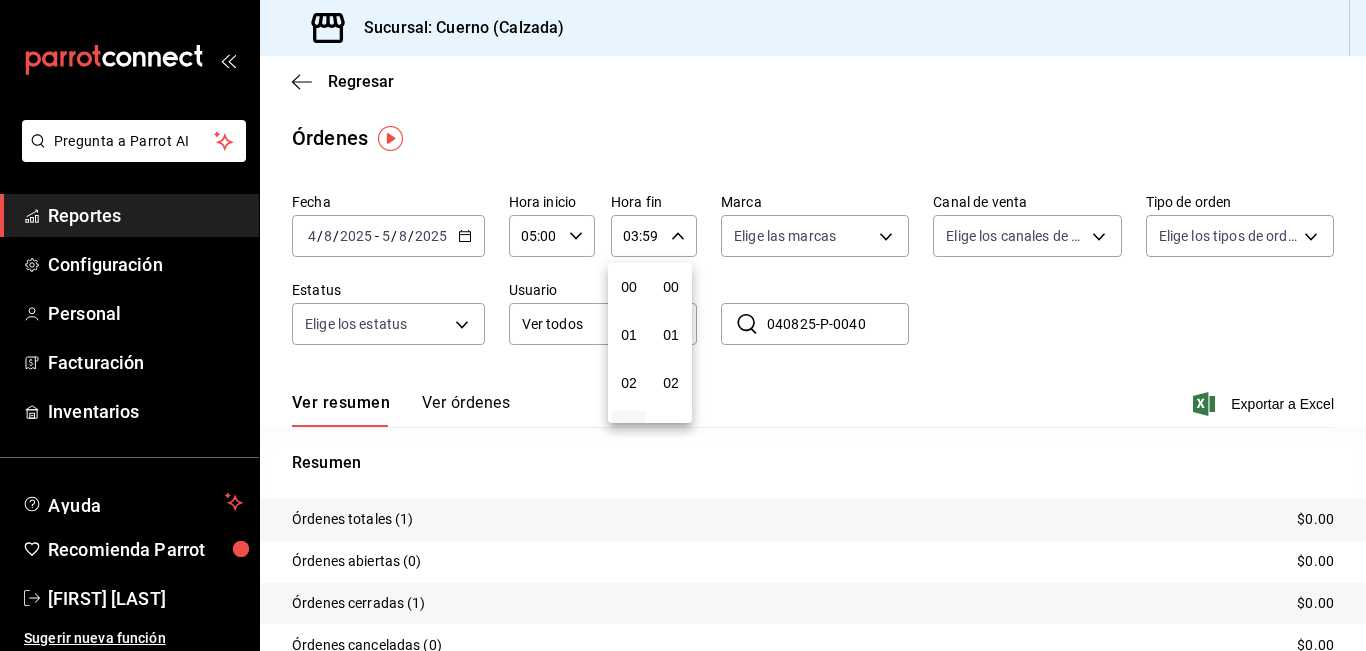 scroll, scrollTop: 144, scrollLeft: 0, axis: vertical 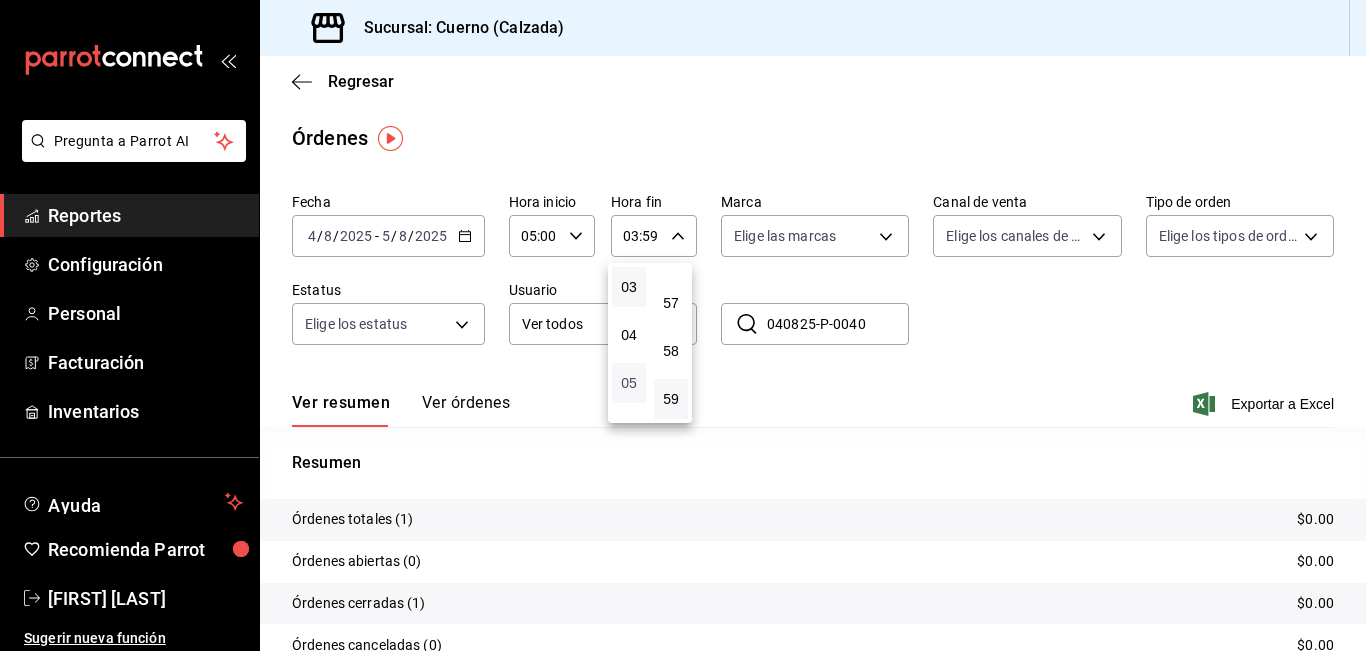 click on "05" at bounding box center [629, 383] 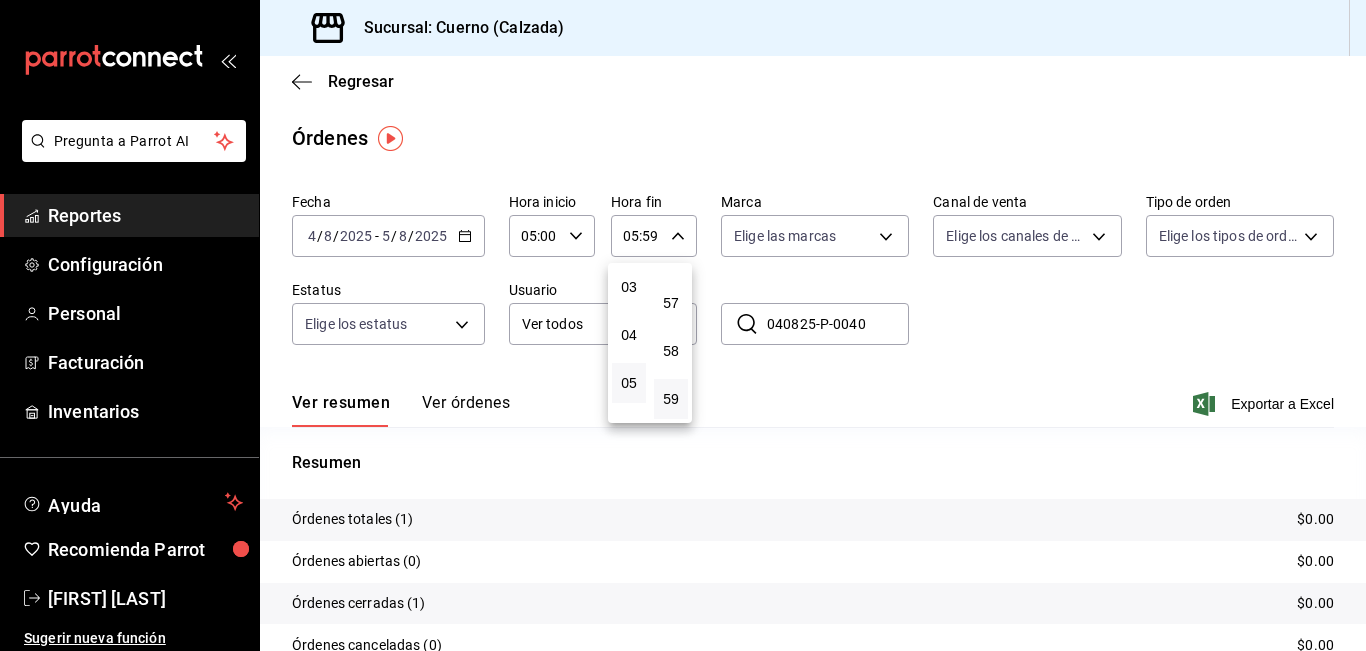 click at bounding box center [683, 325] 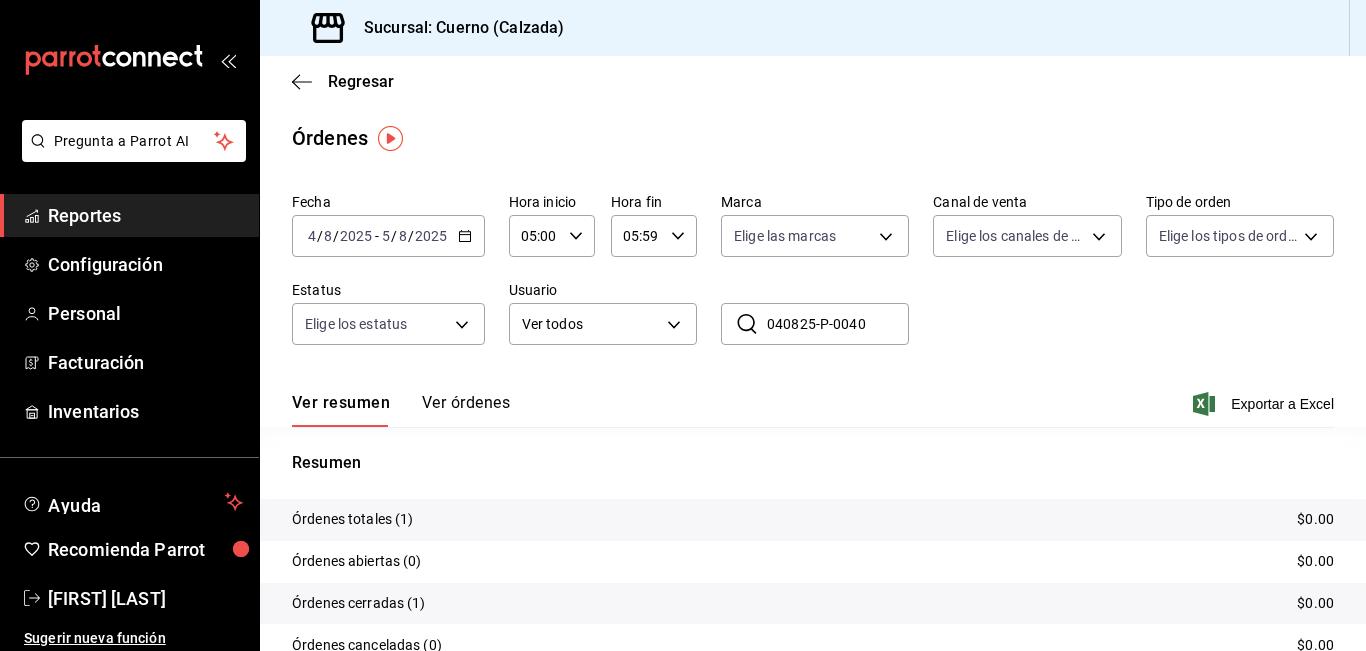 click on "05:59" at bounding box center (637, 236) 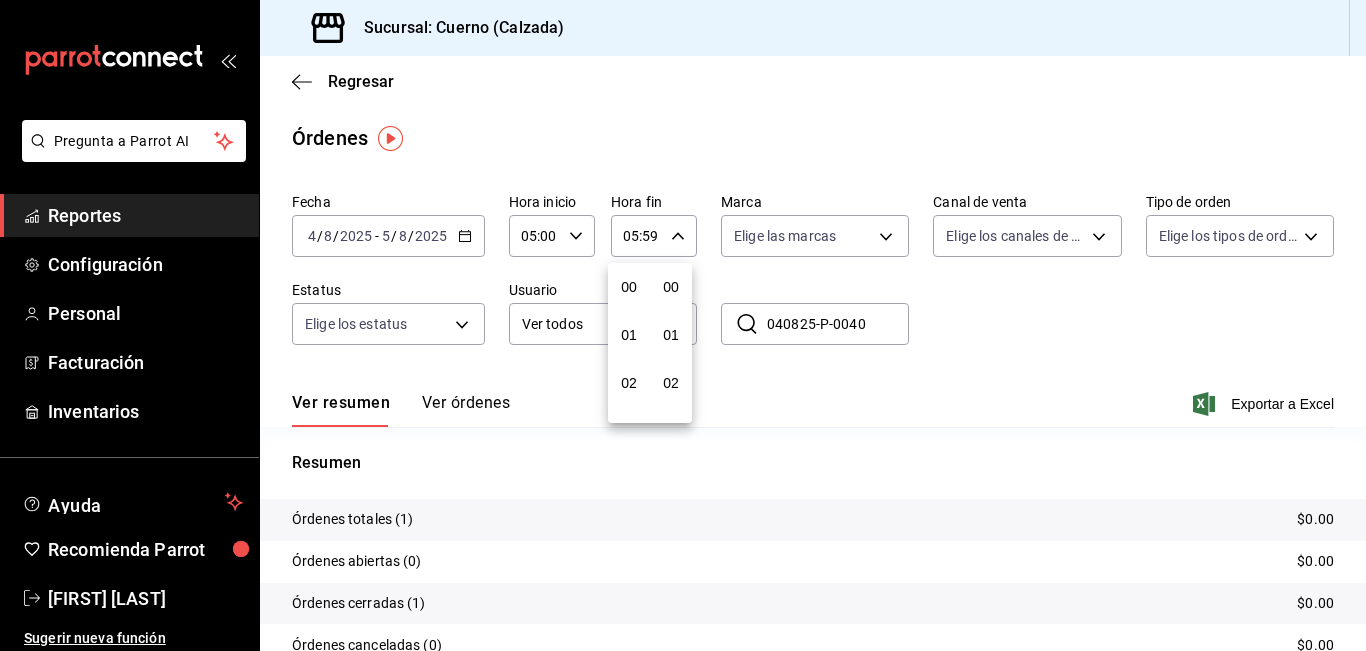 scroll, scrollTop: 240, scrollLeft: 0, axis: vertical 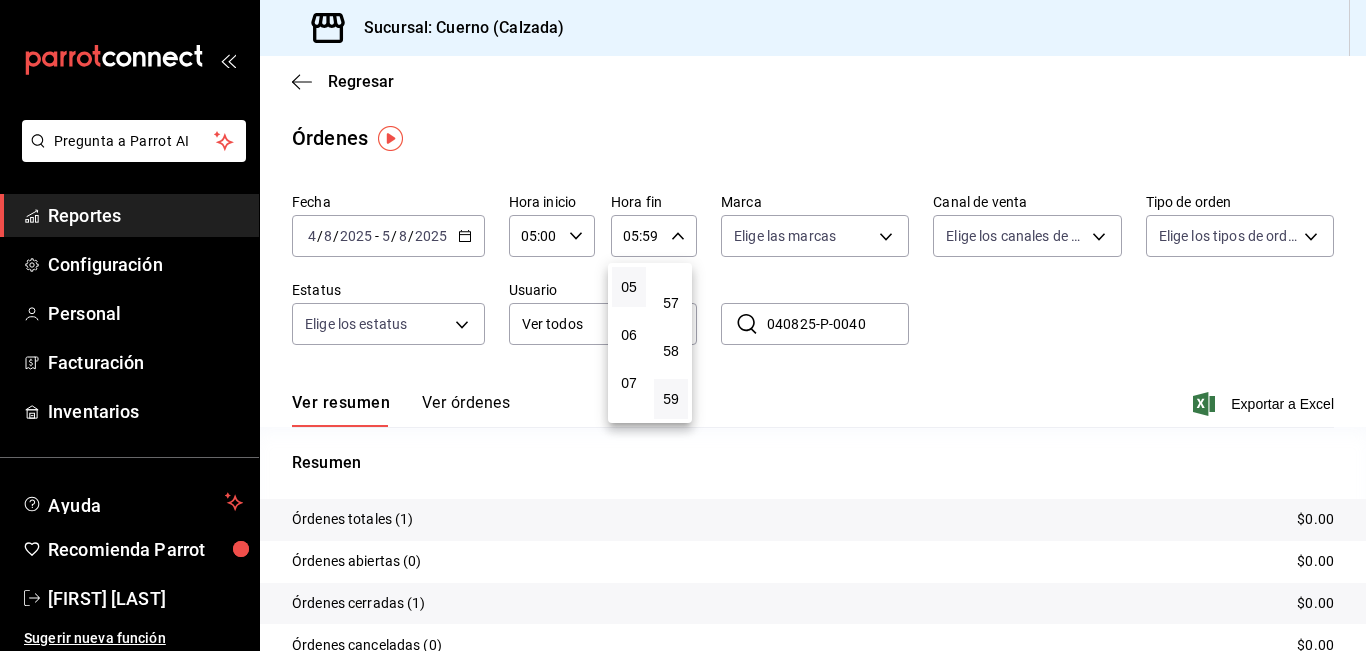 click at bounding box center (683, 325) 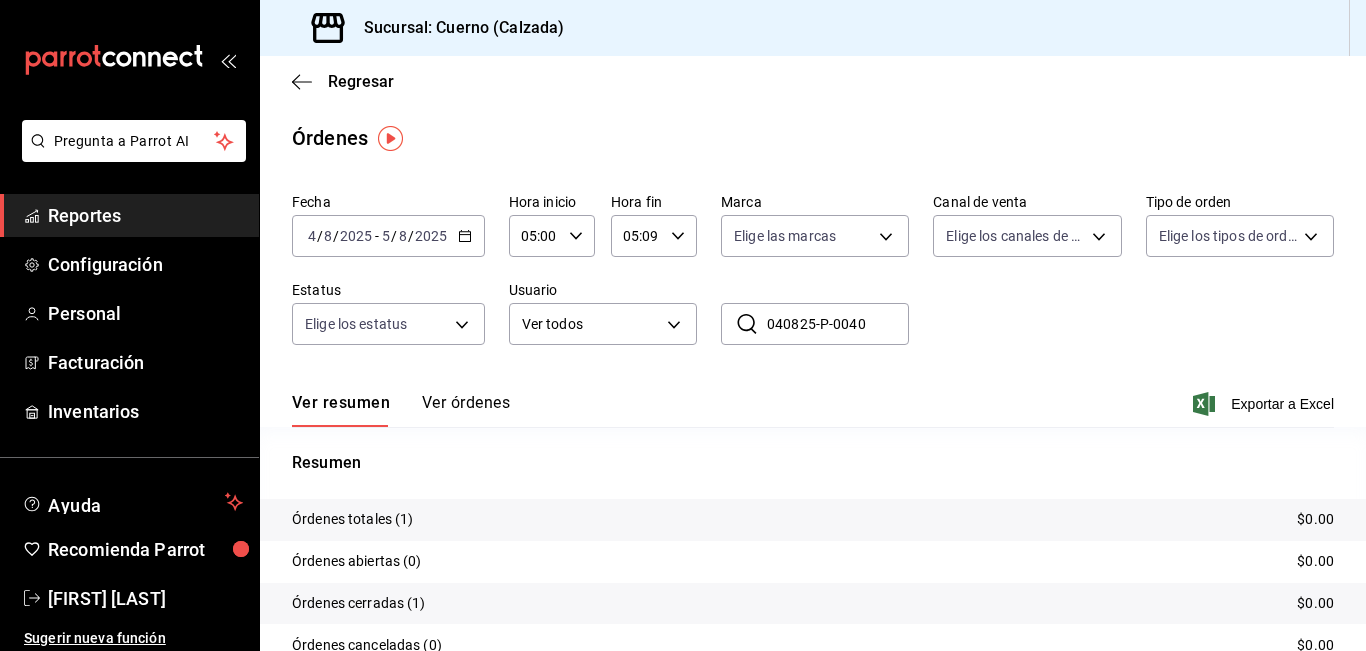 click on "05:09" at bounding box center (637, 236) 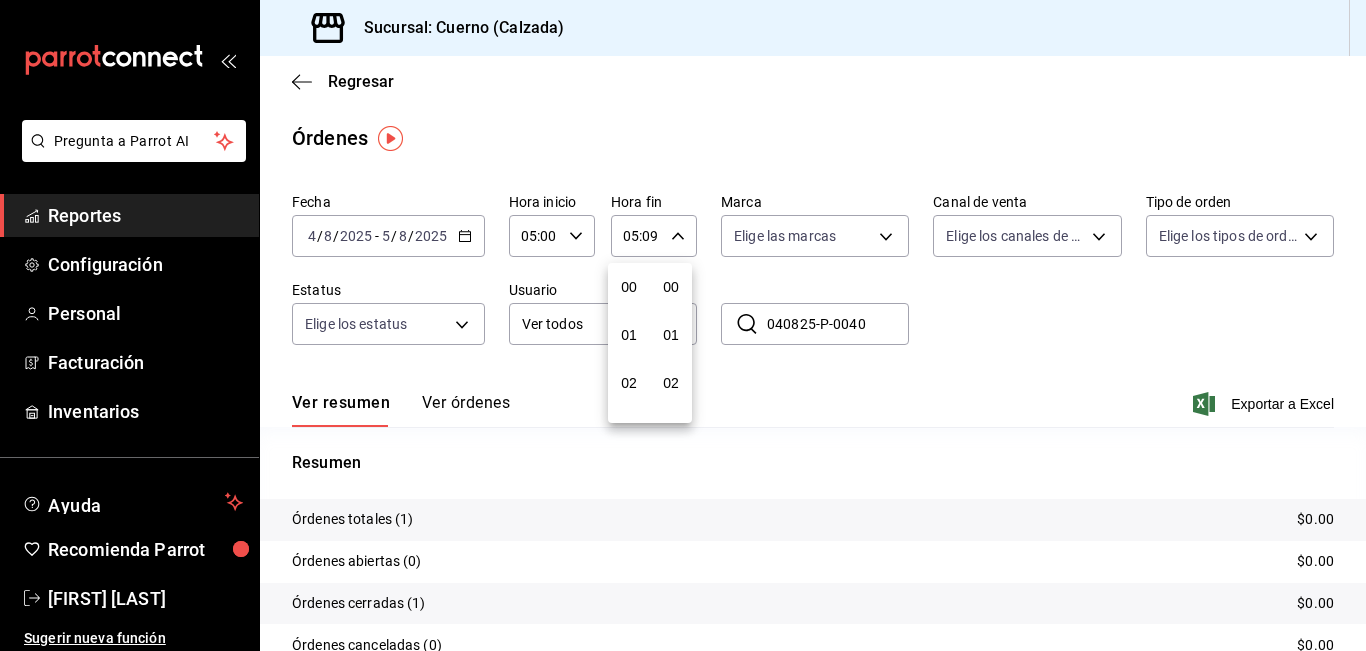 scroll, scrollTop: 240, scrollLeft: 0, axis: vertical 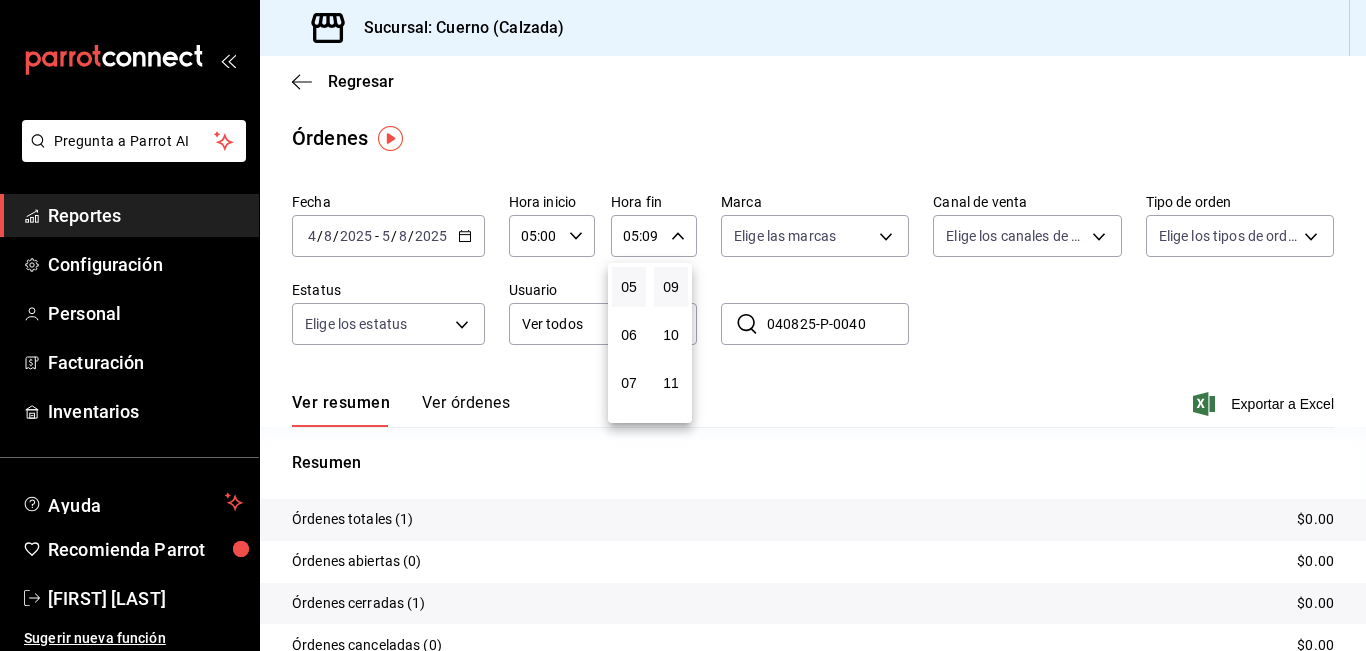 click at bounding box center [683, 325] 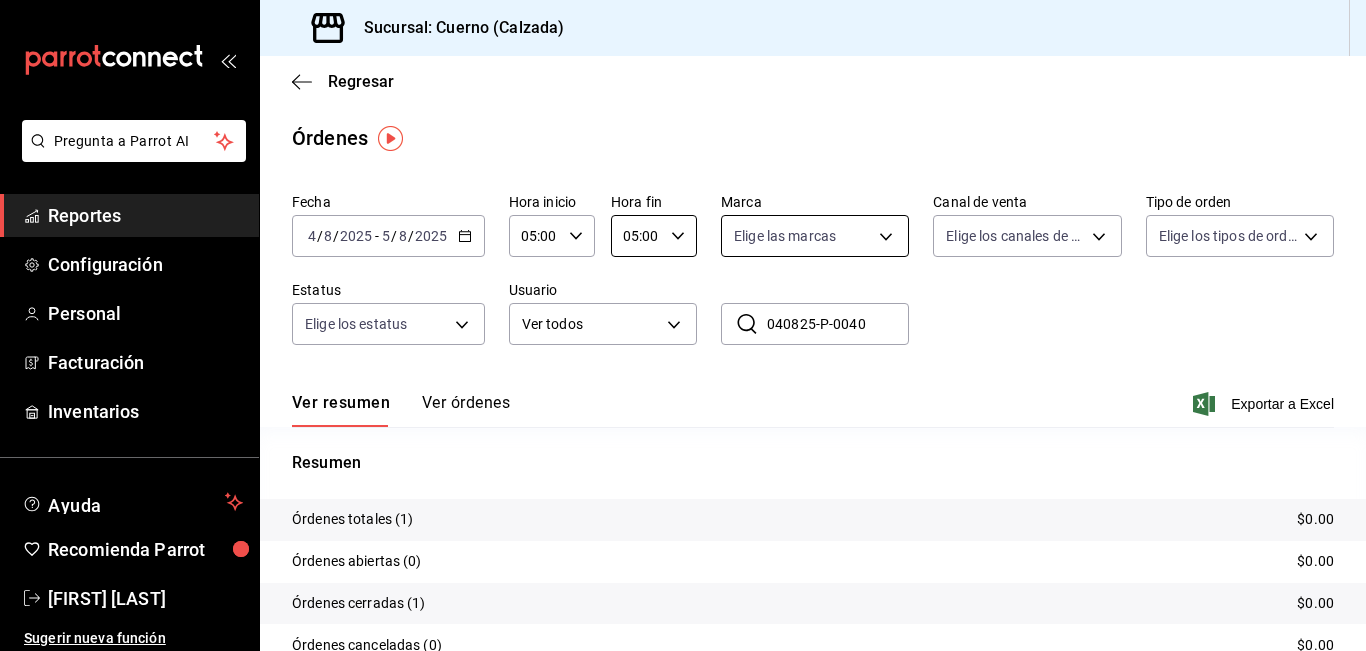 type on "05:00" 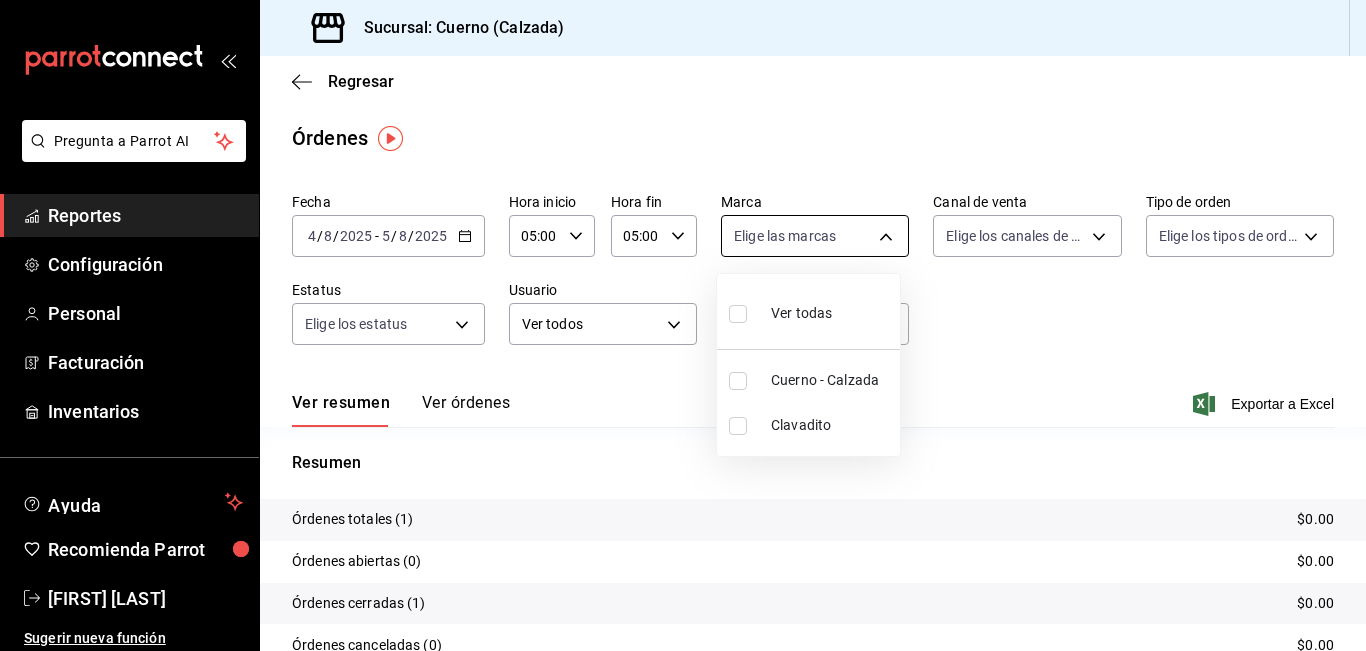 click on "Pregunta a Parrot AI Reportes   Configuración   Personal   Facturación   Inventarios   Ayuda Recomienda Parrot   [FIRST] [LAST]   Sugerir nueva función   Sucursal: Cuerno (Calzada) Regresar Órdenes Fecha 2025-08-04 4 / 8 / 2025 - 2025-08-05 5 / 8 / 2025 Hora inicio 05:00 Hora inicio Hora fin 05:00 Hora fin Marca Elige las marcas Canal de venta Elige los canales de venta Tipo de orden Elige los tipos de orden Estatus Elige los estatus Usuario Ver todos ALL ​ 040825-P-0040 ​ Ver resumen Ver órdenes Exportar a Excel Resumen Órdenes totales (1) $0.00 Órdenes abiertas (0) $0.00 Órdenes cerradas (1) $0.00 Órdenes canceladas (0) $0.00 Órdenes negadas (0) $0.00 ¿Quieres ver el consumo promedio por orden y comensal? Ve al reporte de Ticket promedio Pregunta a Parrot AI Reportes   Configuración   Personal   Facturación   Inventarios   Ayuda Recomienda Parrot   [FIRST] [LAST]   Sugerir nueva función   GANA 1 MES GRATIS EN TU SUSCRIPCIÓN AQUÍ" at bounding box center (683, 325) 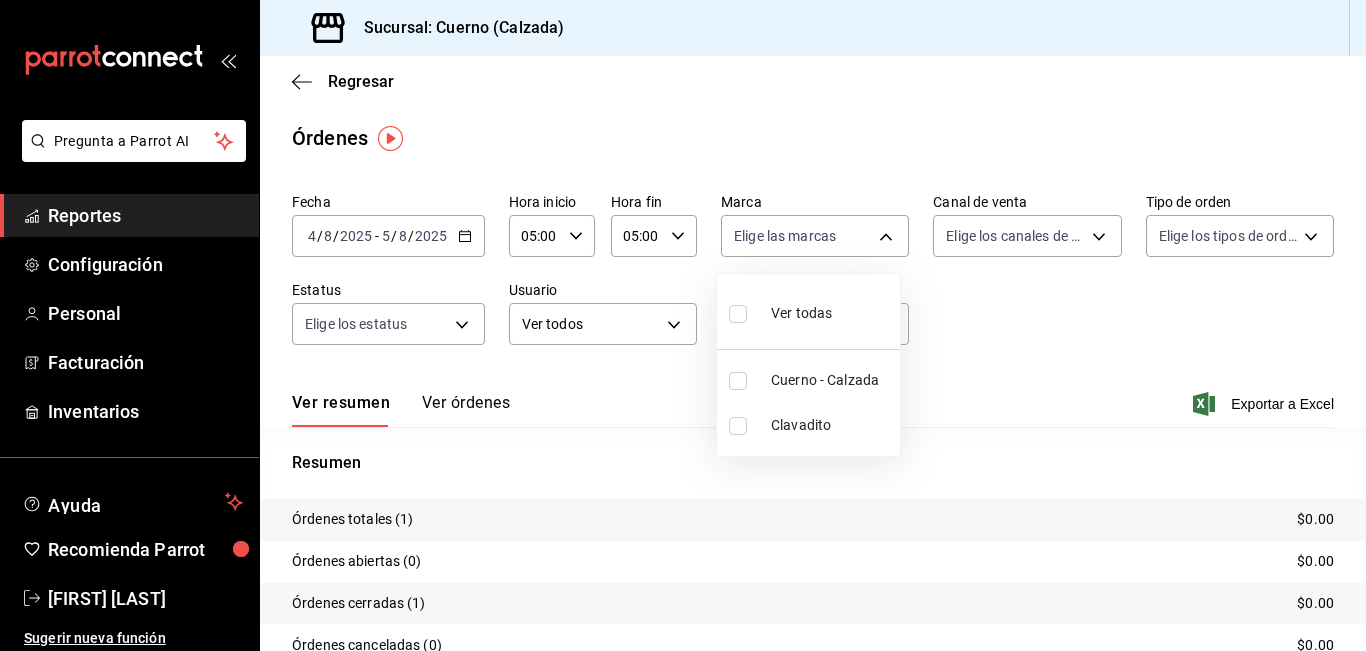 click on "Cuerno - Calzada" at bounding box center [831, 380] 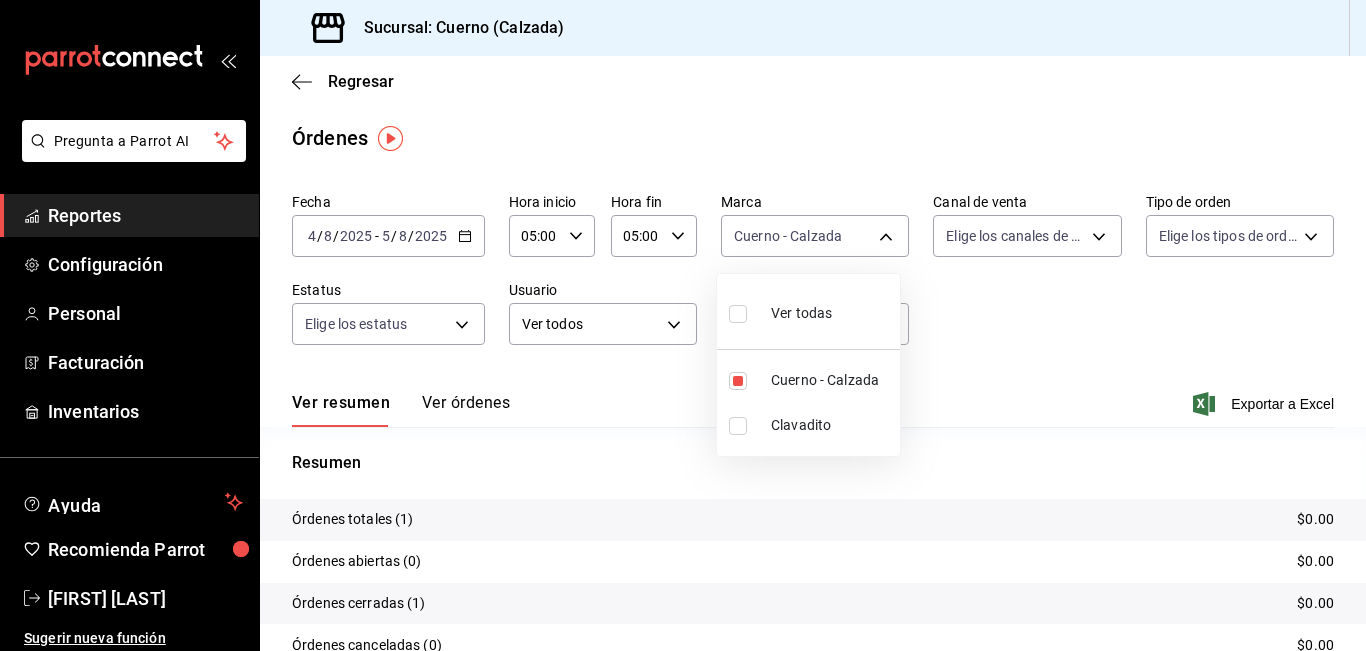 click at bounding box center (683, 325) 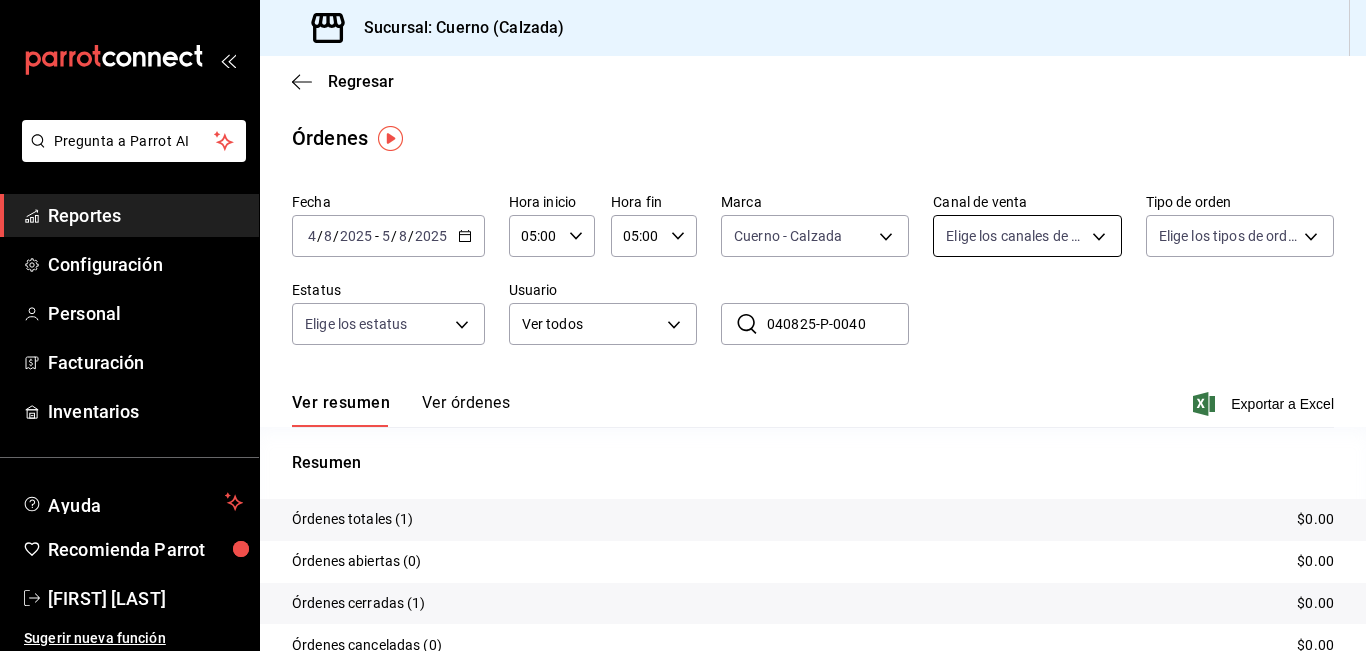 click on "Pregunta a Parrot AI Reportes   Configuración   Personal   Facturación   Inventarios   Ayuda Recomienda Parrot   [FIRST] [LAST]   Sugerir nueva función   Sucursal: Cuerno (Calzada) Regresar Órdenes Fecha 2025-08-04 4 / 8 / 2025 - 2025-08-05 5 / 8 / 2025 Hora inicio 05:00 Hora inicio Hora fin 05:00 Hora fin Marca Cuerno - Calzada b7ae777b-2dfc-42e0-9650-6cefdf37a424 Canal de venta Elige los canales de venta Tipo de orden Elige los tipos de orden Estatus Elige los estatus Usuario Ver todos ALL ​ 040825-P-0040 ​ Ver resumen Ver órdenes Exportar a Excel Resumen Órdenes totales (1) $0.00 Órdenes abiertas (0) $0.00 Órdenes cerradas (1) $0.00 Órdenes canceladas (0) $0.00 Órdenes negadas (0) $0.00 ¿Quieres ver el consumo promedio por orden y comensal? Ve al reporte de Ticket promedio Pregunta a Parrot AI Reportes   Configuración   Personal   Facturación   Inventarios   Ayuda Recomienda Parrot   [FIRST] [LAST]   Sugerir nueva función   GANA 1 MES GRATIS EN TU SUSCRIPCIÓN AQUÍ Ver video tutorial" at bounding box center [683, 325] 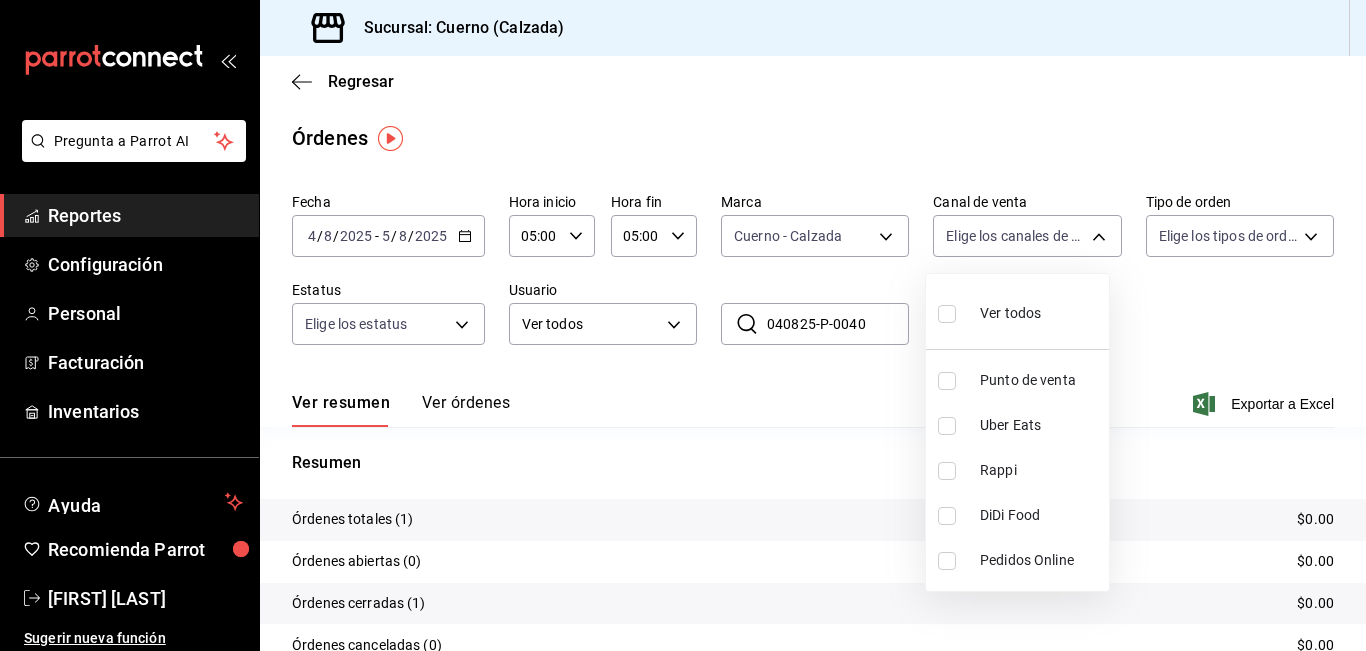 click on "Ver todos" at bounding box center [1010, 313] 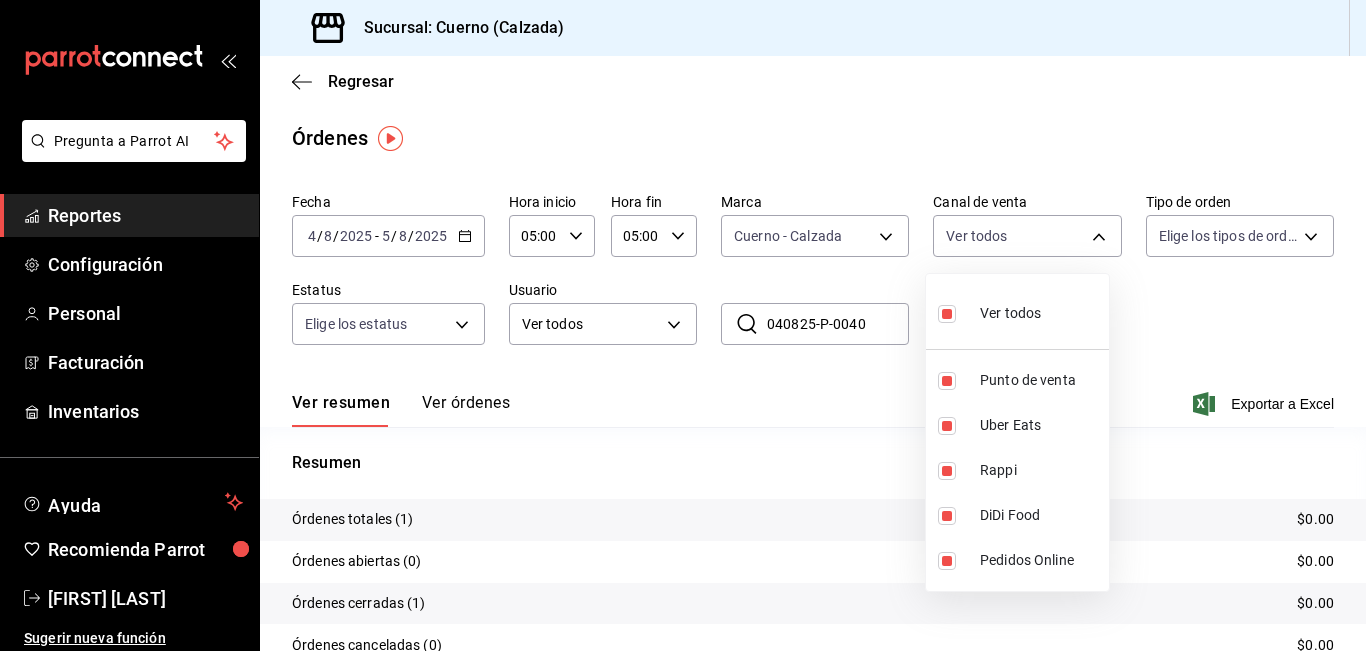 click at bounding box center [683, 325] 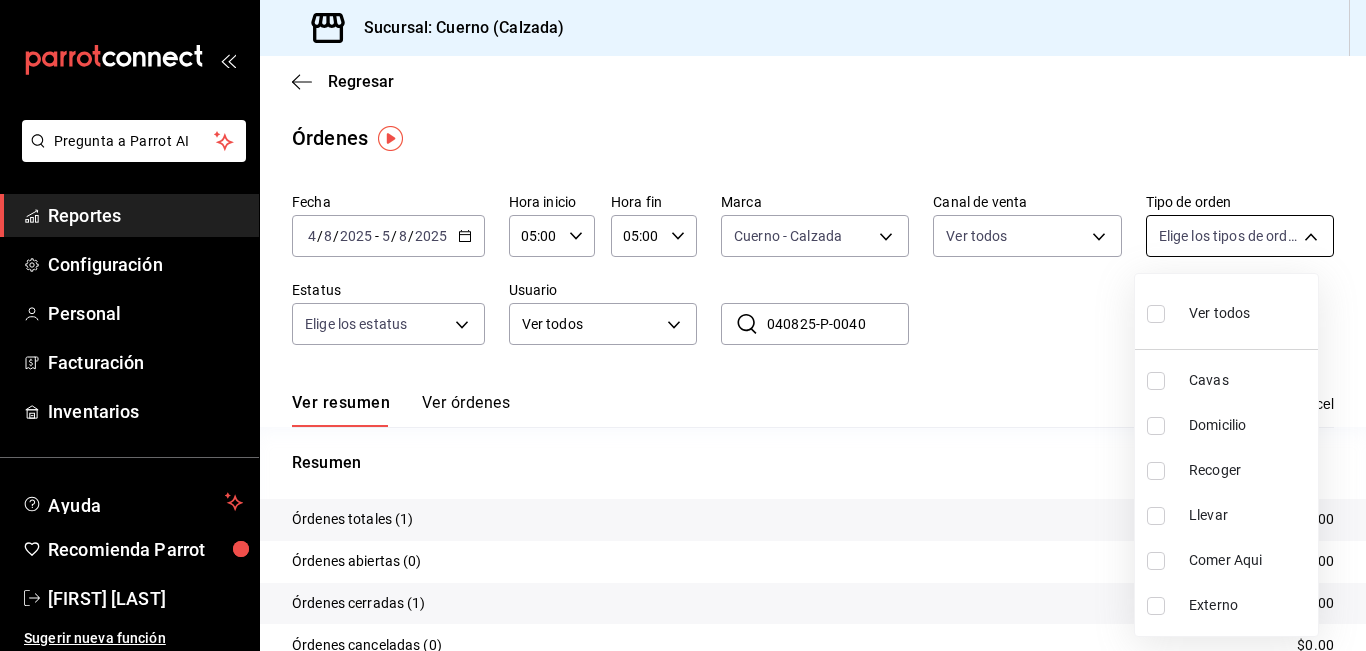 click on "Pregunta a Parrot AI Reportes   Configuración   Personal   Facturación   Inventarios   Ayuda Recomienda Parrot   [FIRST] [LAST]   Sugerir nueva función   Sucursal: Cuerno (Calzada) Regresar Órdenes Fecha 2025-08-04 4 / 8 / 2025 - 2025-08-05 5 / 8 / 2025 Hora inicio 05:00 Hora inicio Hora fin 05:00 Hora fin Marca Cuerno - Calzada b7ae777b-2dfc-42e0-9650-6cefdf37a424 Canal de venta Ver todos PARROT,UBER_EATS,RAPPI,DIDI_FOOD,ONLINE Tipo de orden Elige los tipos de orden Estatus Elige los estatus Usuario Ver todos ALL ​ 040825-P-0040 ​ Ver resumen Ver órdenes Exportar a Excel Resumen Órdenes totales (1) $0.00 Órdenes abiertas (0) $0.00 Órdenes cerradas (1) $0.00 Órdenes canceladas (0) $0.00 Órdenes negadas (0) $0.00 ¿Quieres ver el consumo promedio por orden y comensal? Ve al reporte de Ticket promedio Pregunta a Parrot AI Reportes   Configuración   Personal   Facturación   Inventarios   Ayuda Recomienda Parrot   [FIRST] [LAST]   Sugerir nueva función   GANA 1 MES GRATIS EN TU SUSCRIPCIÓN AQUÍ" at bounding box center [683, 325] 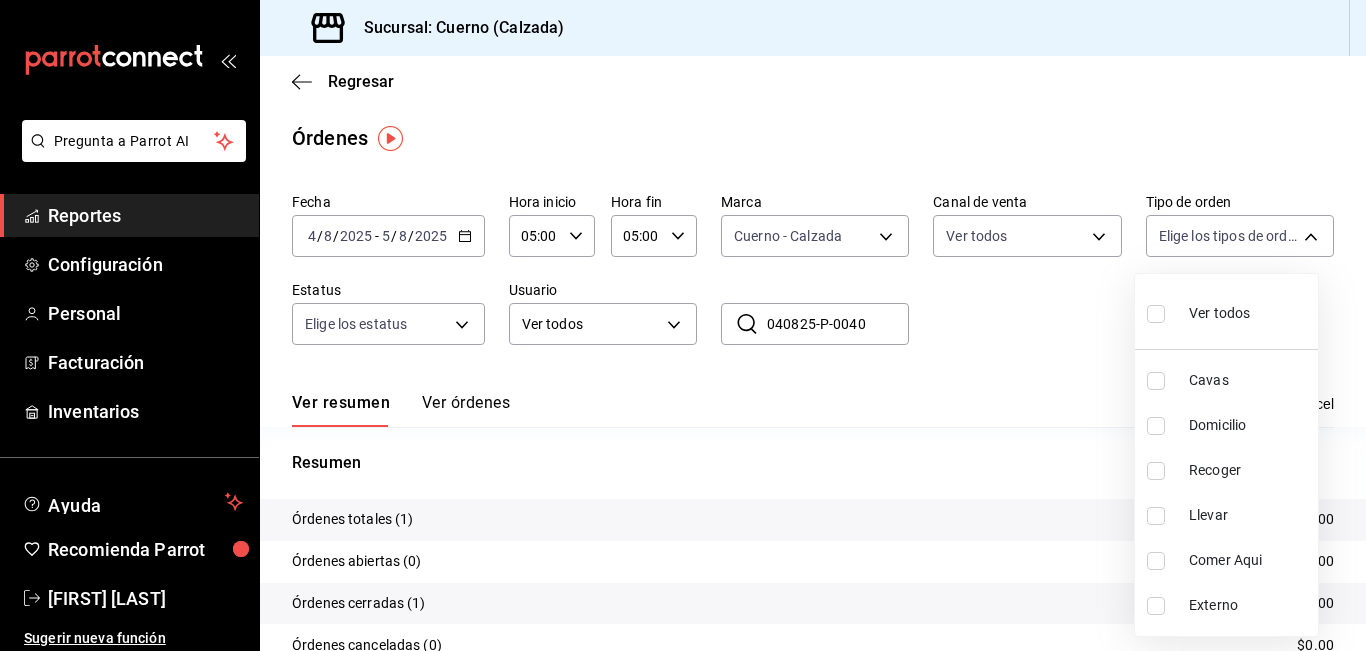 click on "Ver todos" at bounding box center [1219, 313] 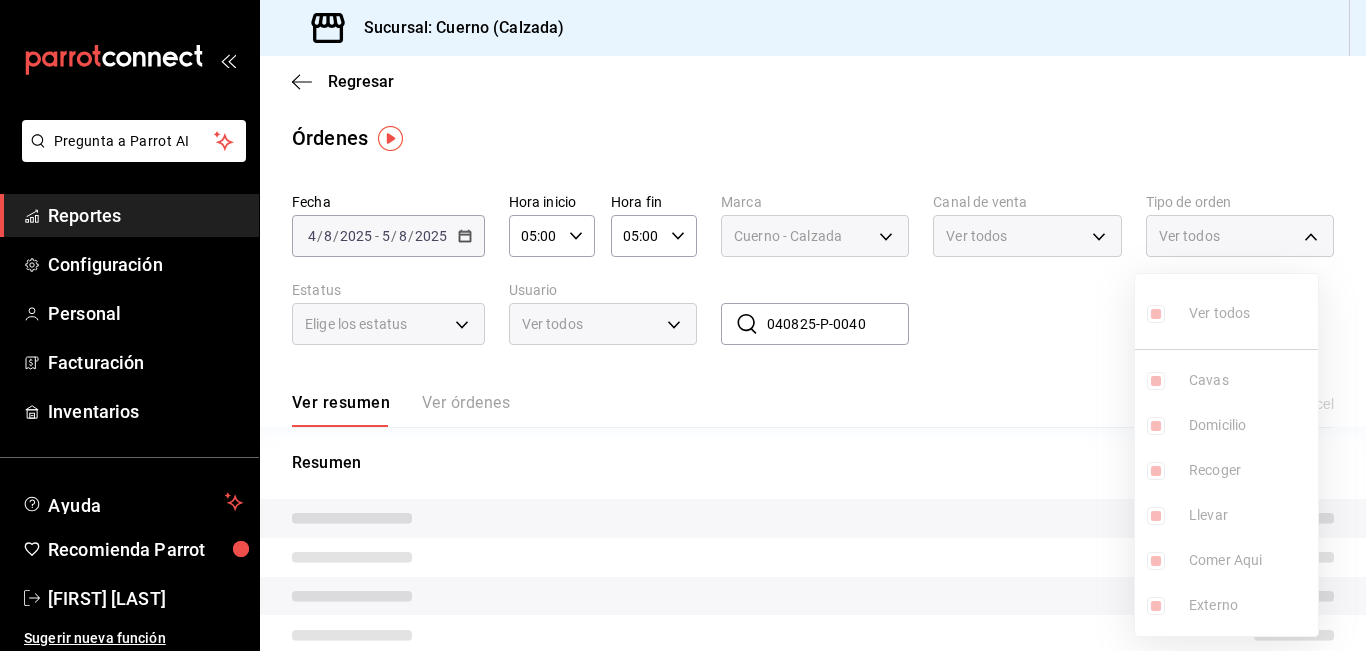 click at bounding box center (683, 325) 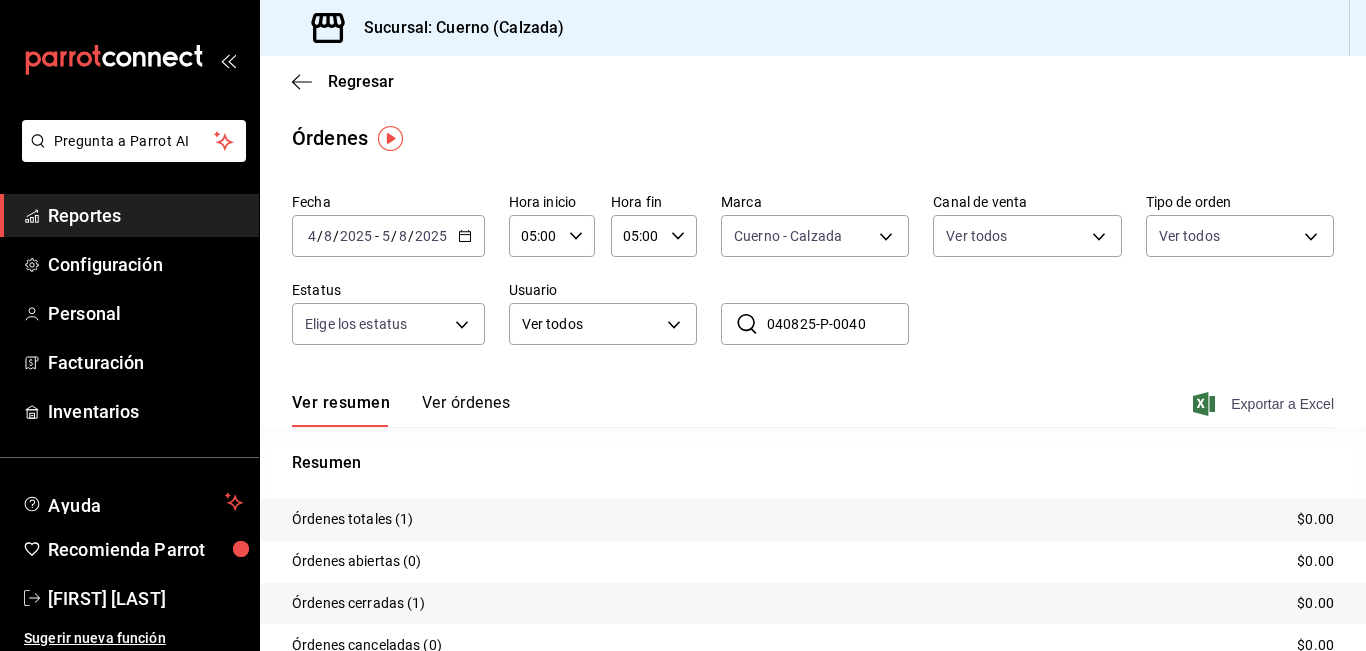 click on "Exportar a Excel" at bounding box center (1265, 404) 